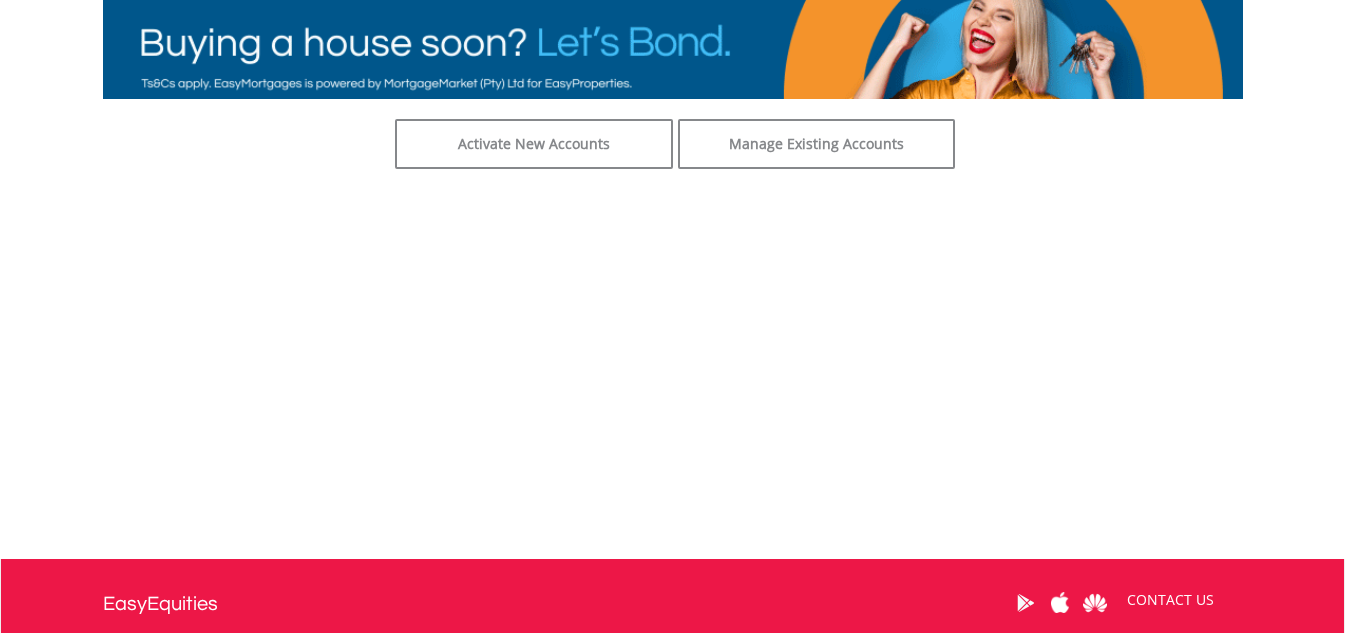 scroll, scrollTop: 200, scrollLeft: 0, axis: vertical 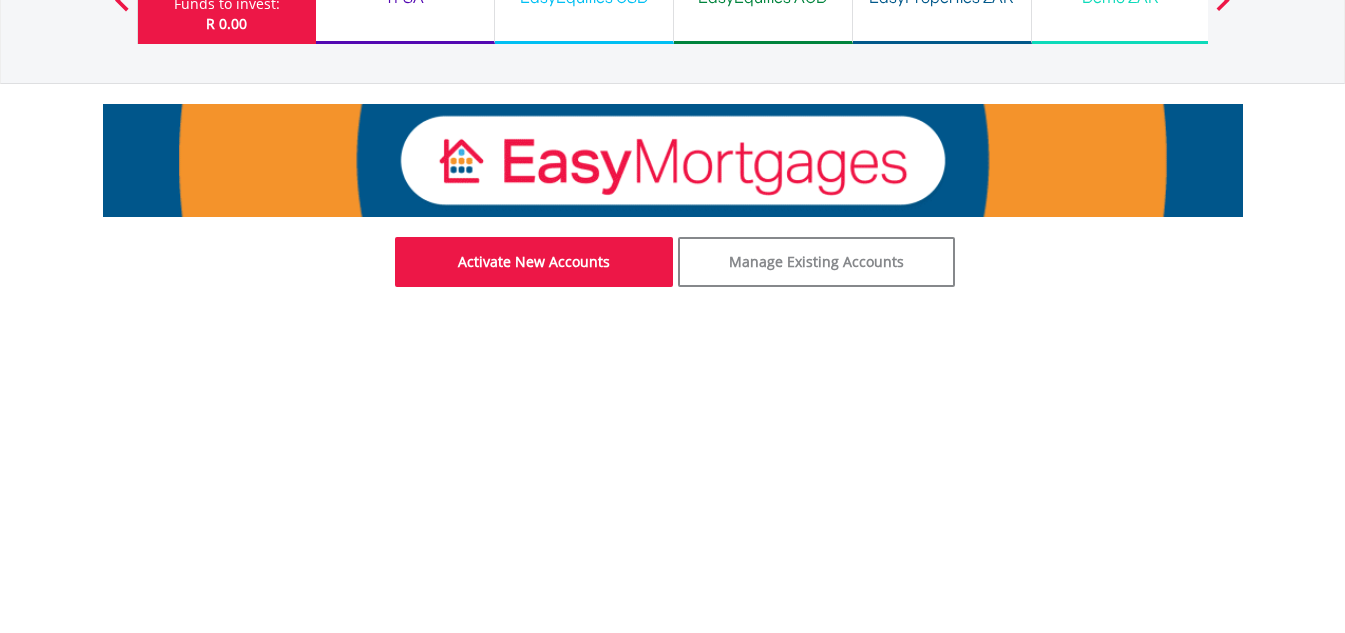 click on "Activate New Accounts" at bounding box center (534, 262) 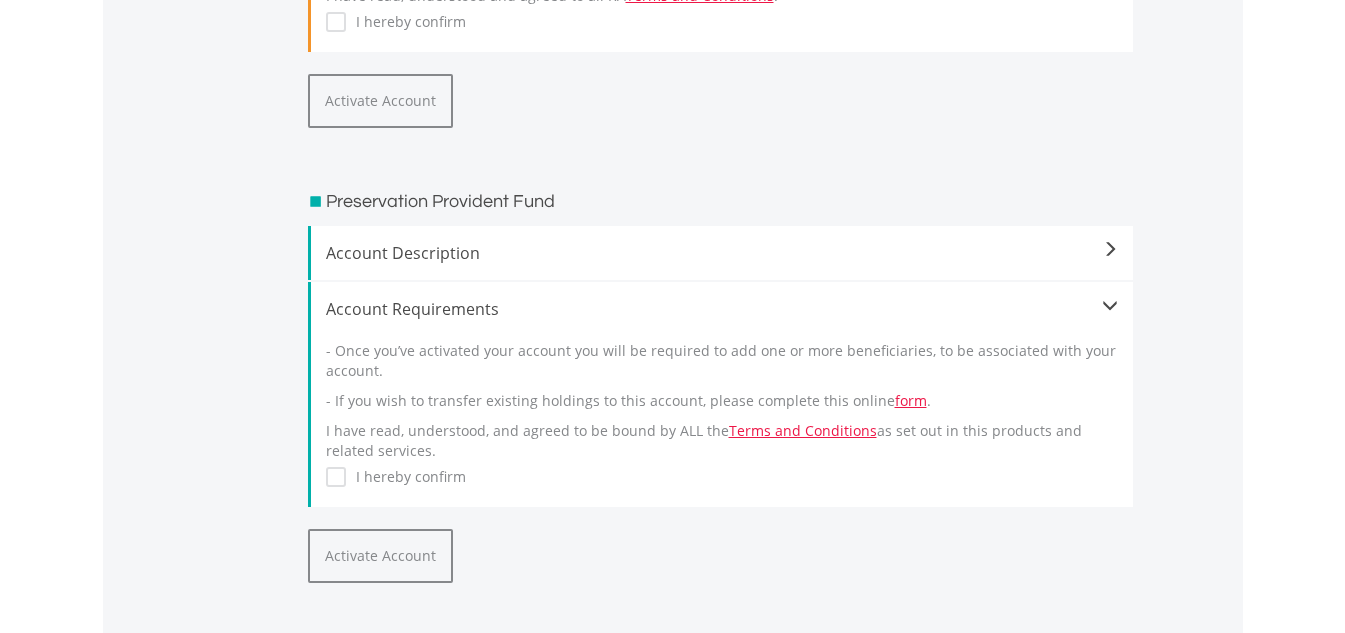 scroll, scrollTop: 1000, scrollLeft: 0, axis: vertical 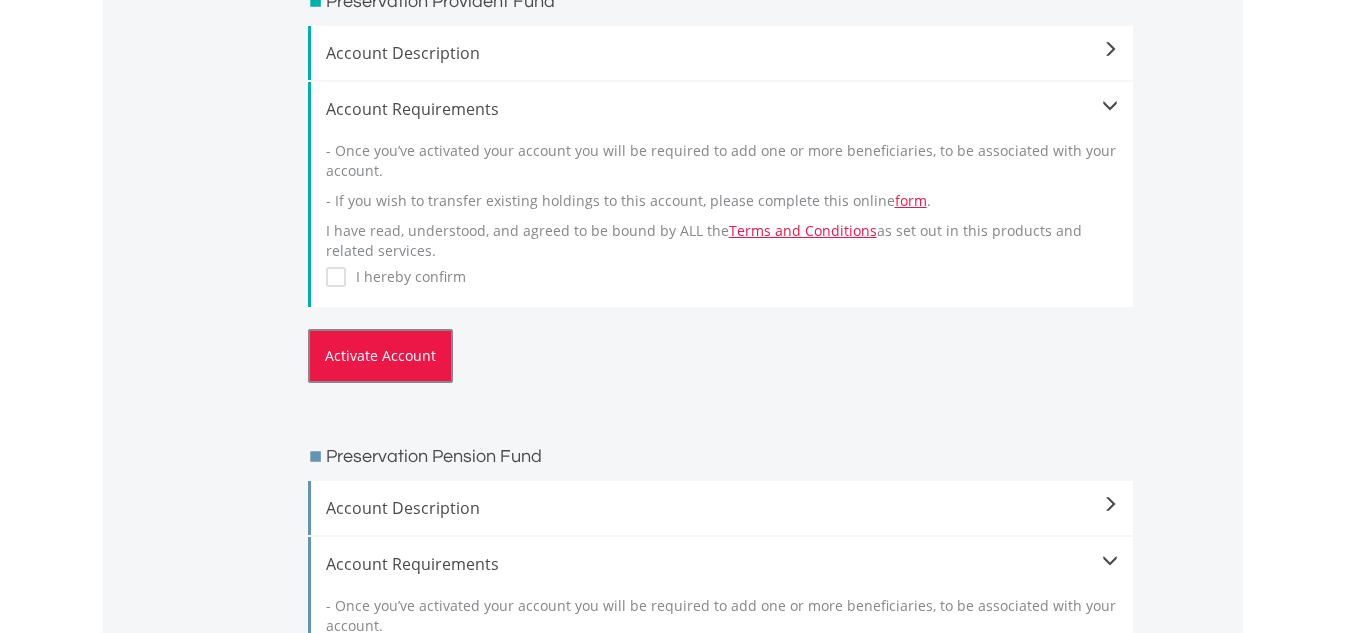 type on "24" 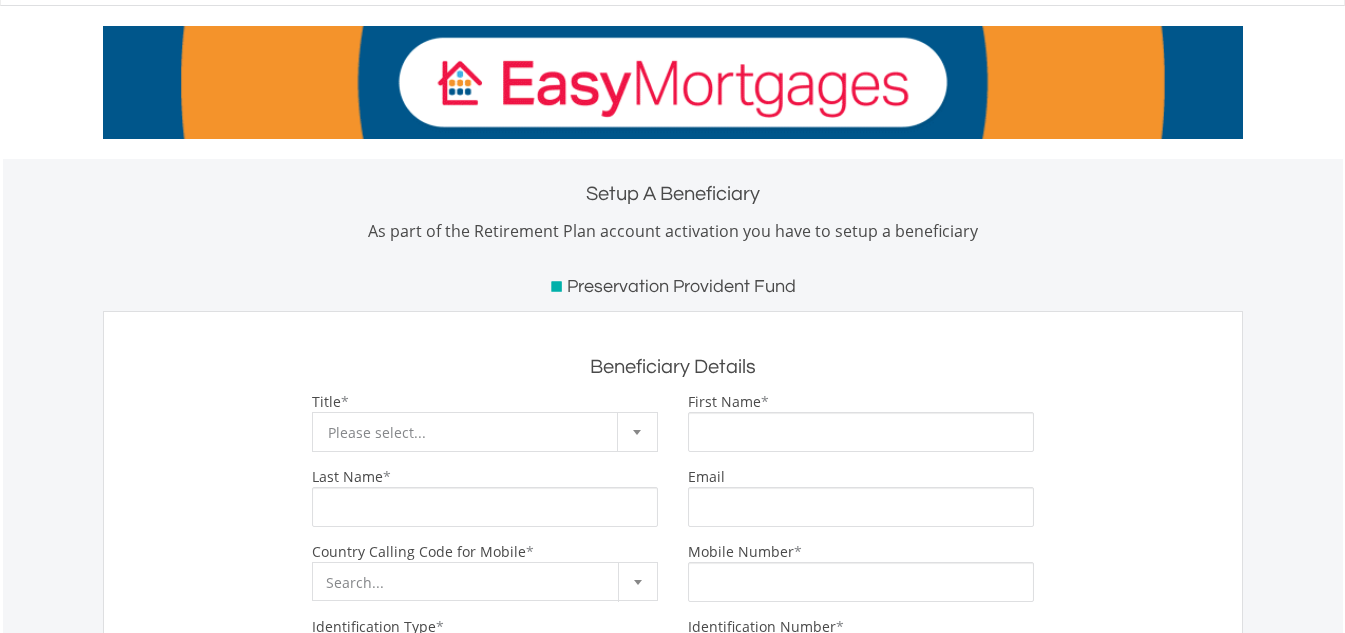 scroll, scrollTop: 200, scrollLeft: 0, axis: vertical 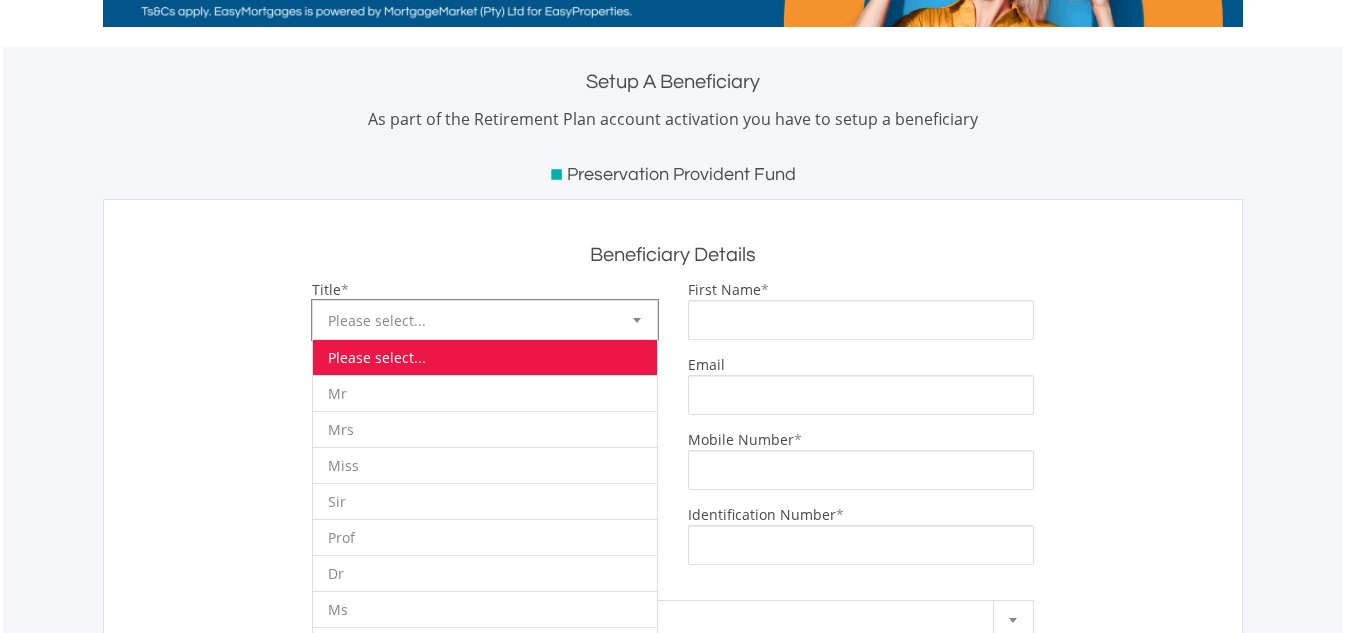 click on "Please select..." at bounding box center [470, 321] 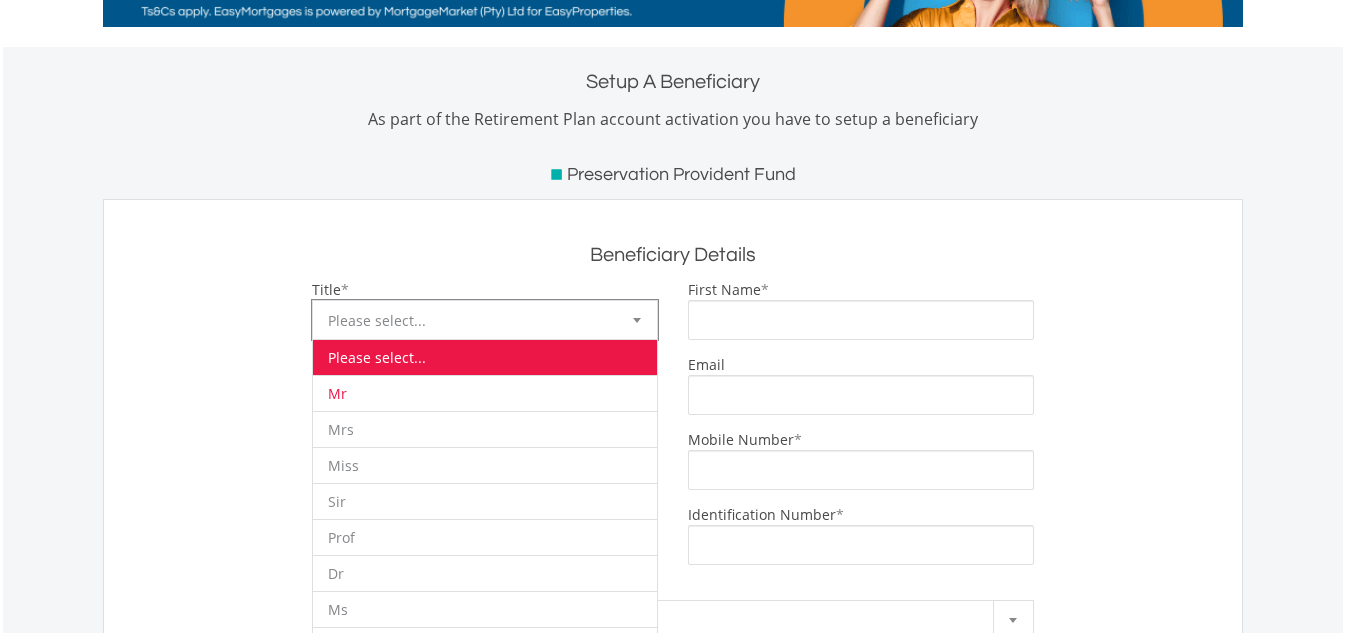 click on "Mr" at bounding box center (485, 393) 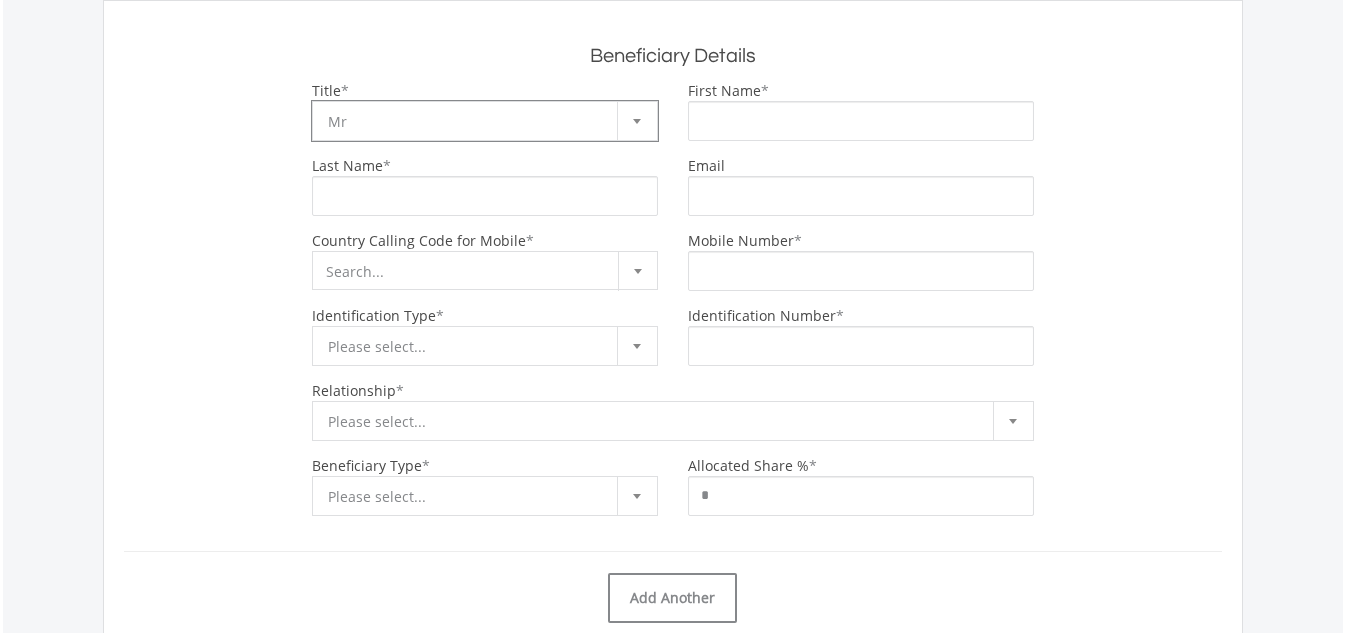 scroll, scrollTop: 400, scrollLeft: 0, axis: vertical 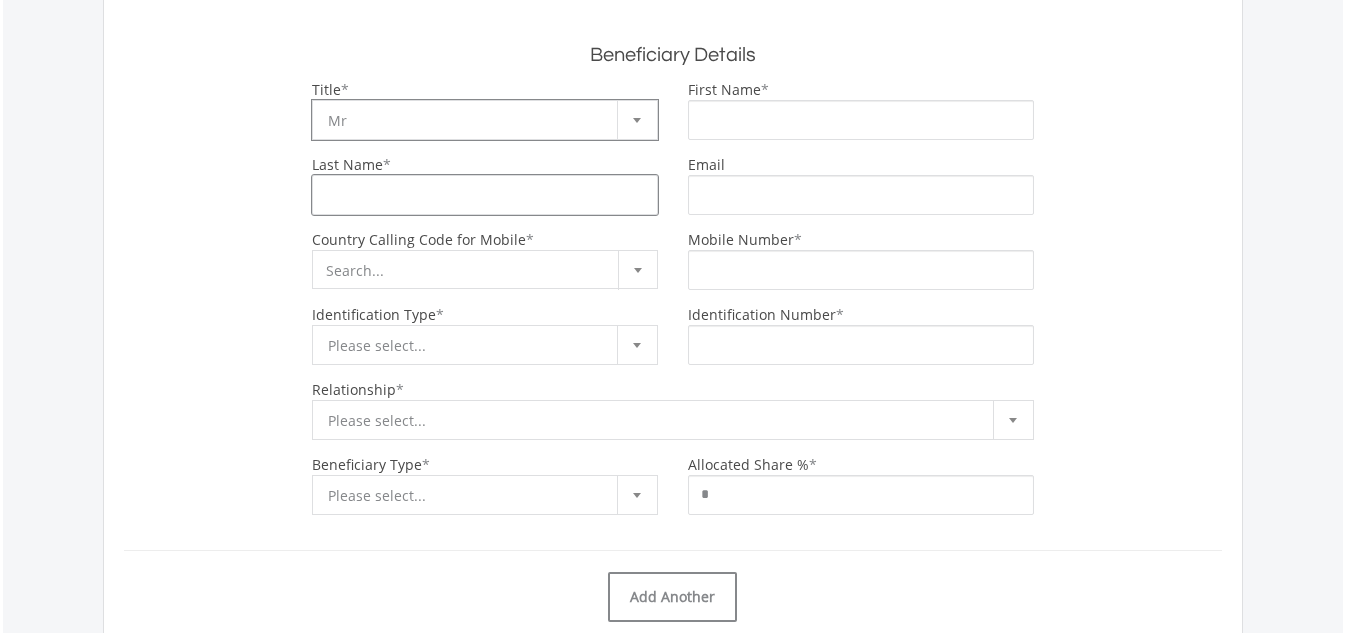 click on "Last Name" at bounding box center [485, 195] 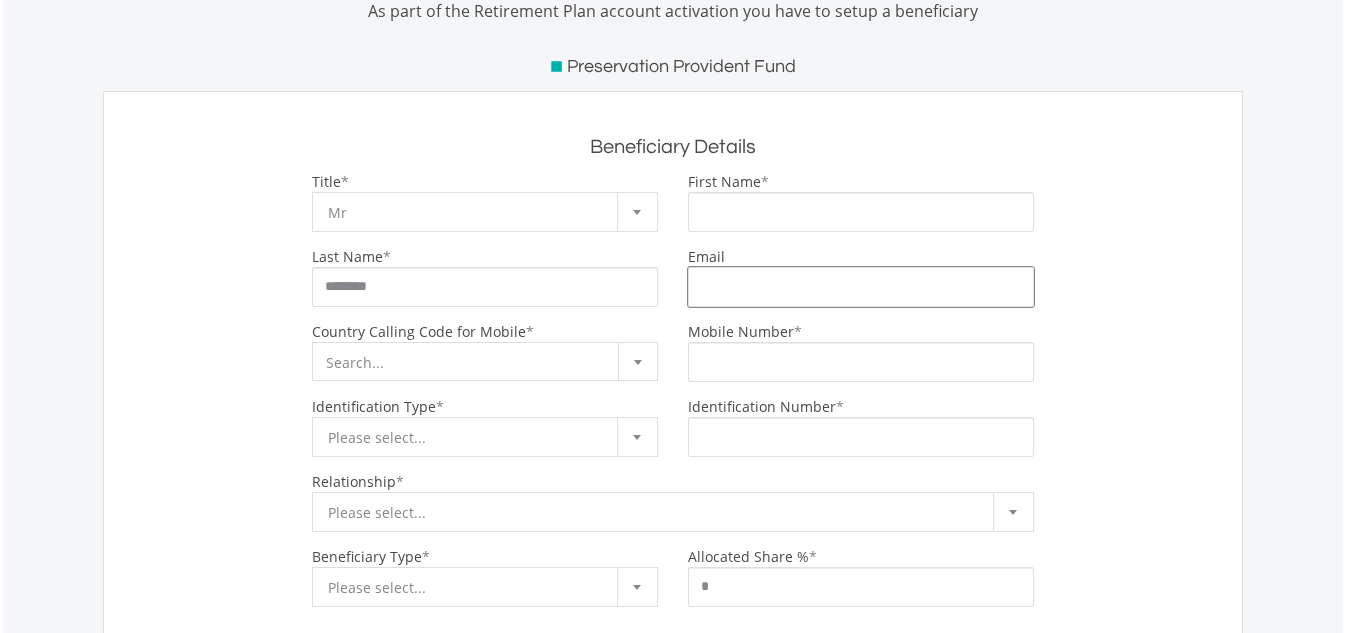 scroll, scrollTop: 200, scrollLeft: 0, axis: vertical 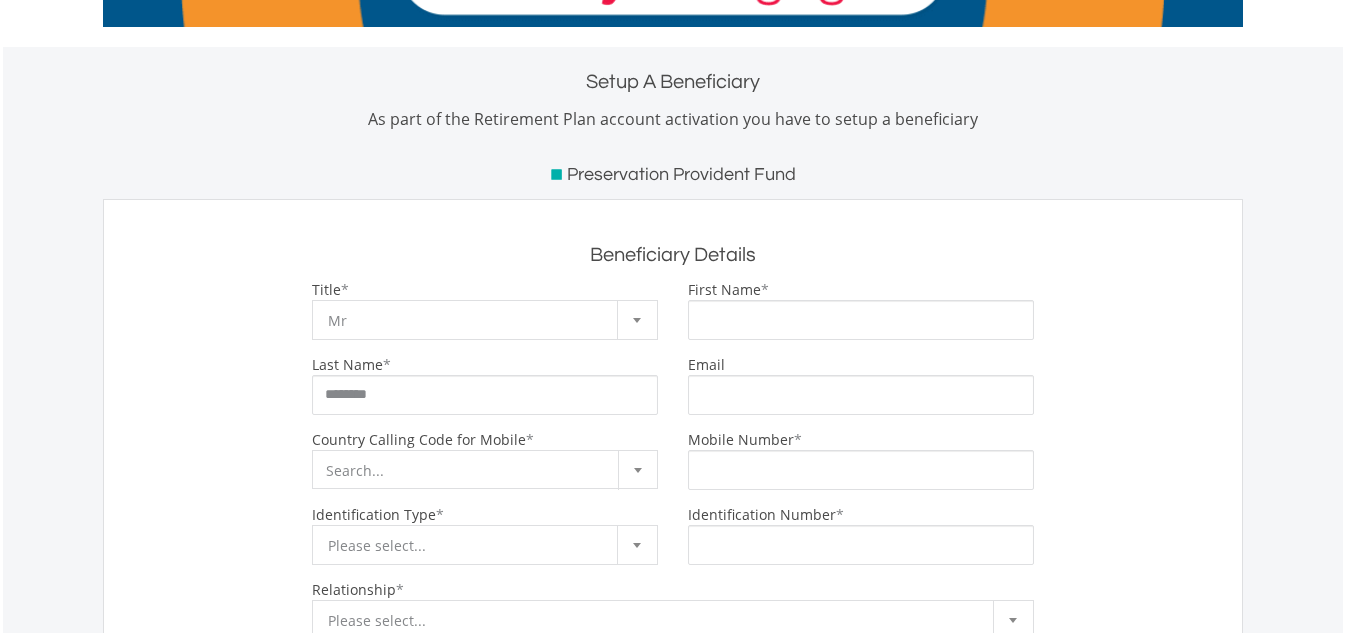click on "Mr" at bounding box center [470, 321] 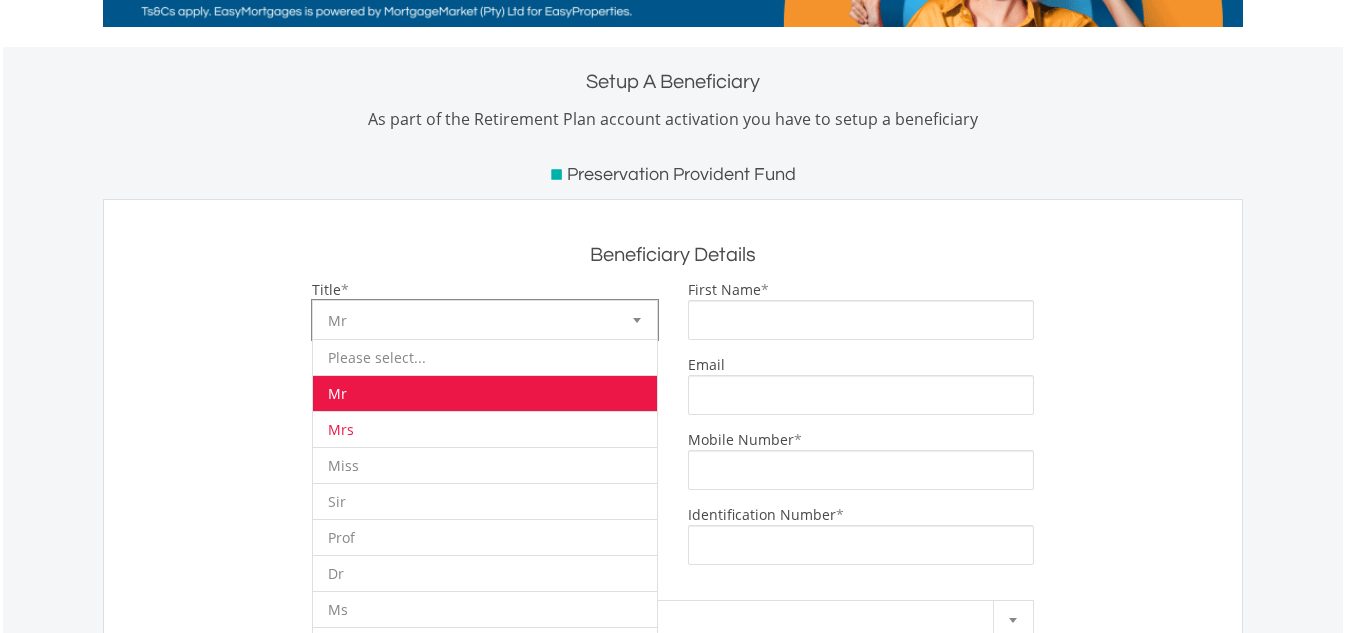click on "Mrs" at bounding box center [485, 429] 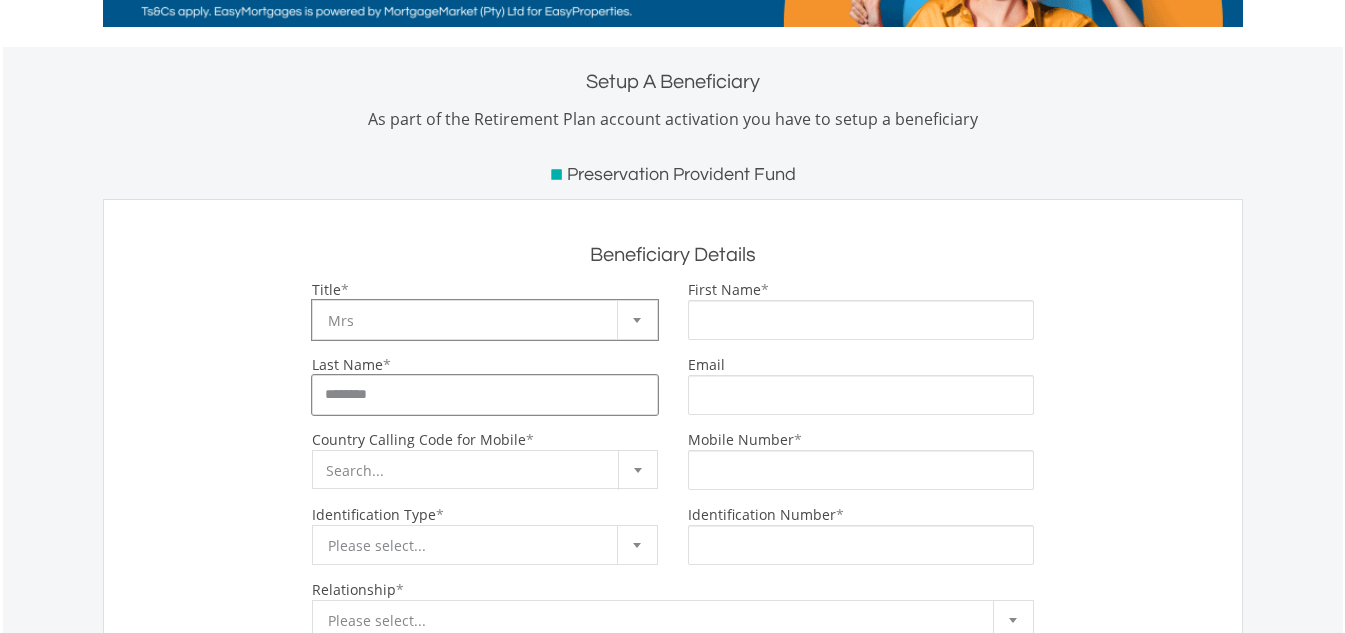 click on "********" at bounding box center [485, 395] 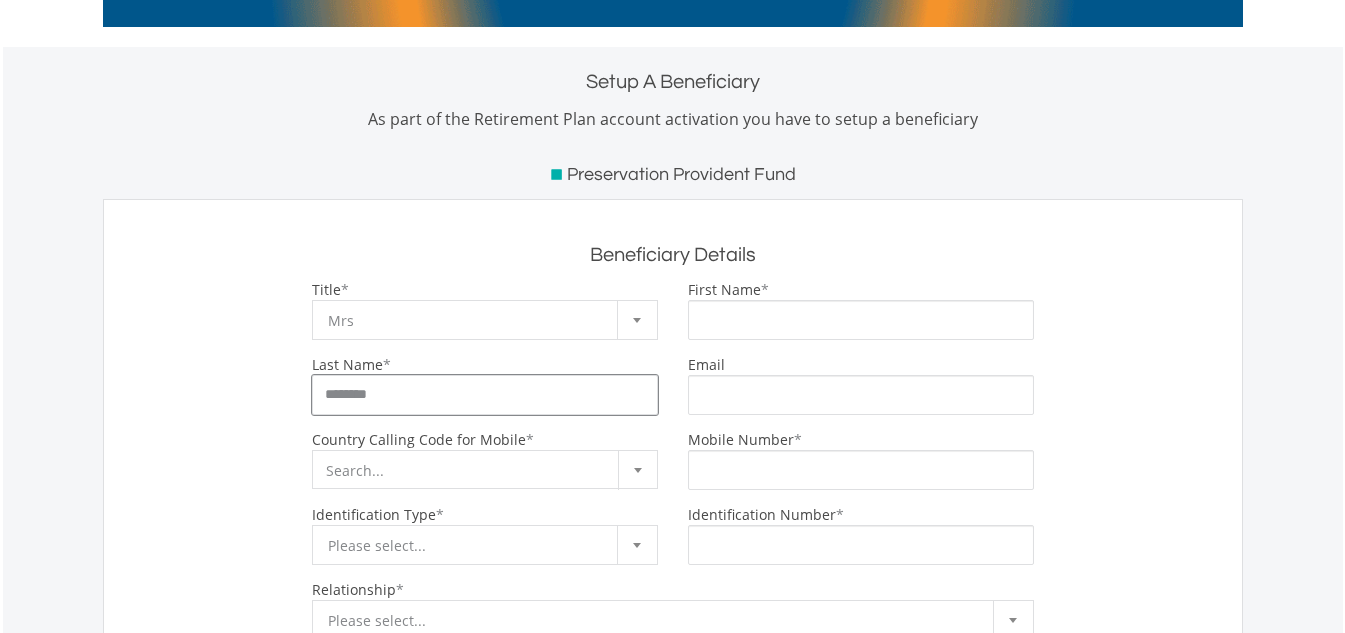 click on "********" at bounding box center (485, 395) 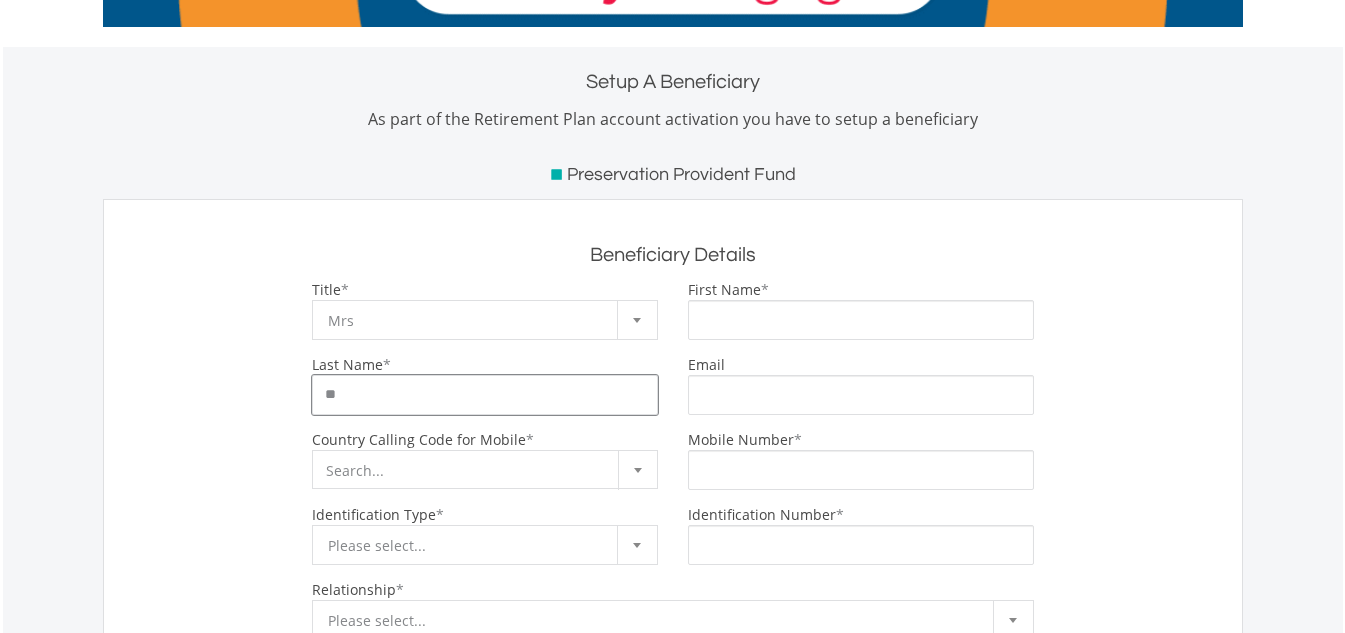 type on "*" 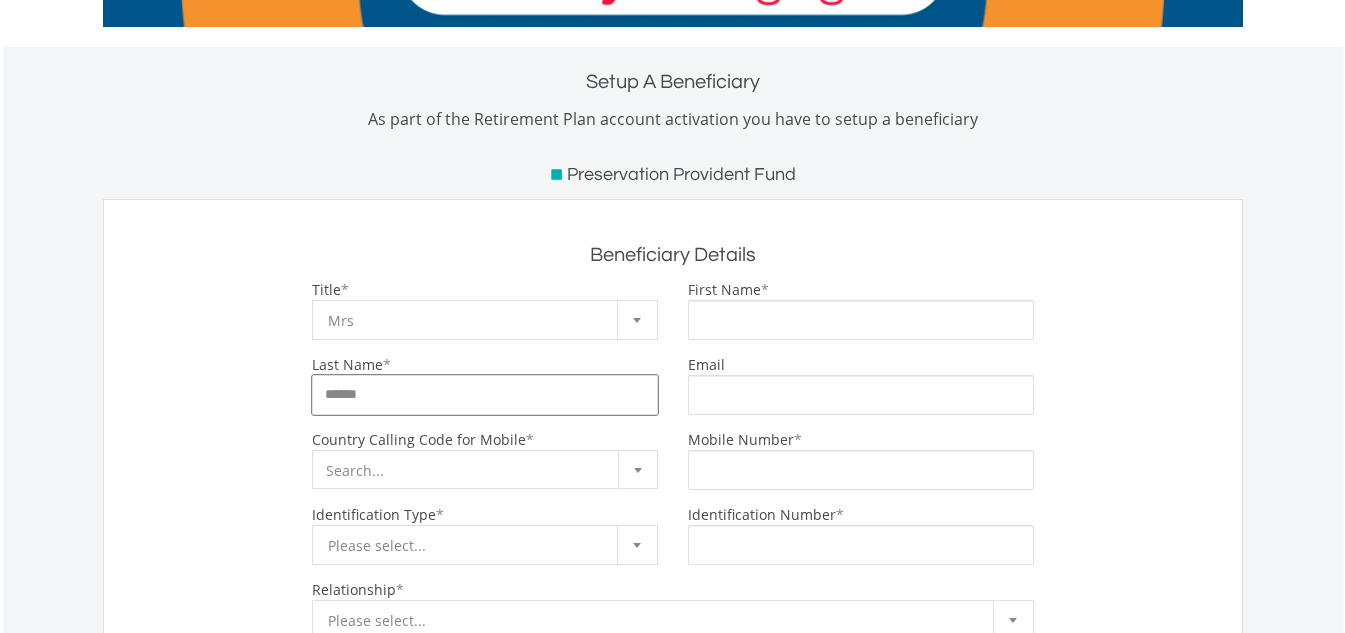 type on "******" 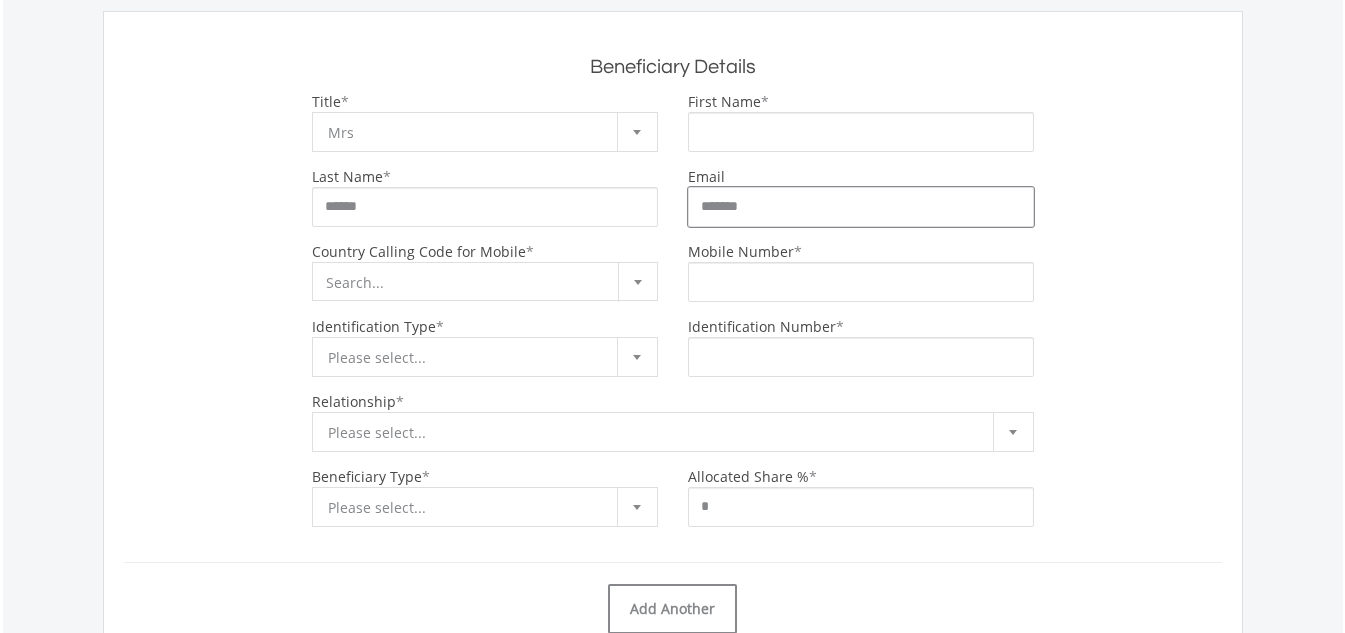 scroll, scrollTop: 500, scrollLeft: 0, axis: vertical 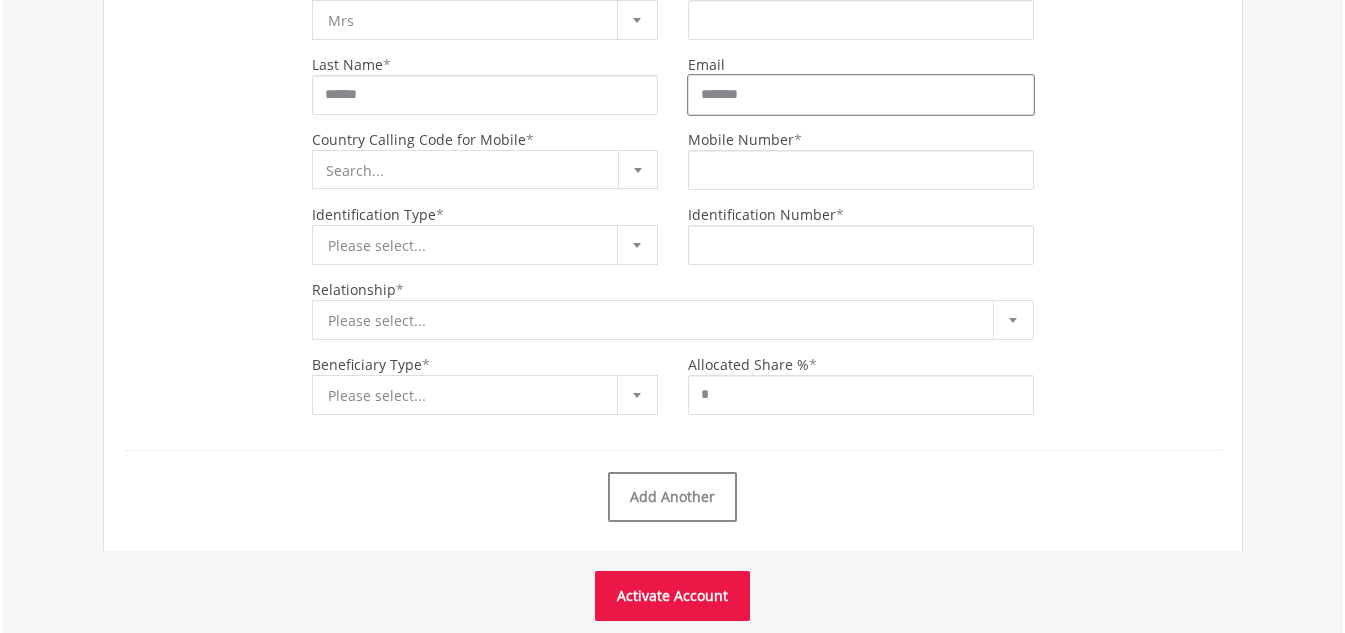 type on "*******" 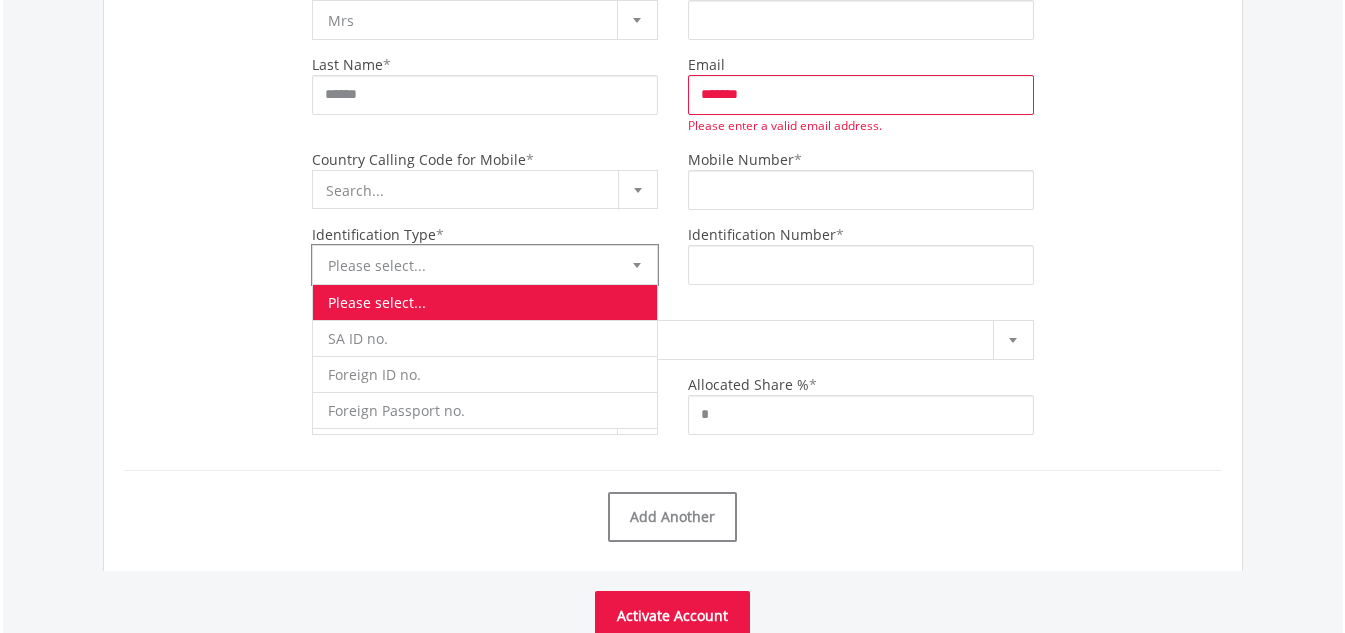 click on "Please select..." at bounding box center (470, 266) 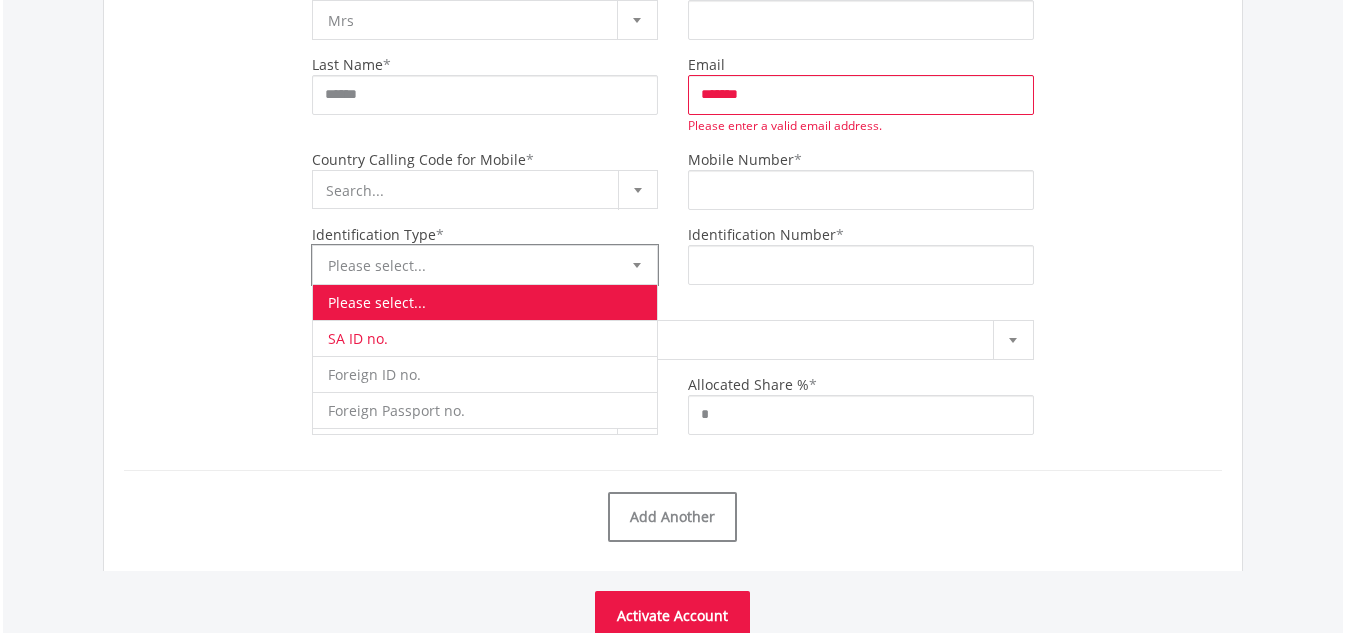 click on "SA ID no." at bounding box center (485, 338) 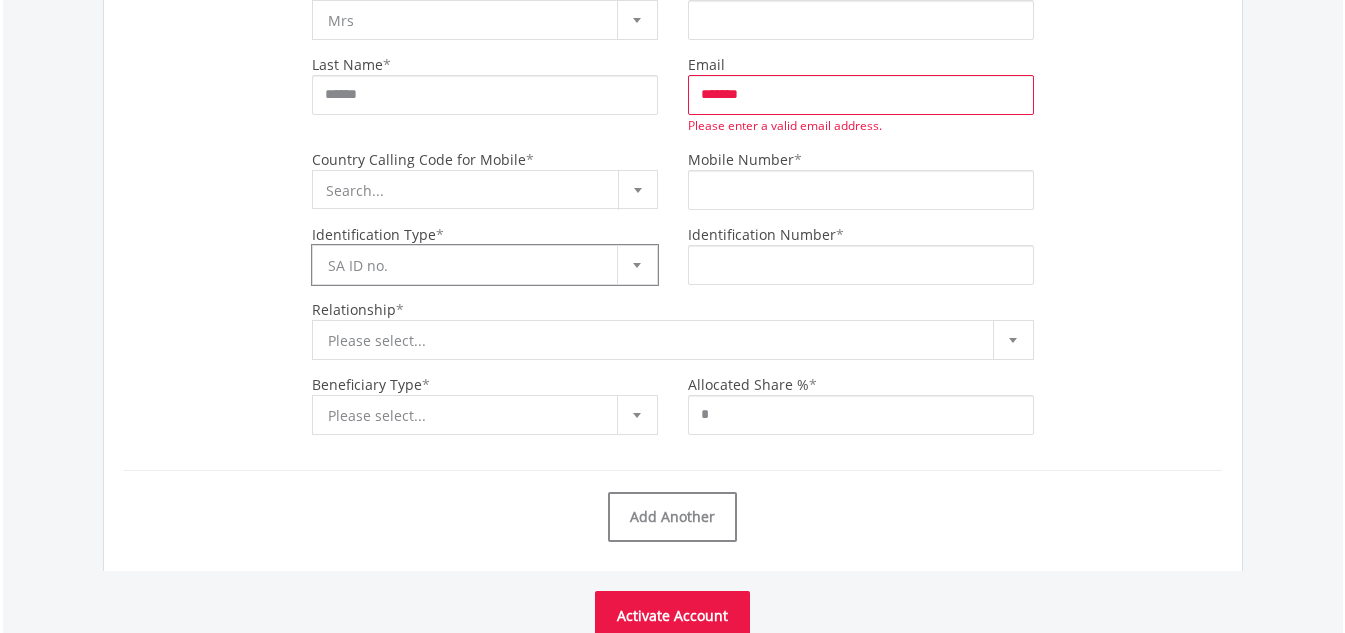 click on "Please select..." at bounding box center [658, 341] 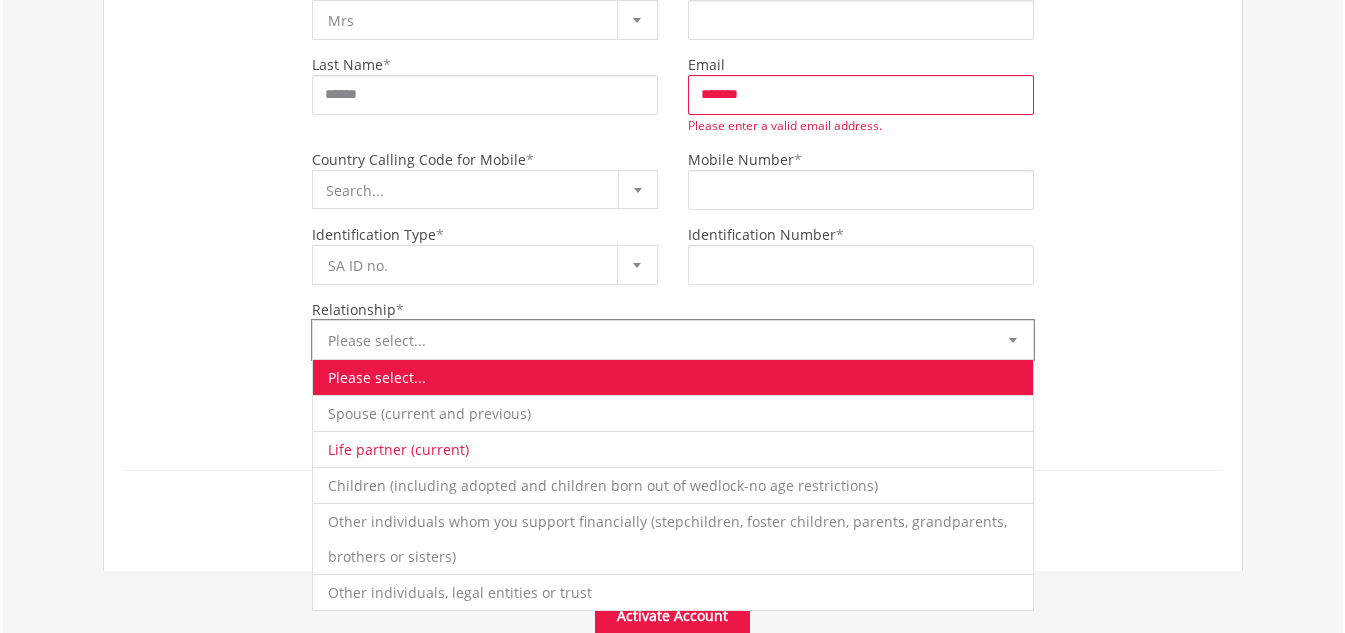 click on "Life partner (current)" at bounding box center (673, 449) 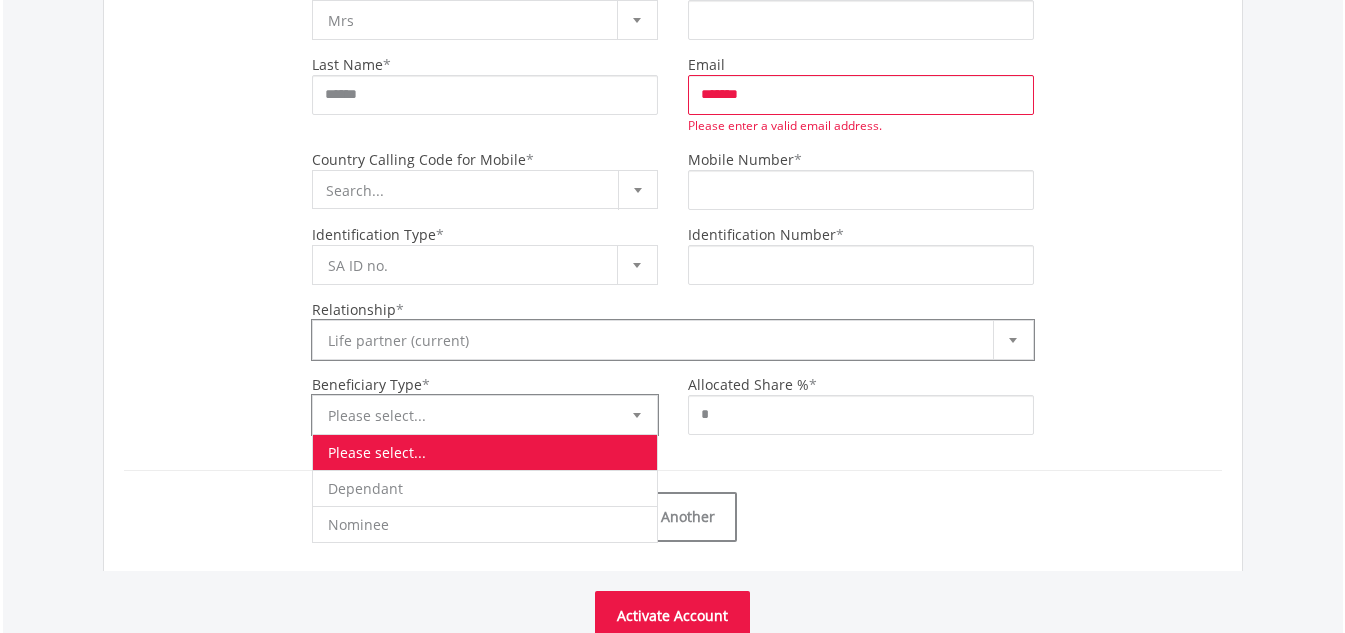 click on "Please select..." at bounding box center (470, 416) 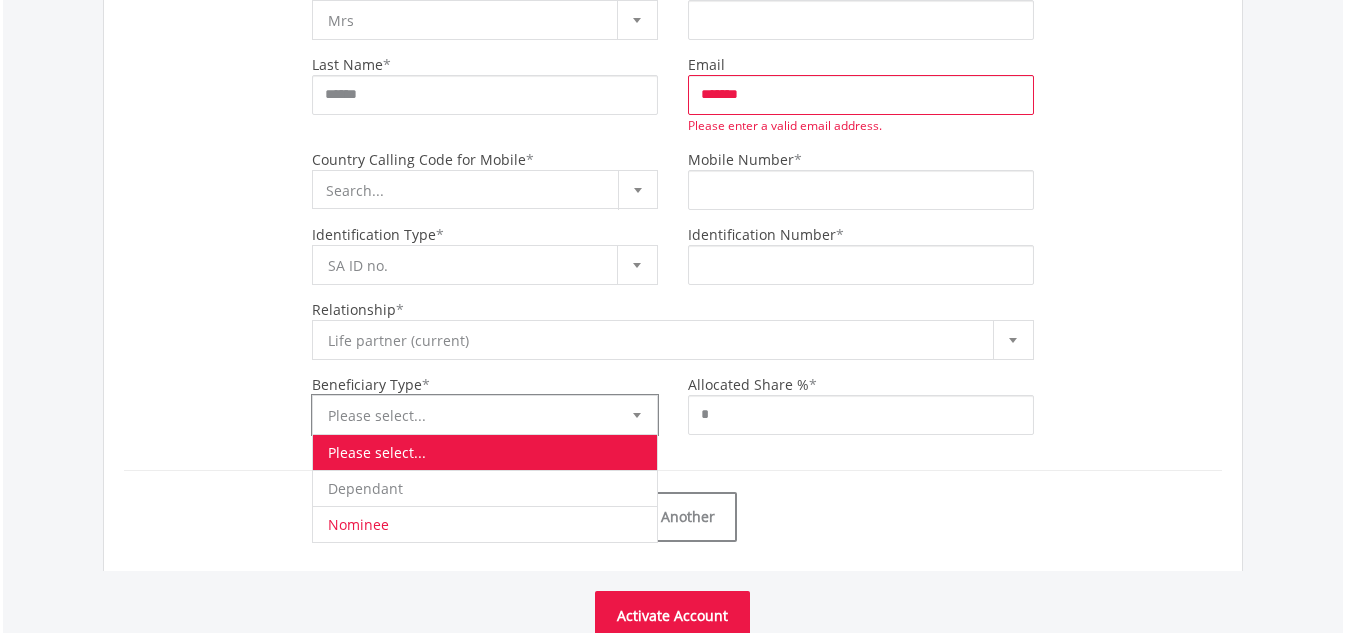 click on "Nominee" at bounding box center (485, 524) 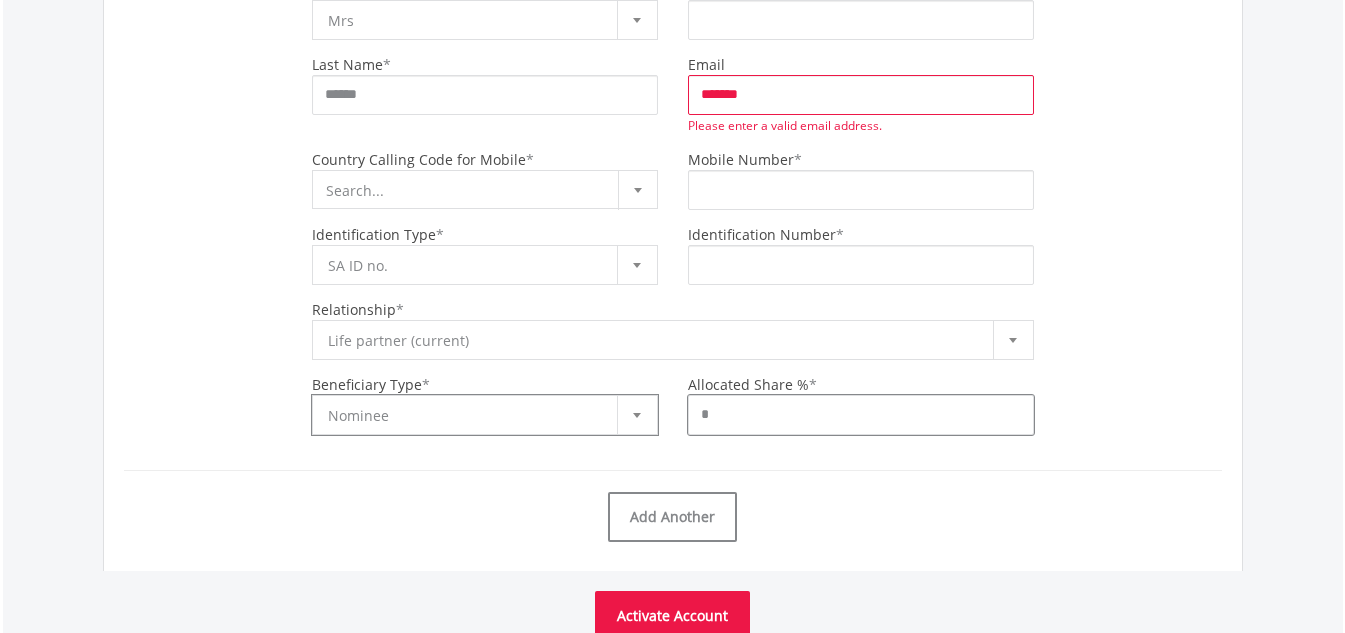 click on "*" at bounding box center [861, 415] 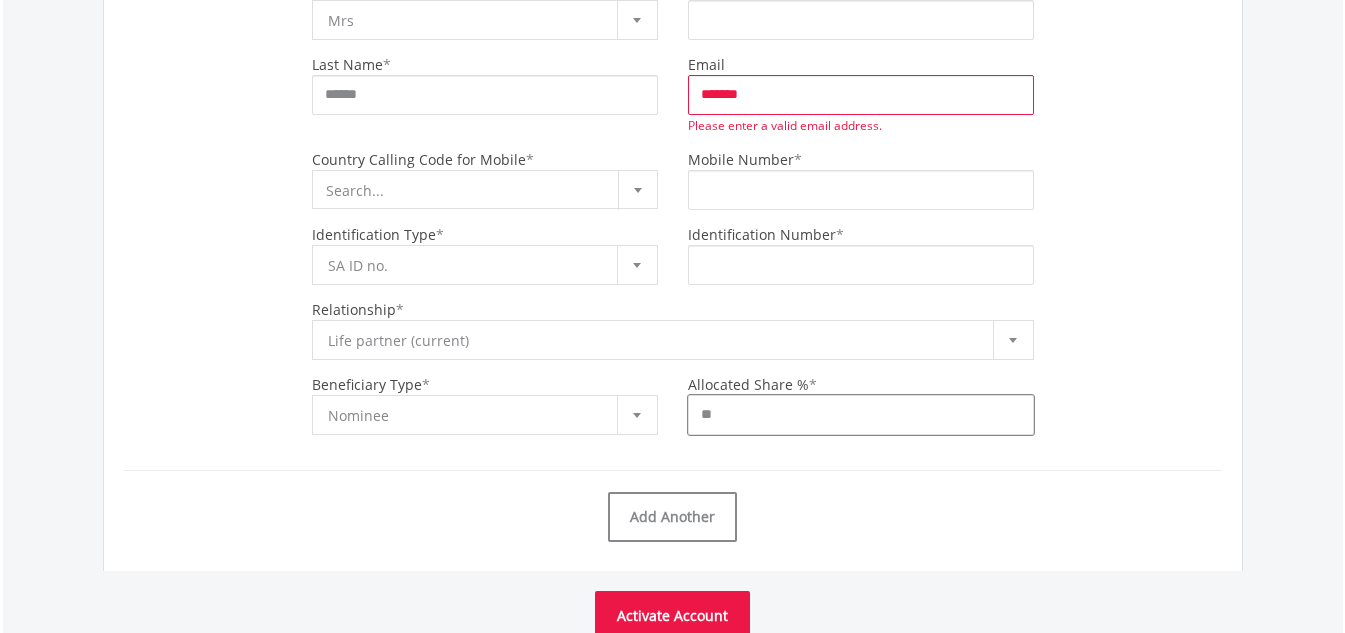 type on "*" 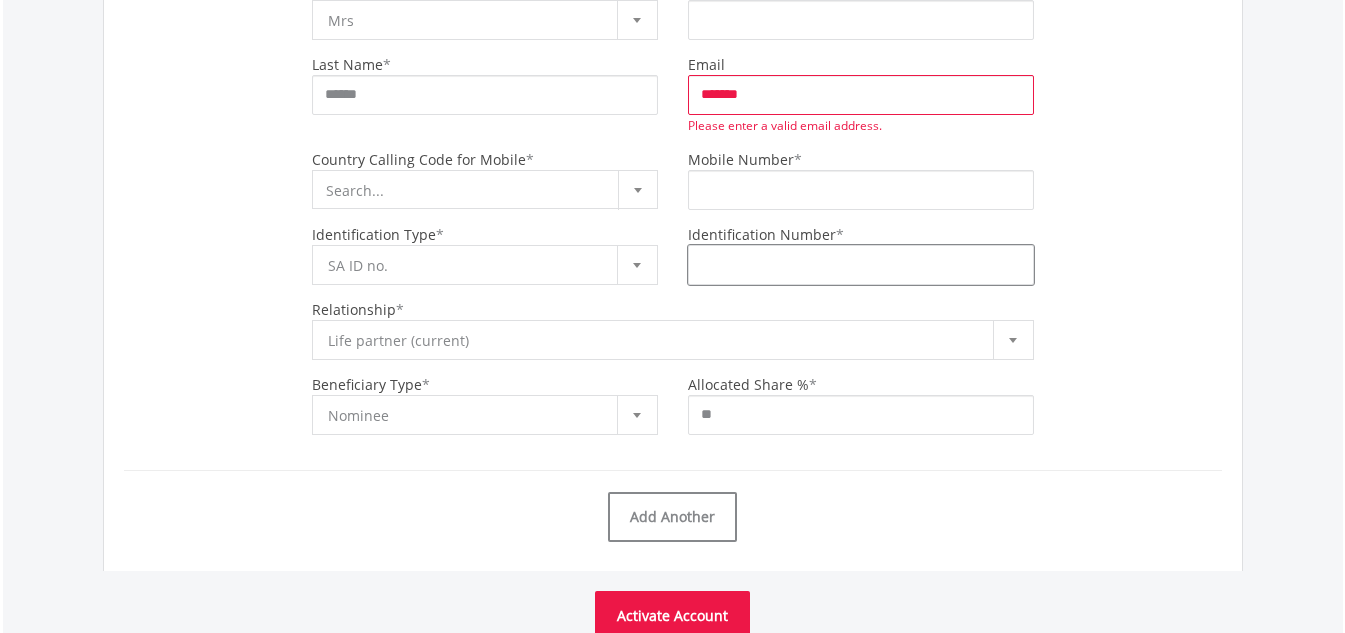 drag, startPoint x: 808, startPoint y: 245, endPoint x: 805, endPoint y: 256, distance: 11.401754 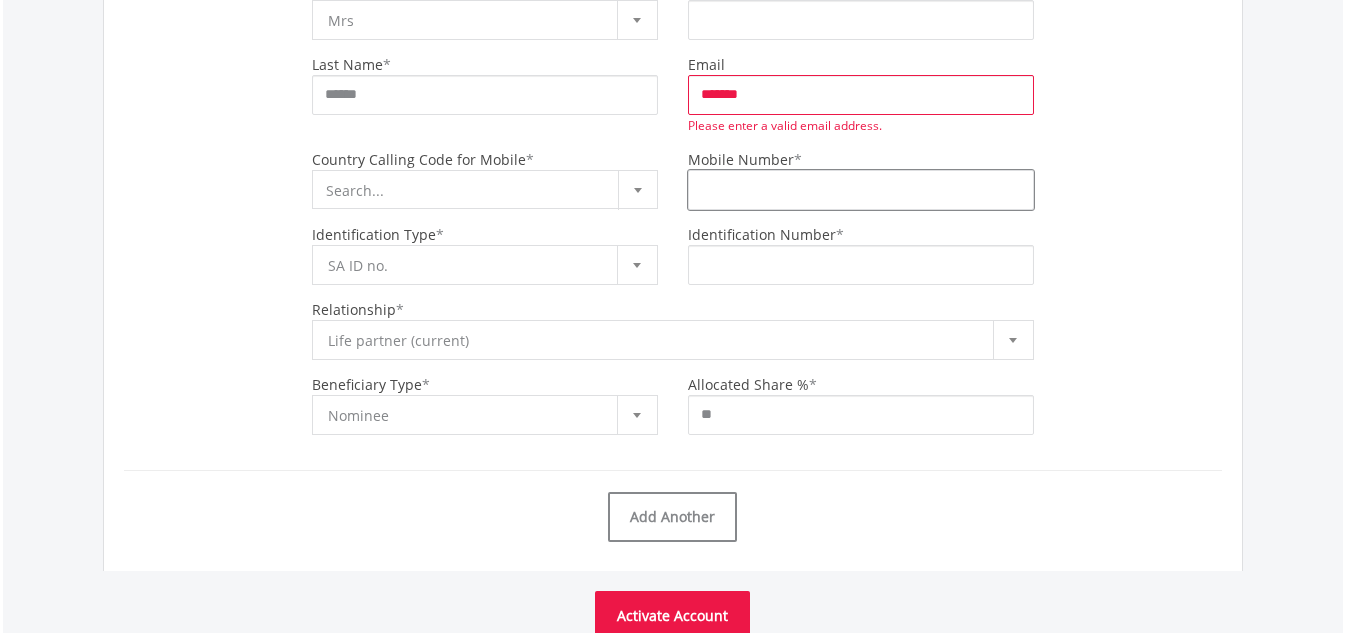 click on "Mobile Number" at bounding box center (861, 190) 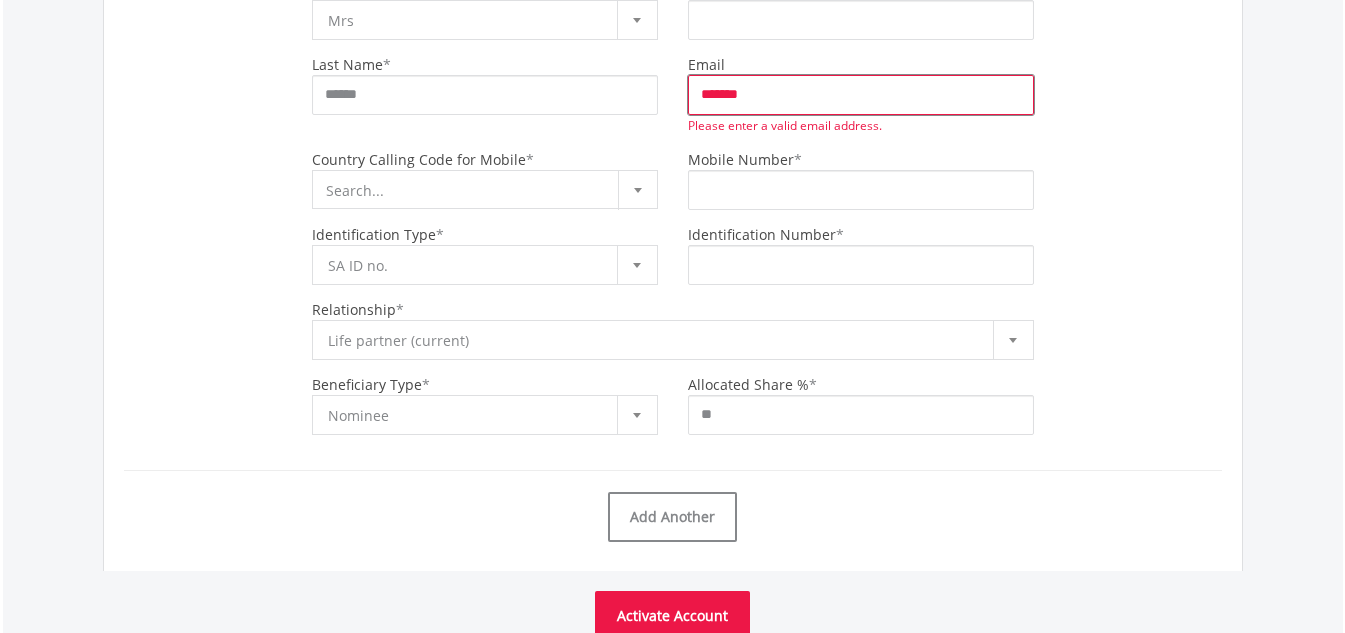 click on "*******" at bounding box center [861, 95] 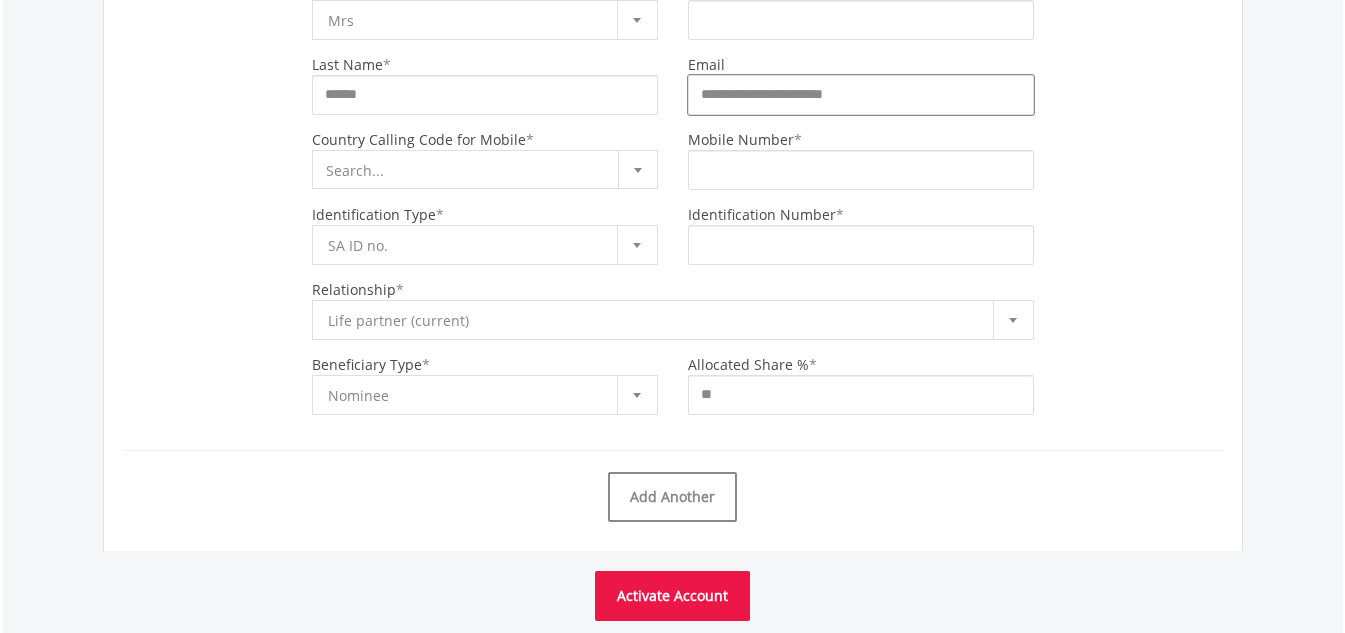 type on "**********" 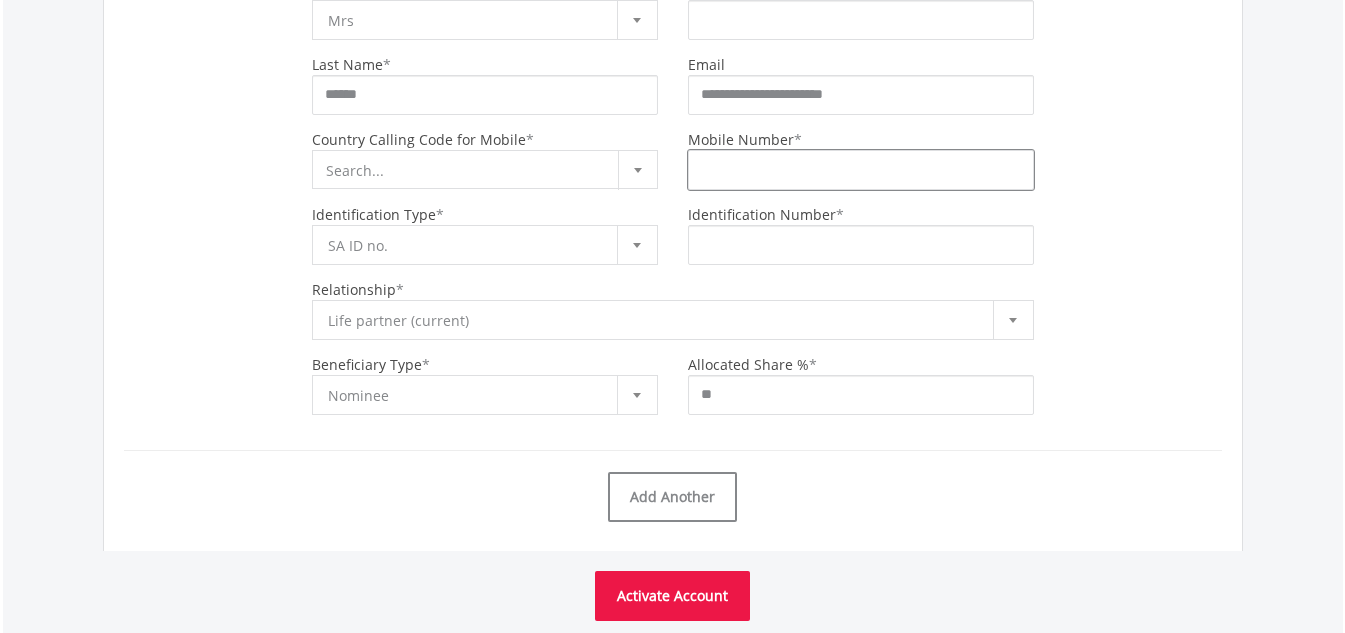 click on "Mobile Number" at bounding box center (861, 170) 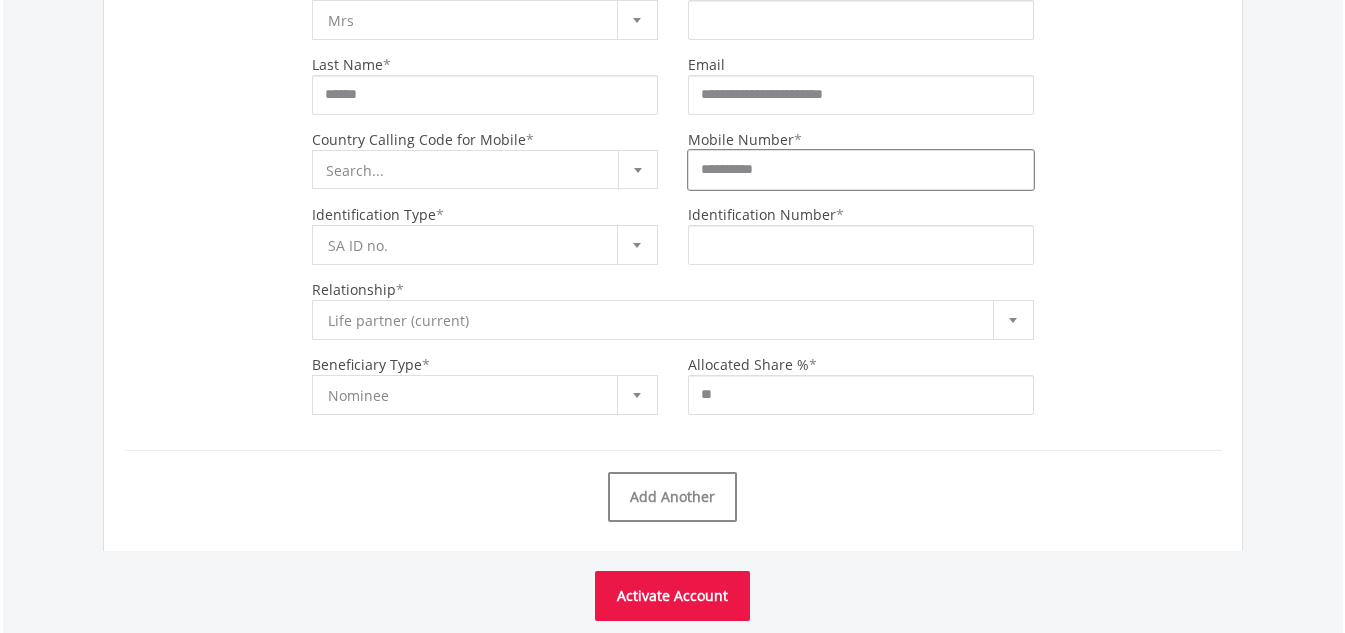 type on "**********" 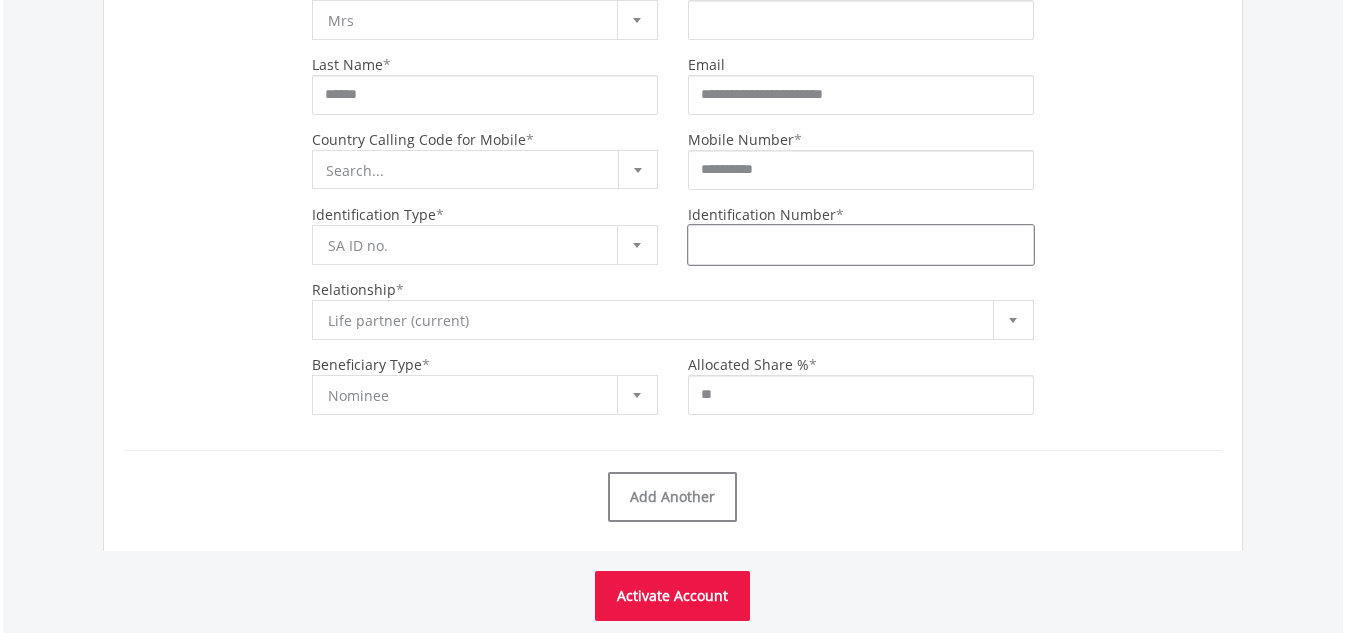 click on "Identification Number" at bounding box center (861, 245) 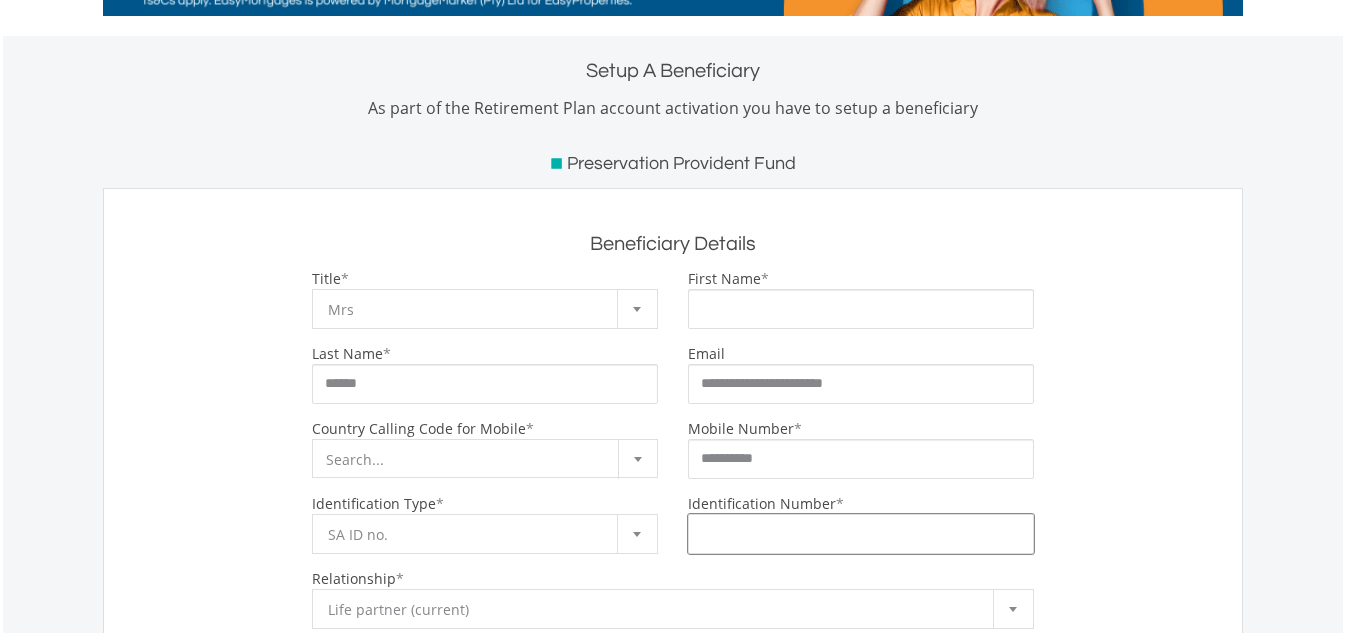 scroll, scrollTop: 200, scrollLeft: 0, axis: vertical 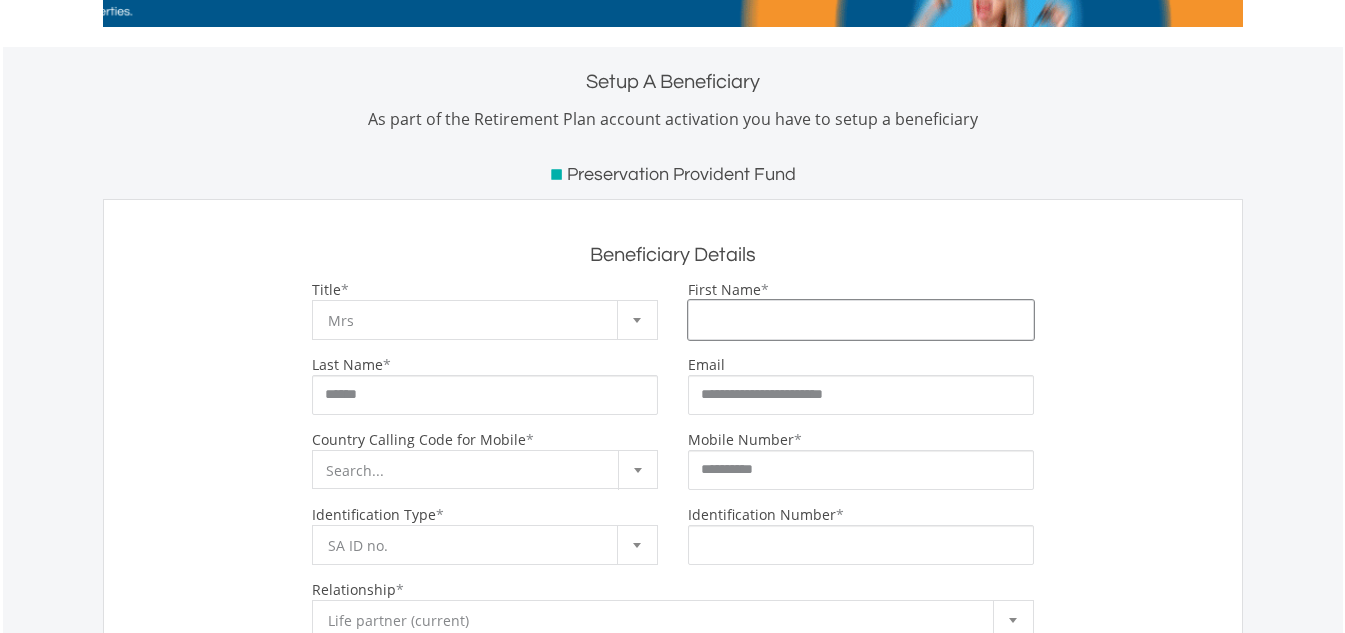 click on "First Name" at bounding box center (861, 320) 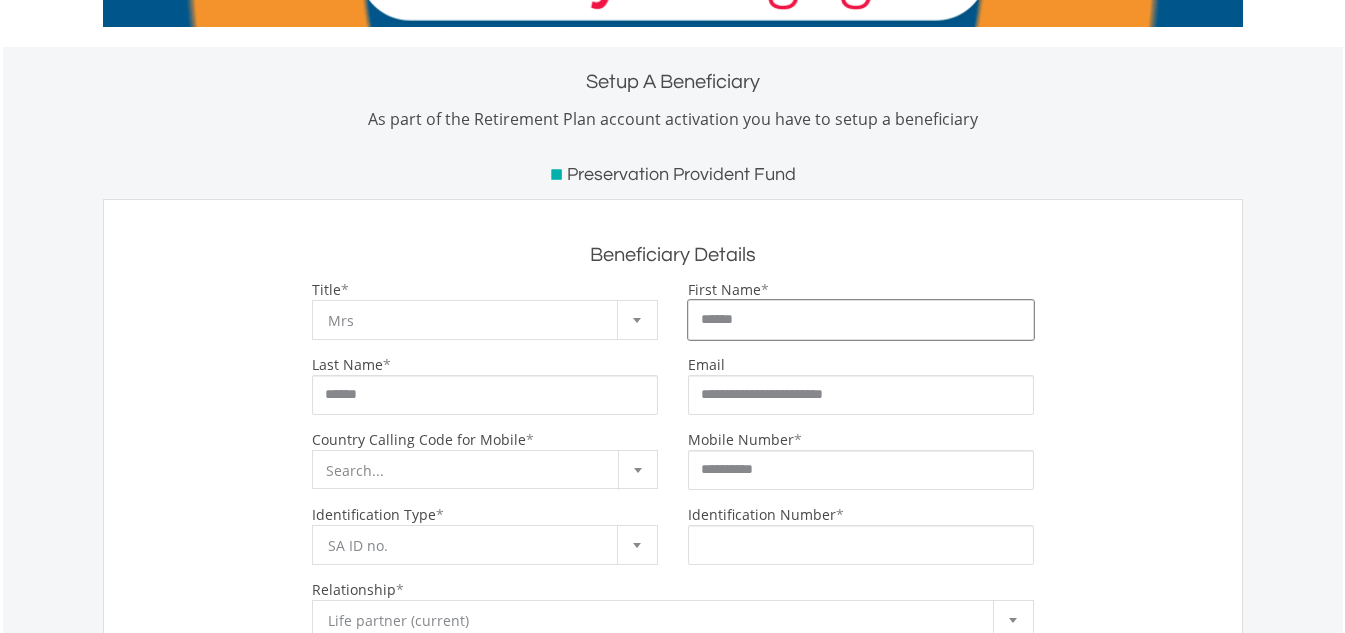 type on "******" 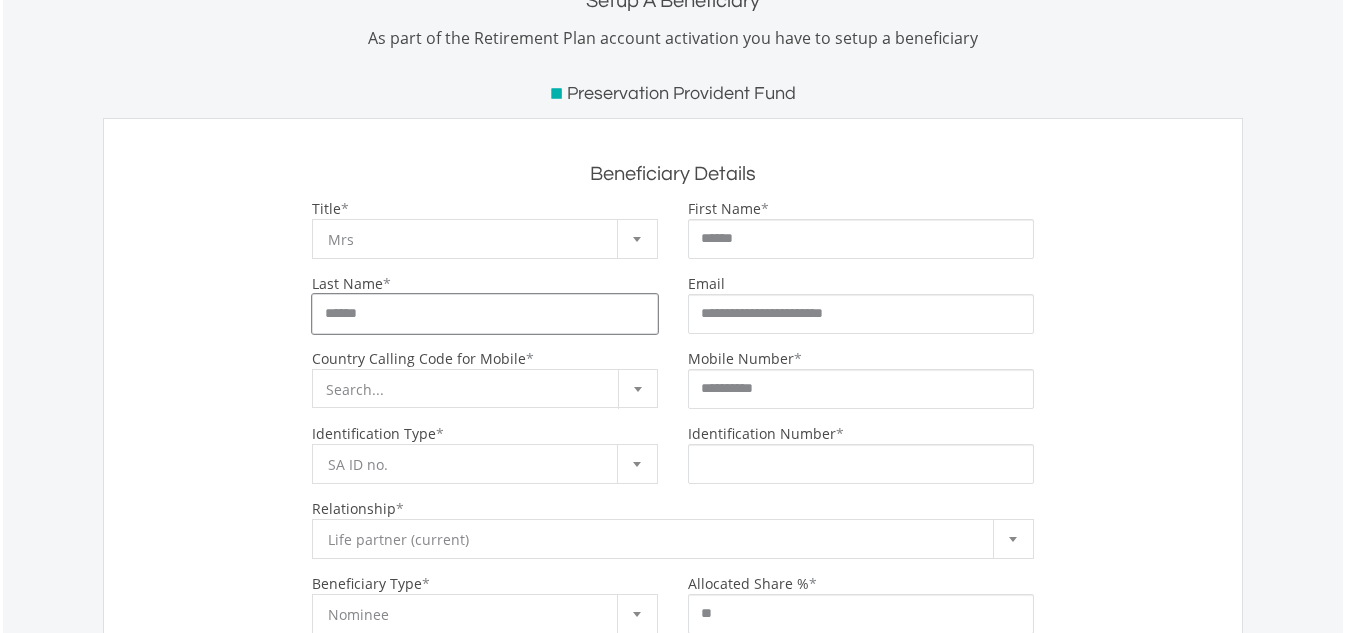 scroll, scrollTop: 400, scrollLeft: 0, axis: vertical 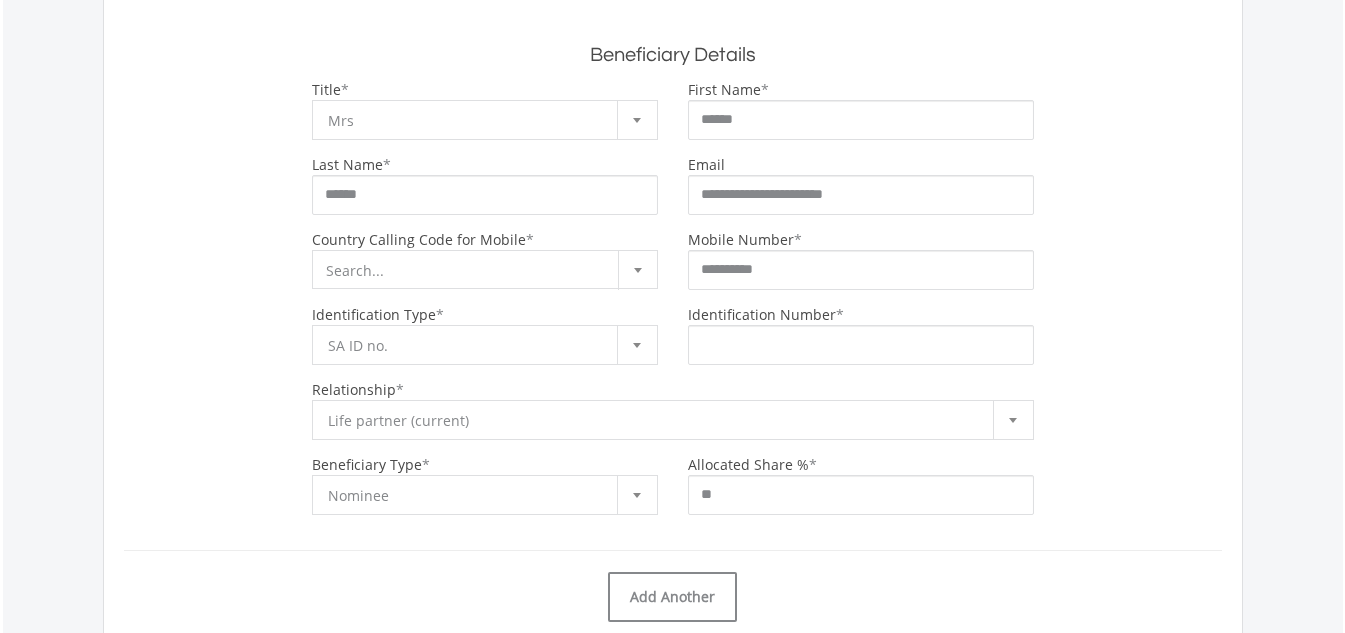 click on "Search..." at bounding box center [485, 270] 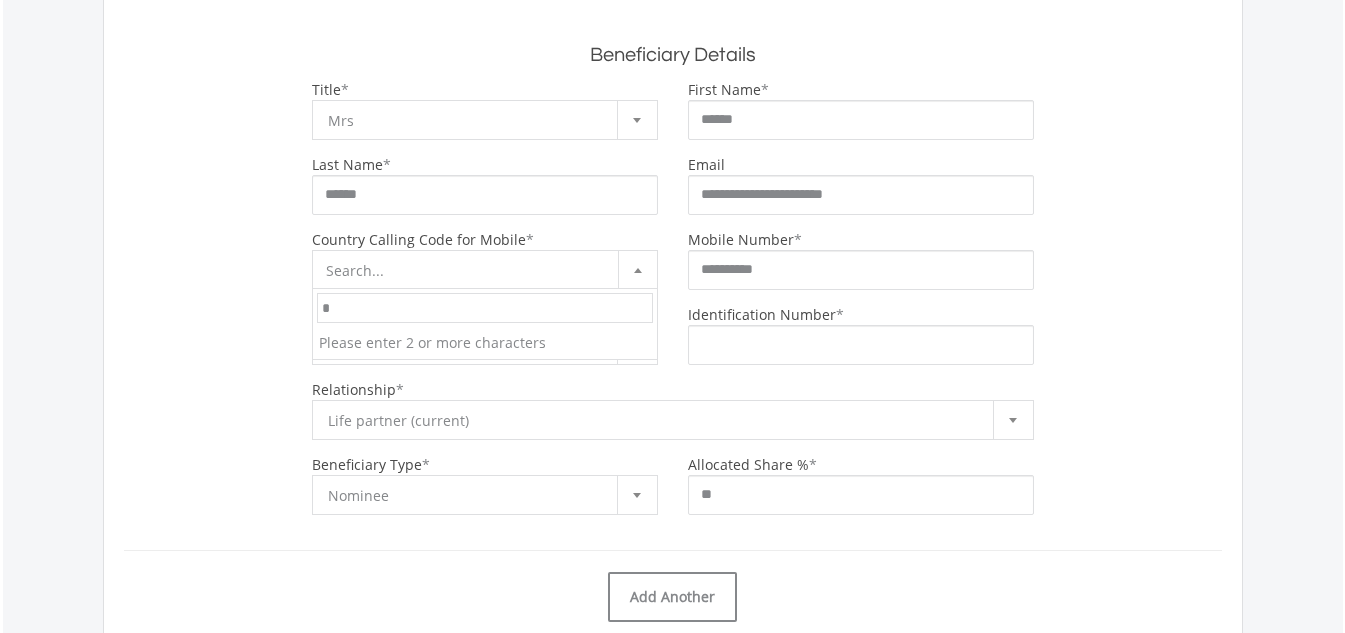 type on "**" 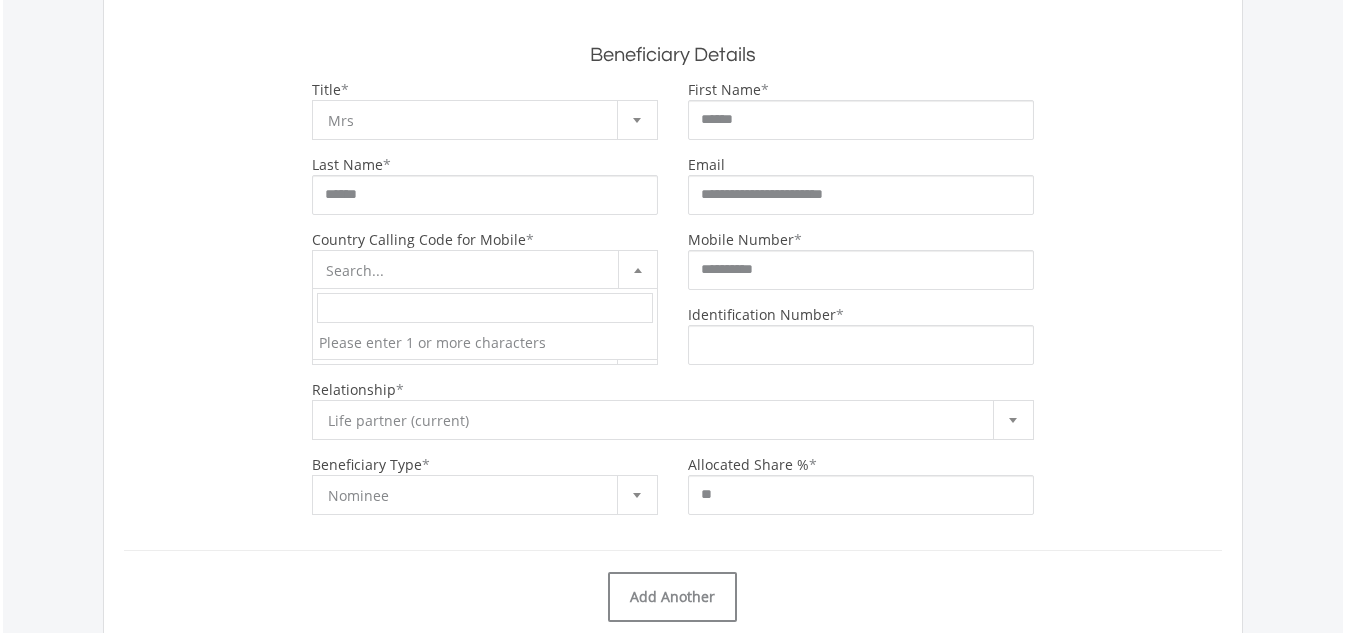 click on "Life partner (current)" at bounding box center [658, 421] 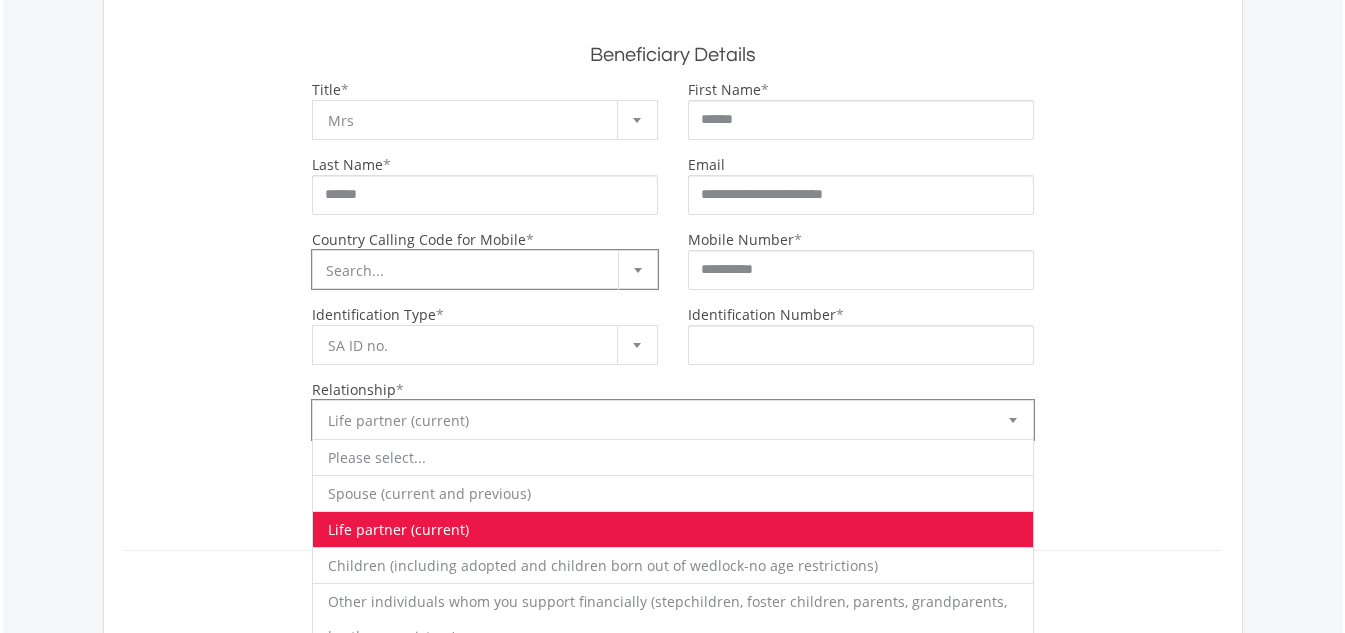 click on "Search..." at bounding box center (485, 270) 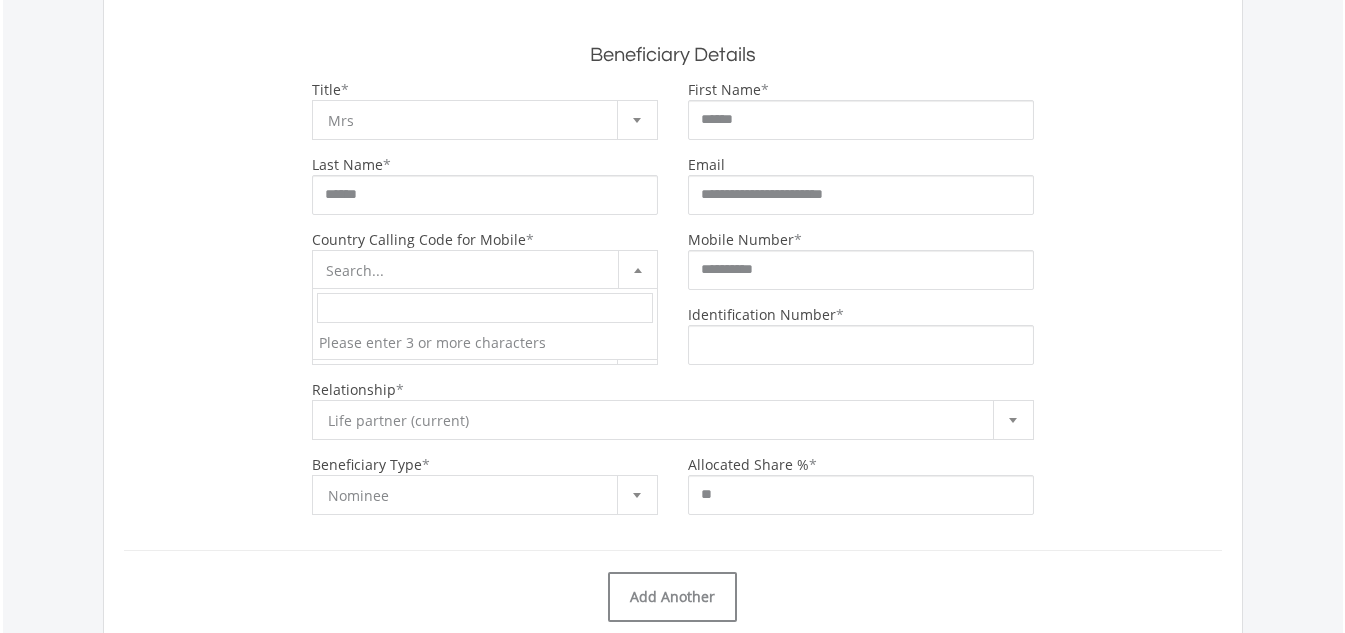 click at bounding box center (637, 270) 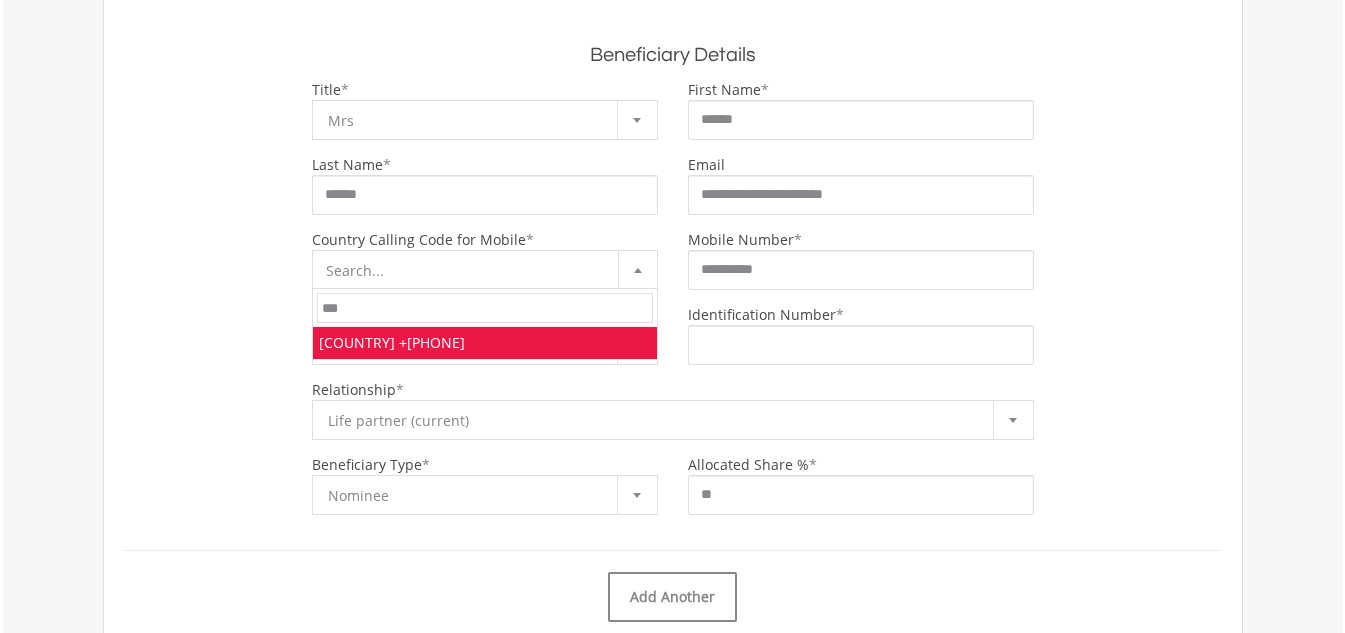 type on "***" 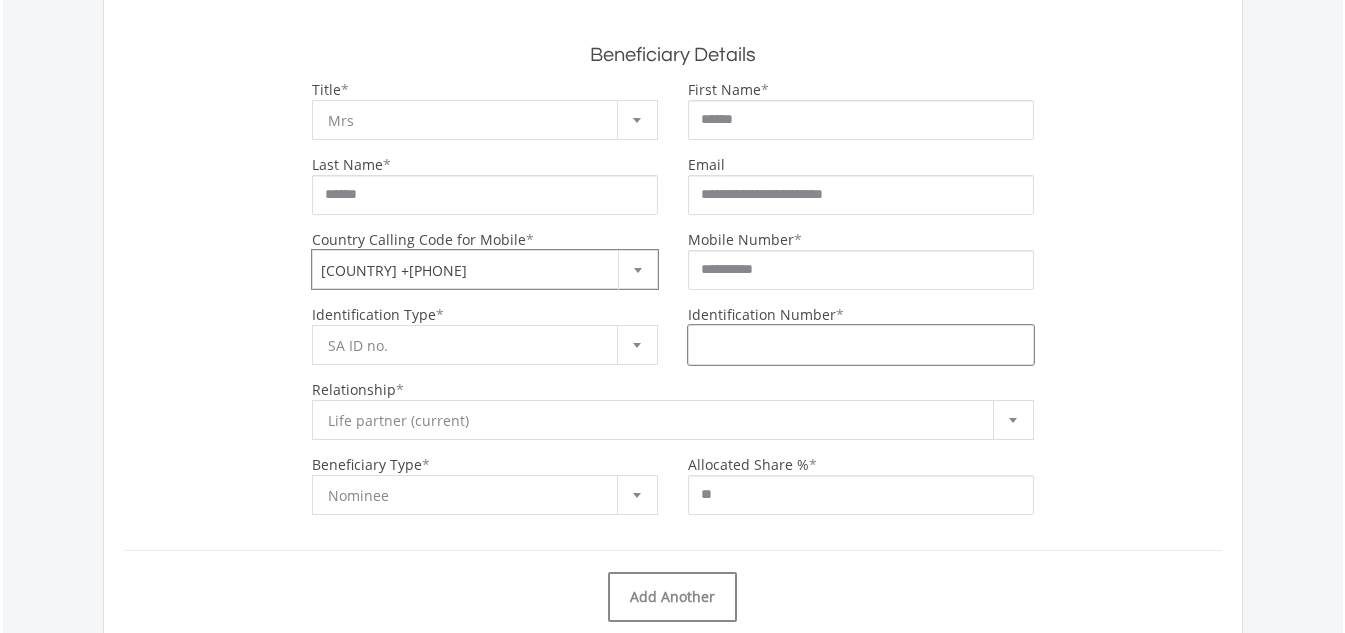 click on "Identification Number" at bounding box center (861, 345) 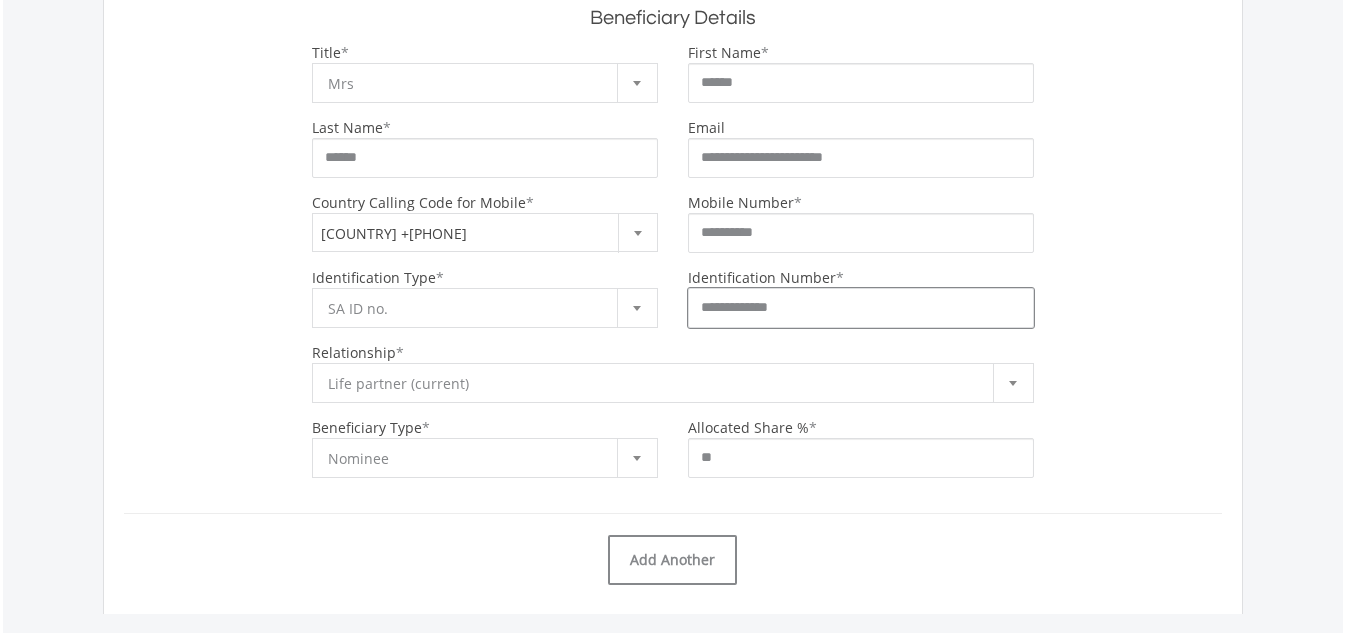 scroll, scrollTop: 500, scrollLeft: 0, axis: vertical 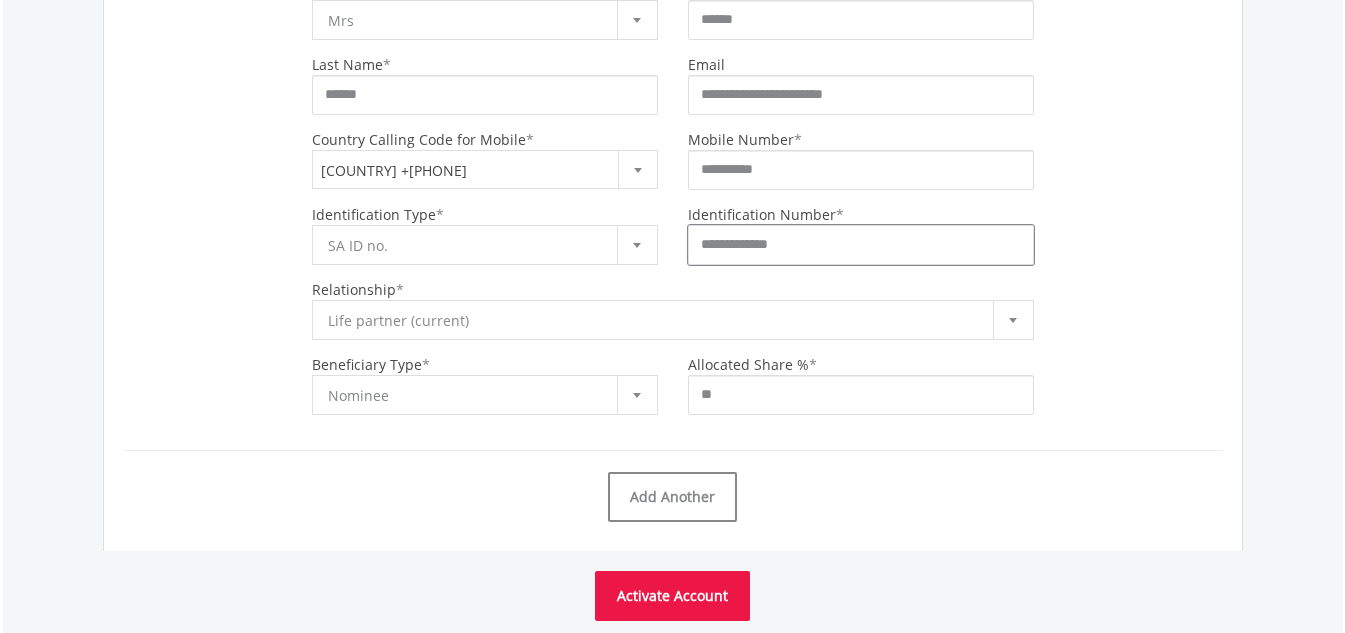 type on "**********" 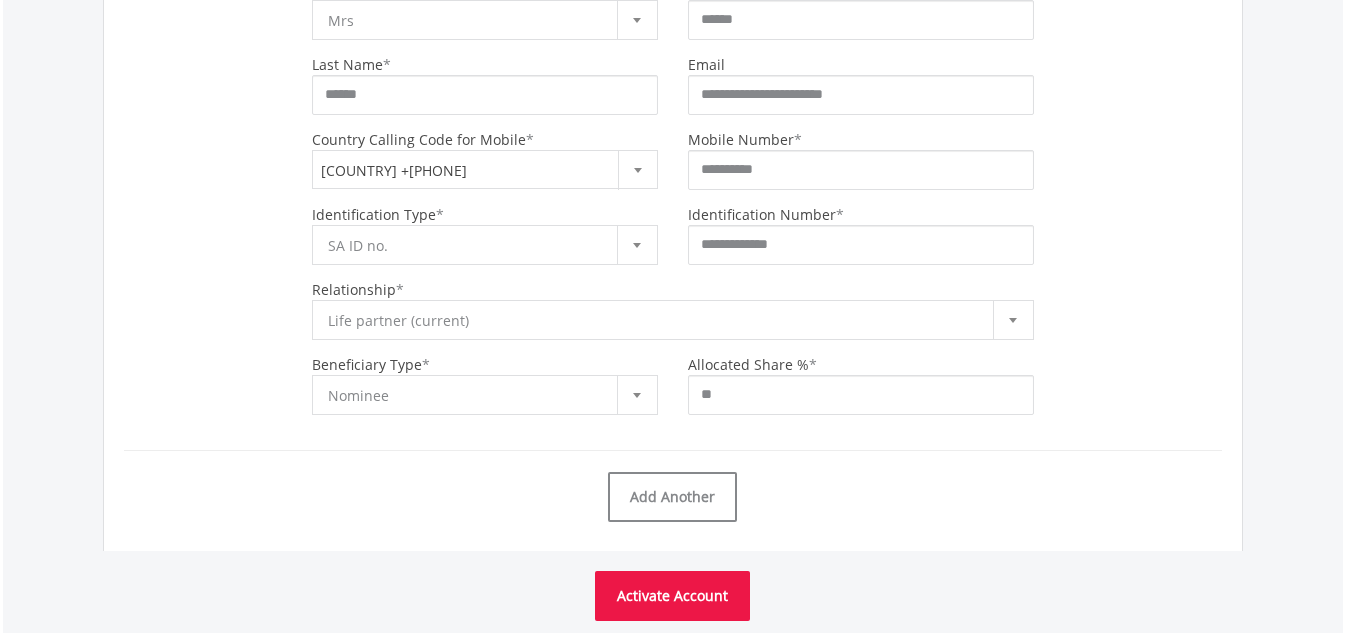 type 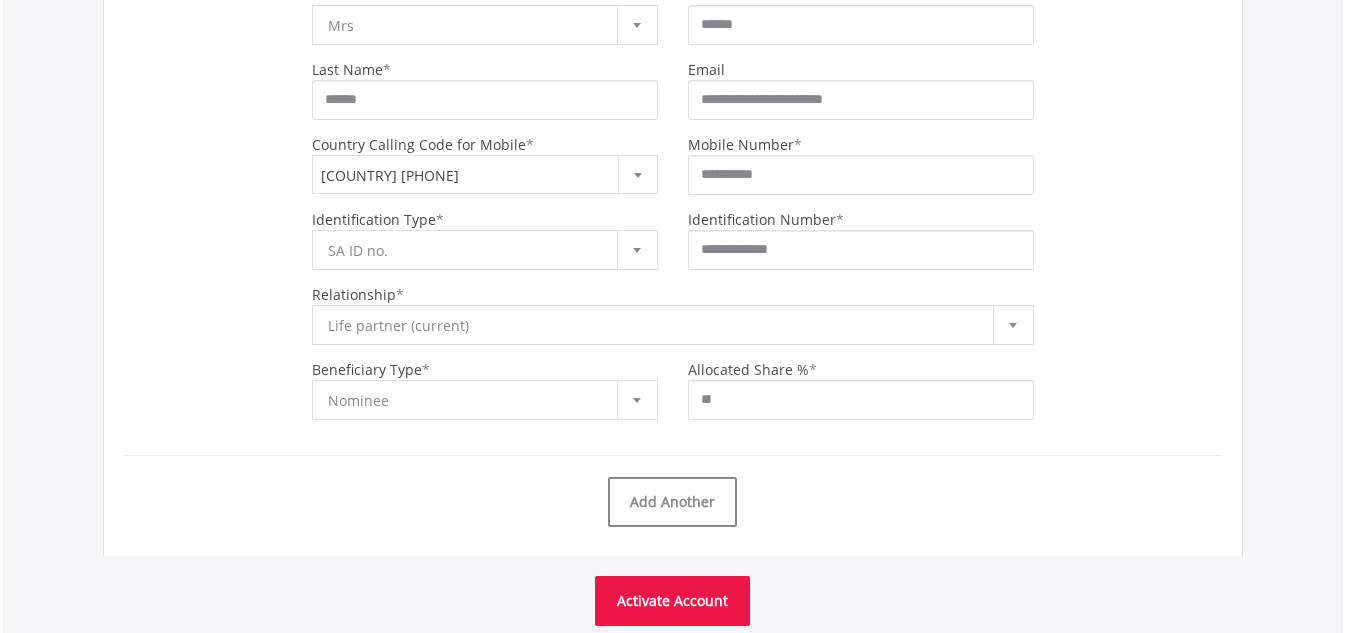 scroll, scrollTop: 600, scrollLeft: 0, axis: vertical 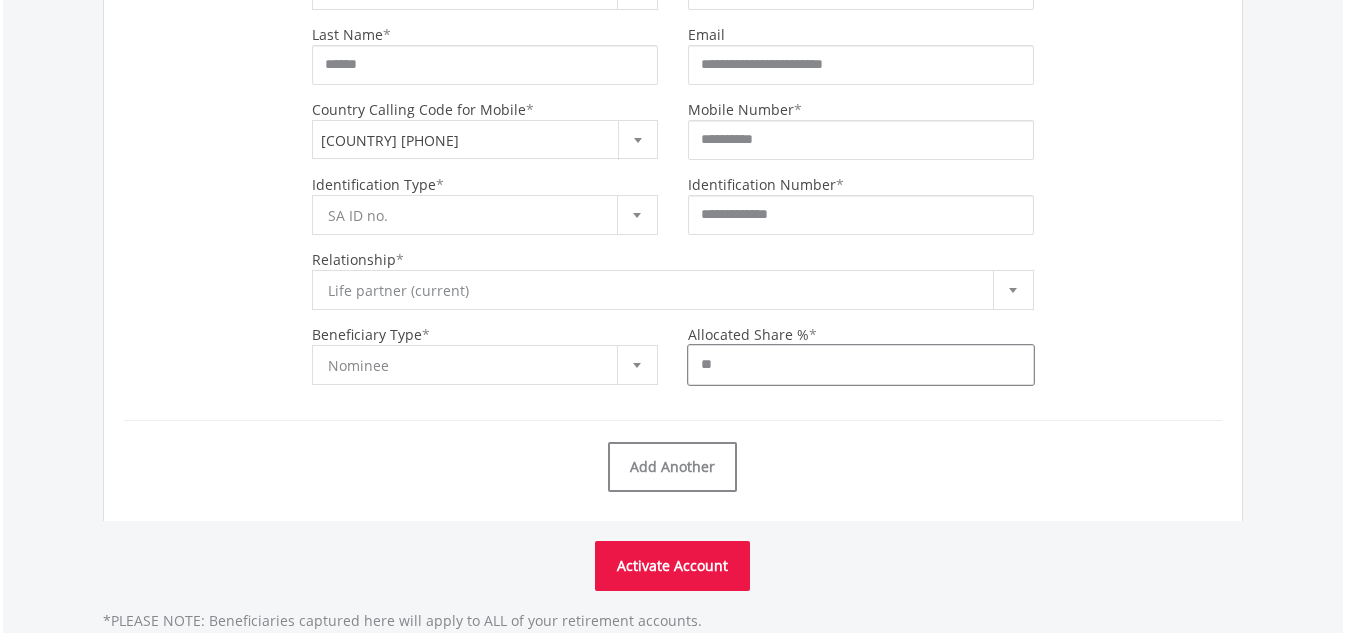 click on "**" at bounding box center (861, 365) 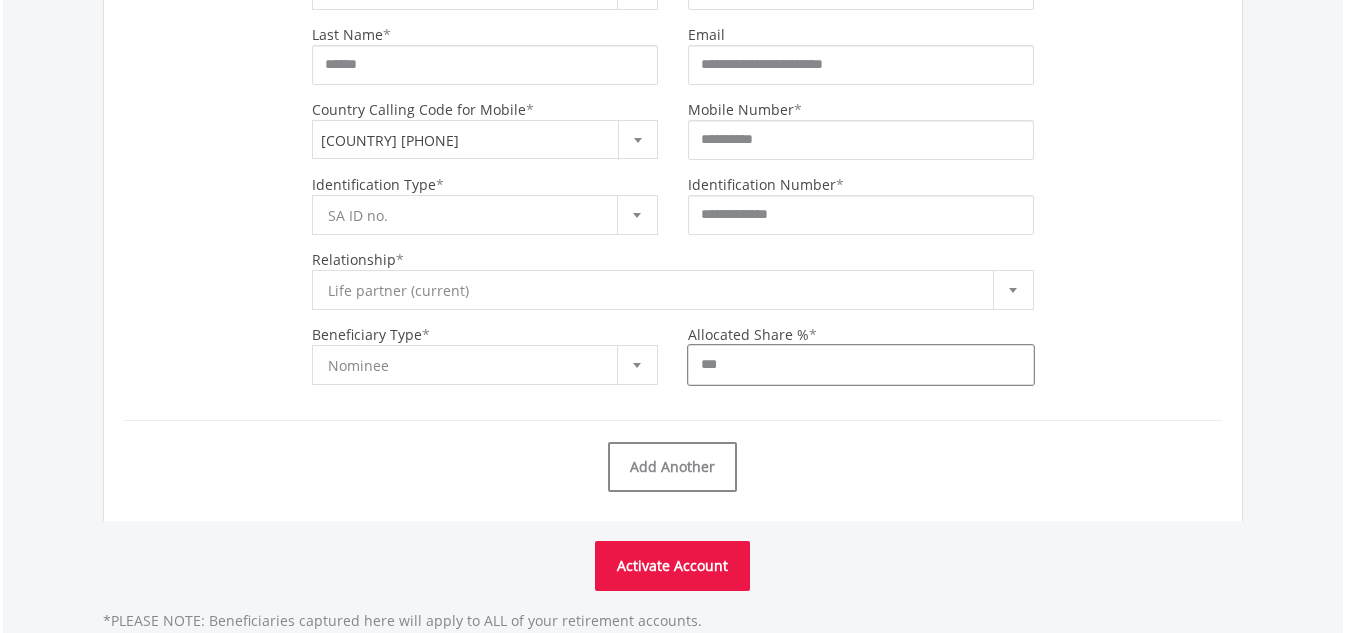 type on "***" 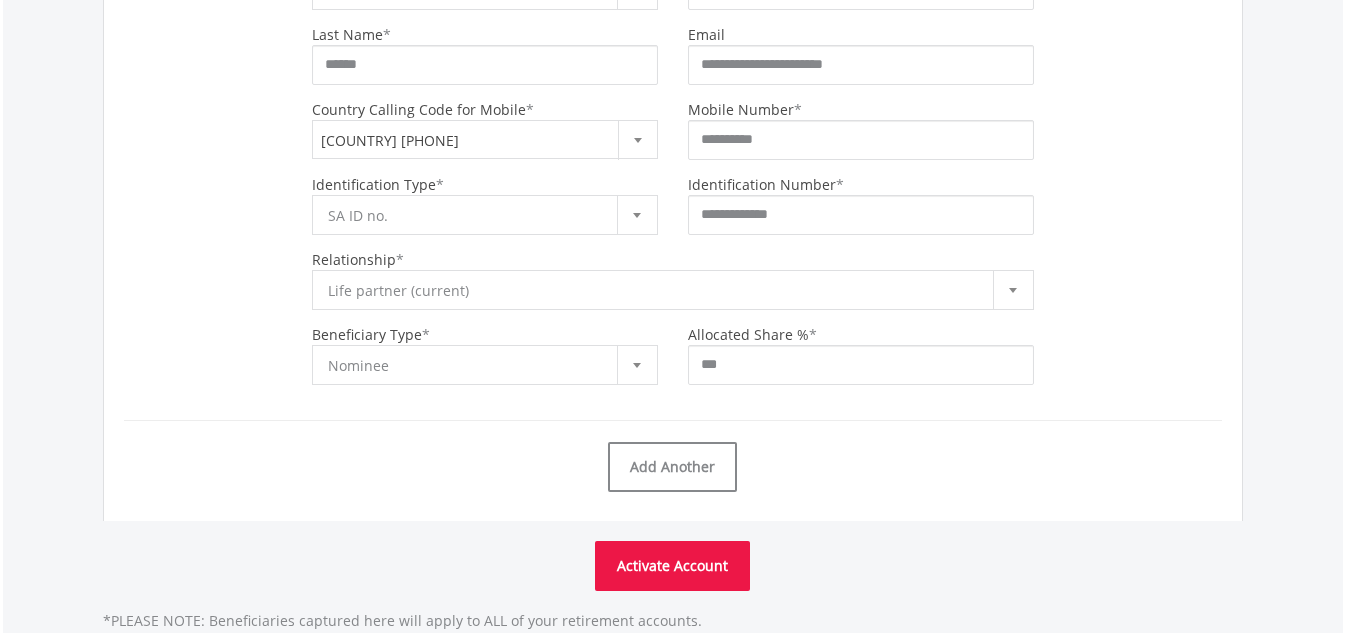 type 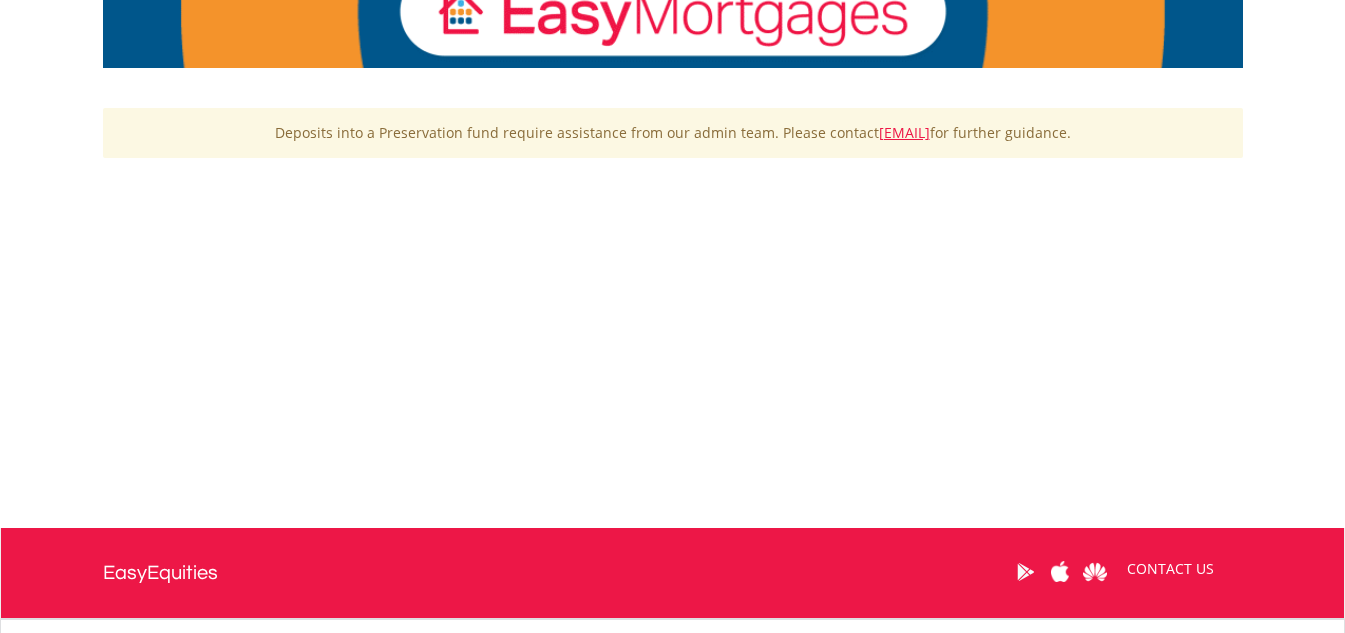 scroll, scrollTop: 300, scrollLeft: 0, axis: vertical 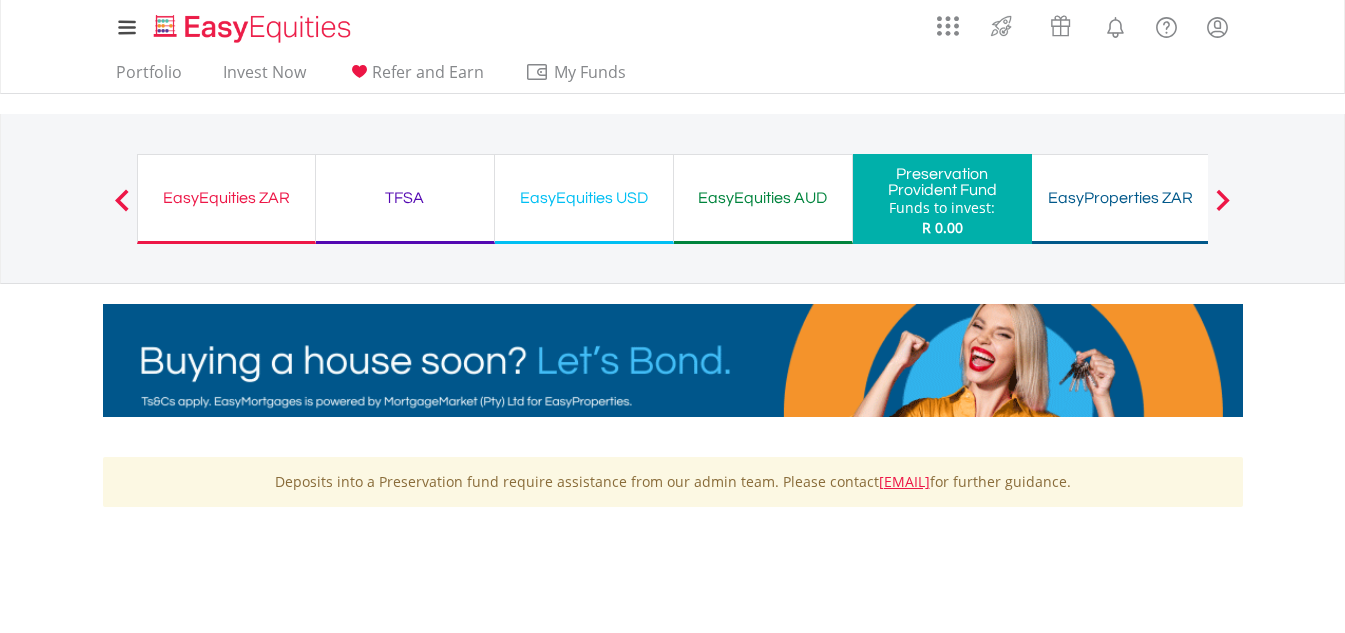 drag, startPoint x: 954, startPoint y: 210, endPoint x: 932, endPoint y: 212, distance: 22.090721 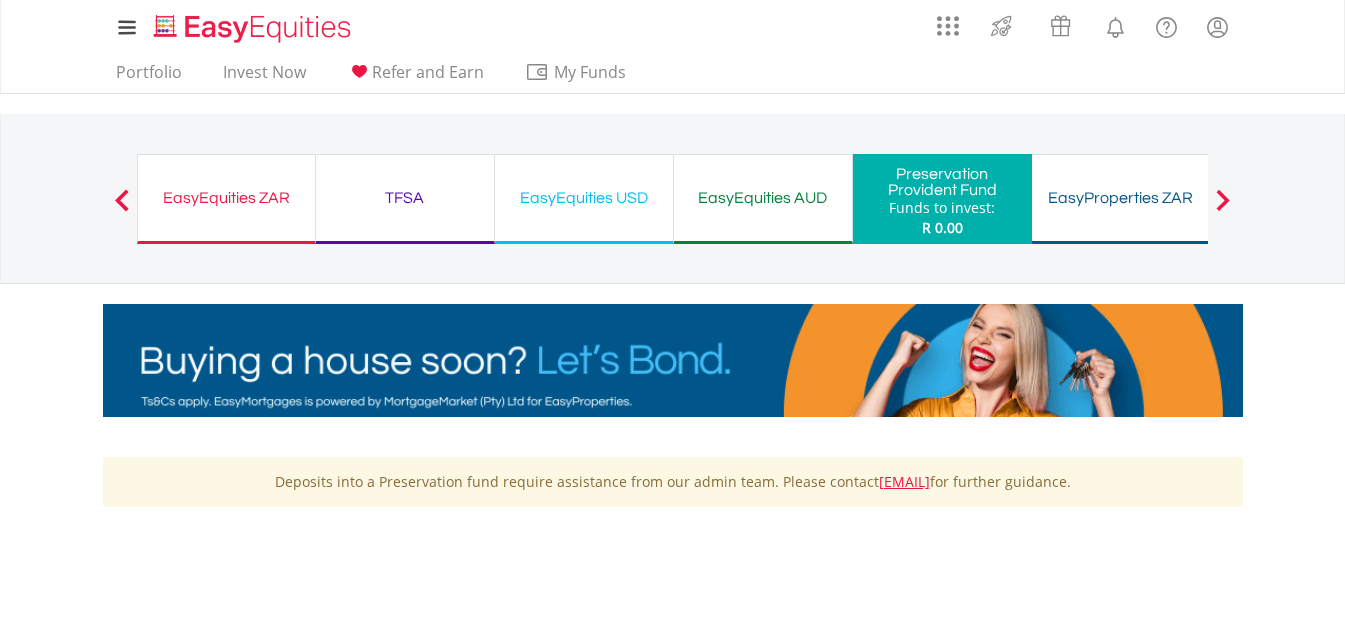 click on "Funds to invest:" at bounding box center (942, 208) 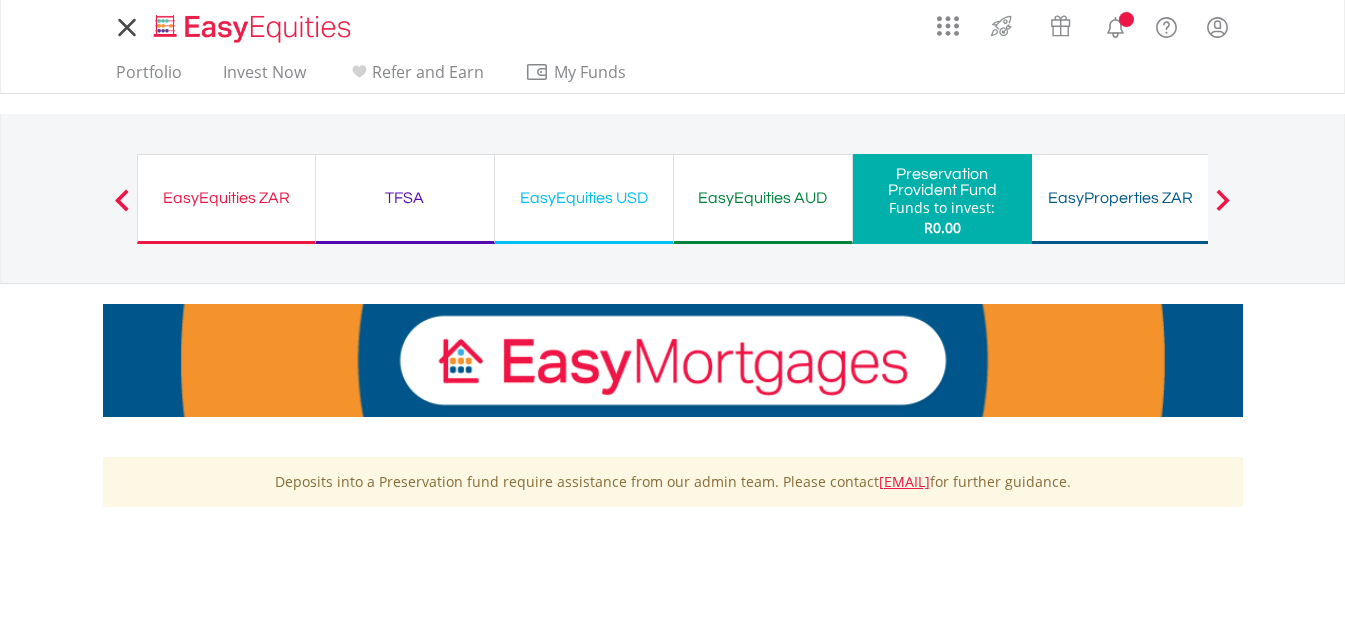 scroll, scrollTop: 0, scrollLeft: 0, axis: both 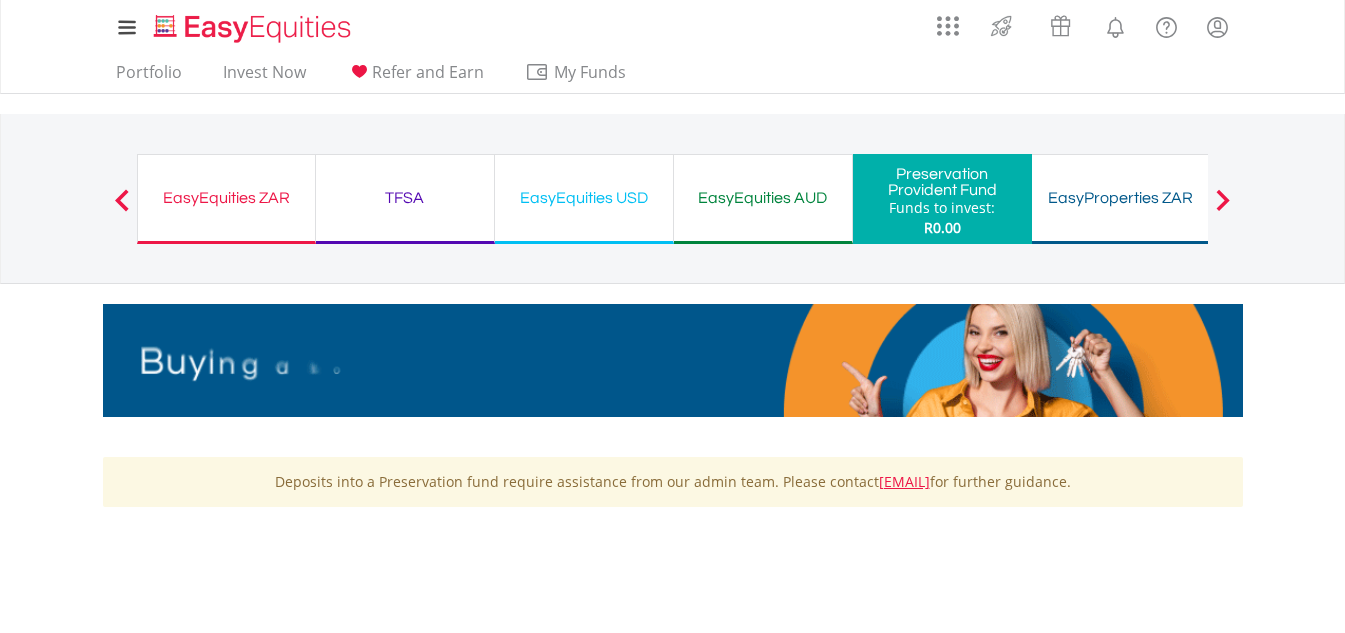 click at bounding box center (1223, 200) 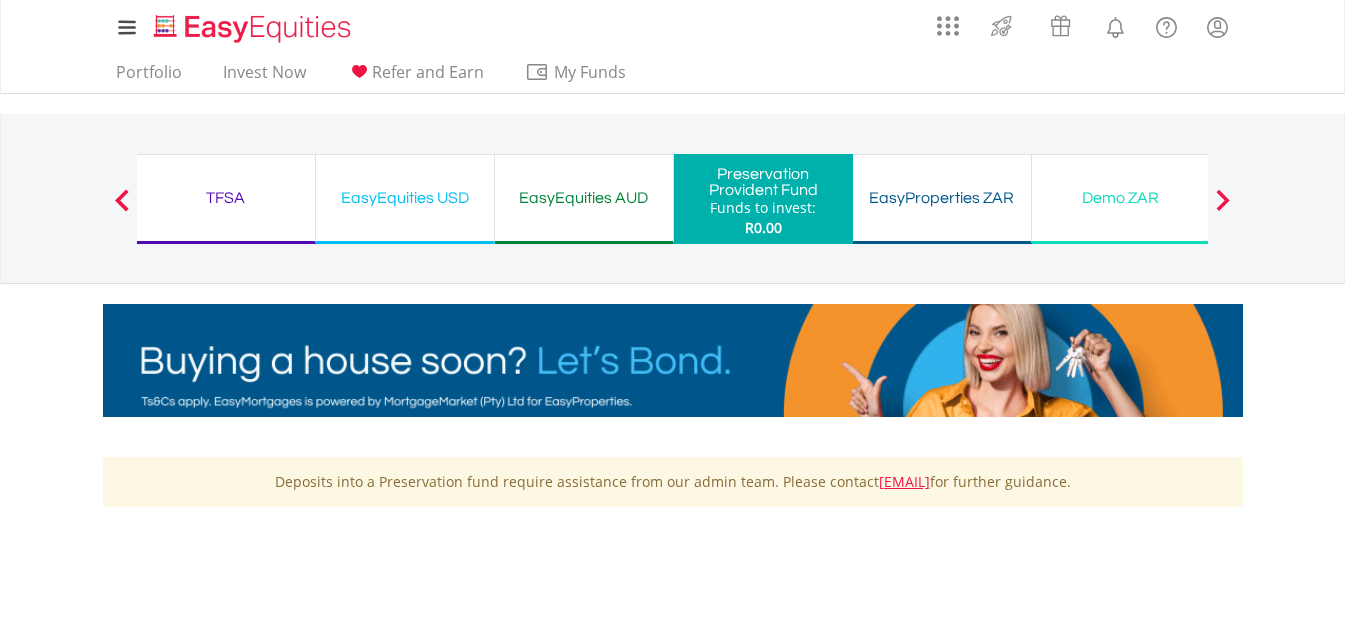 click at bounding box center (1223, 200) 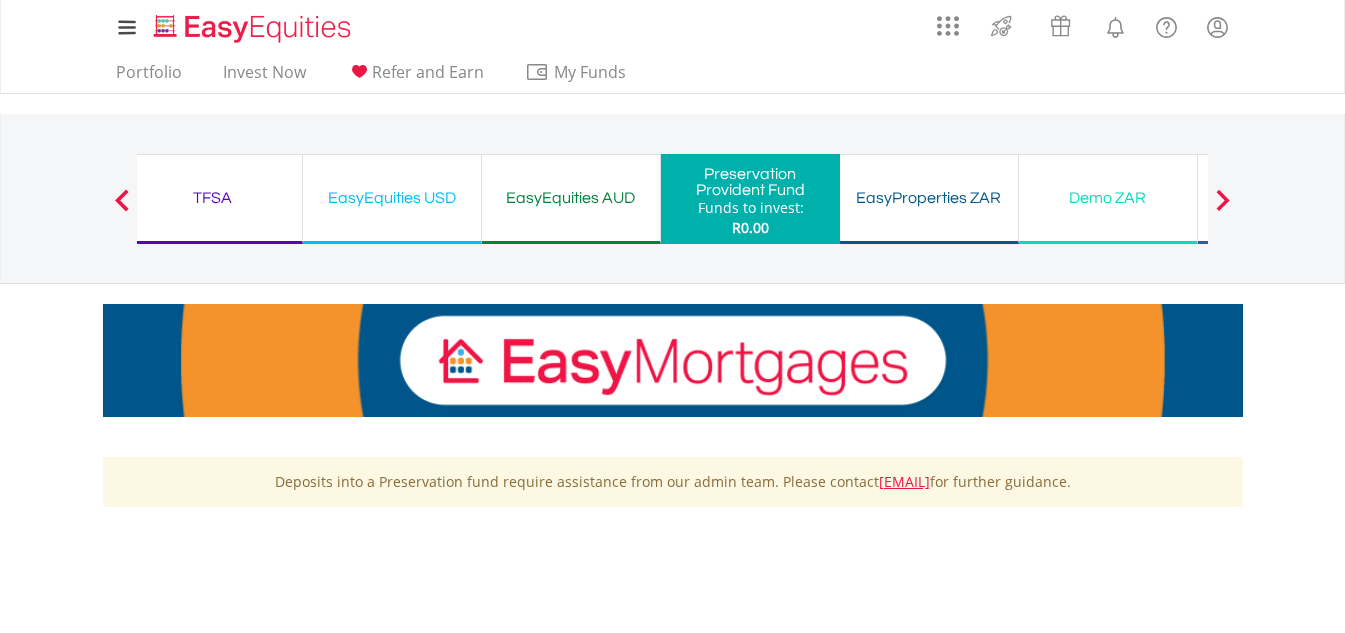 click at bounding box center [1223, 200] 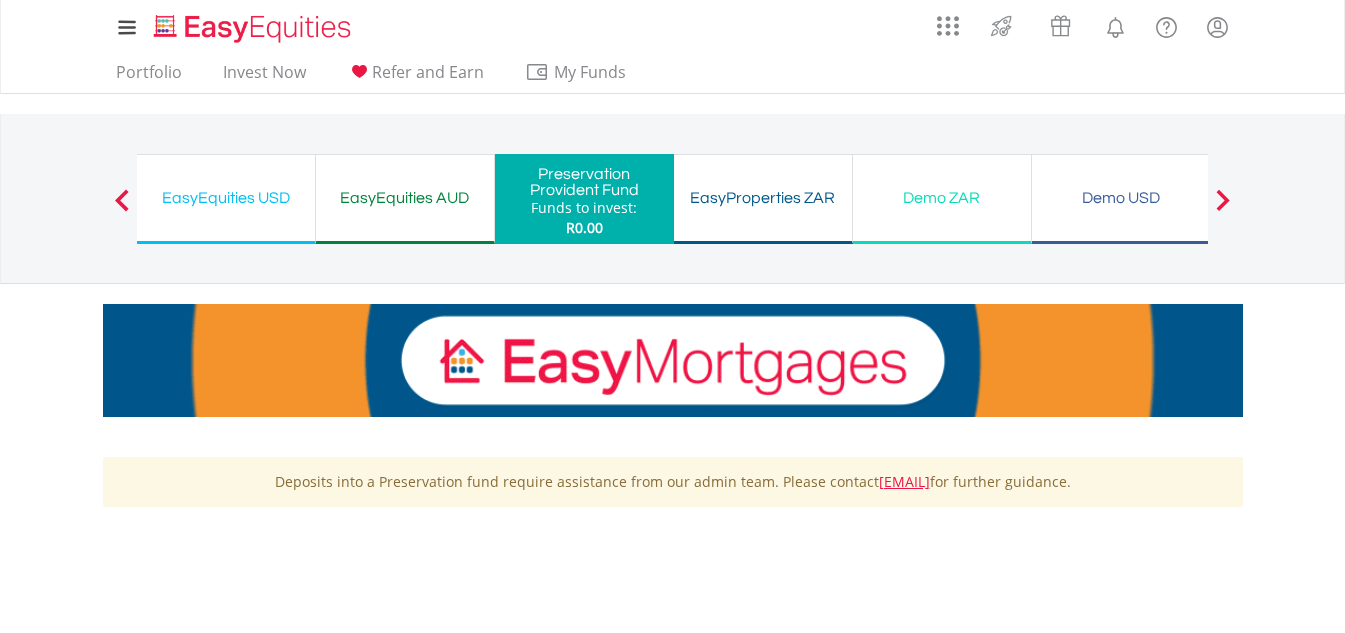 click at bounding box center [1223, 200] 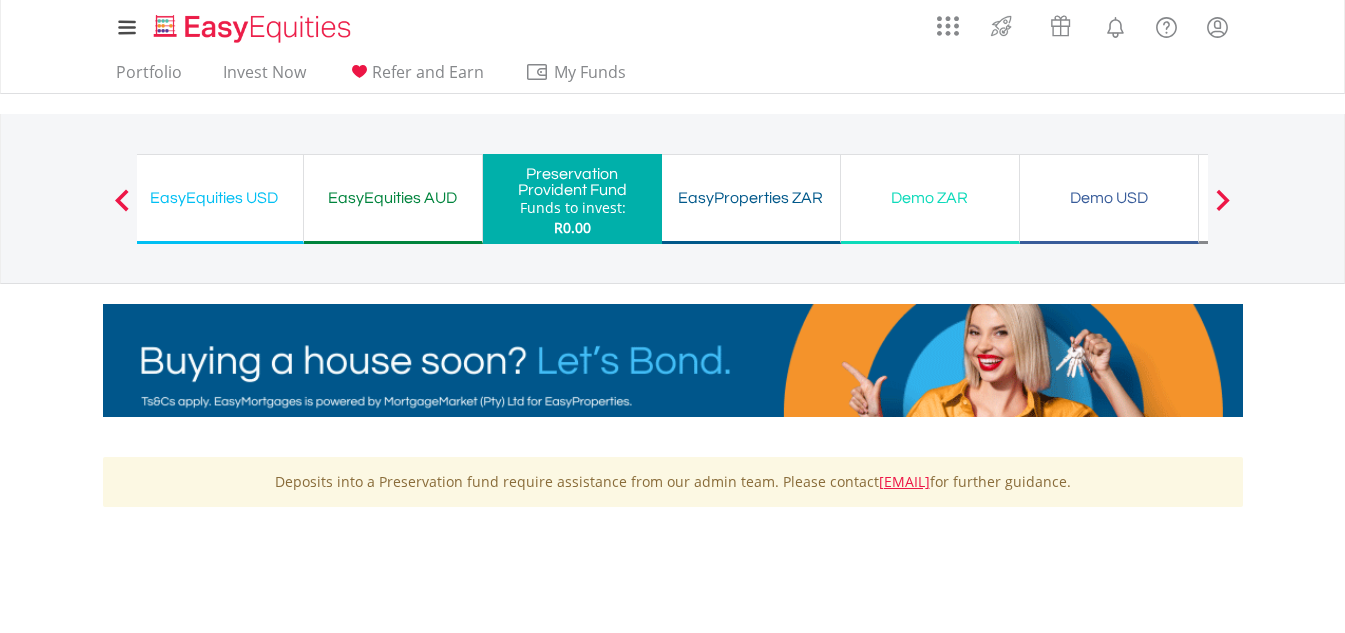 click at bounding box center (1223, 200) 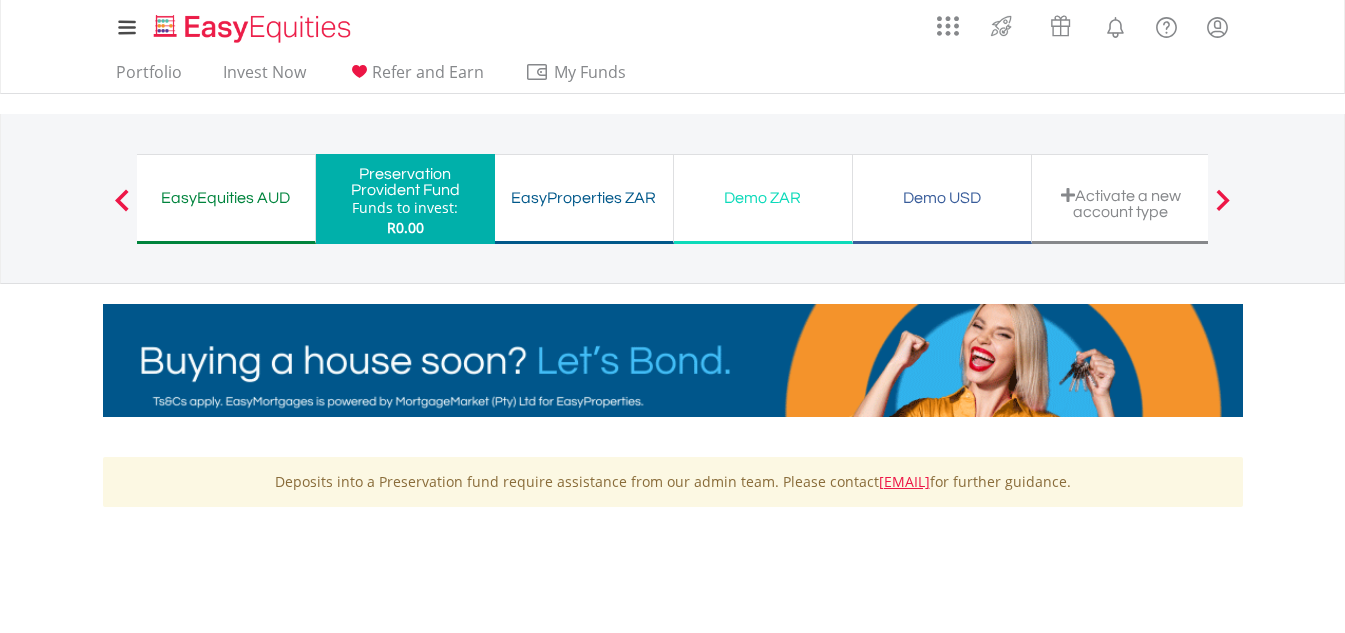 click at bounding box center (1223, 200) 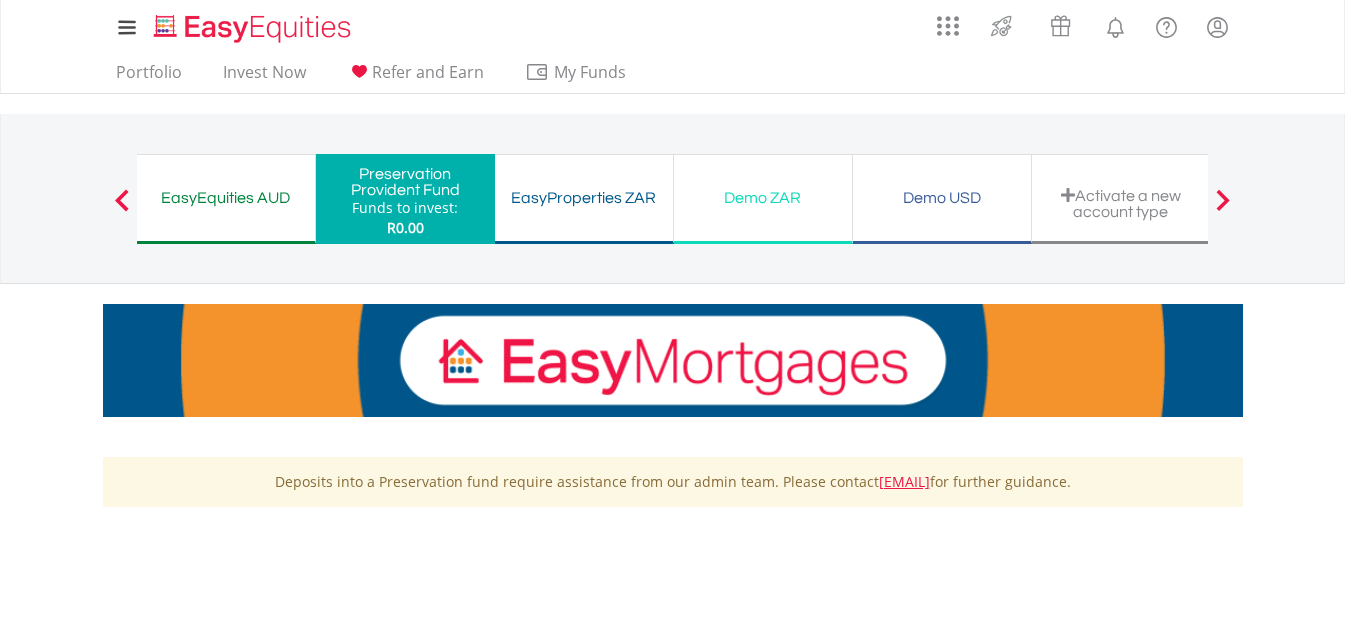 click on "Activate a new account type" at bounding box center (1121, 203) 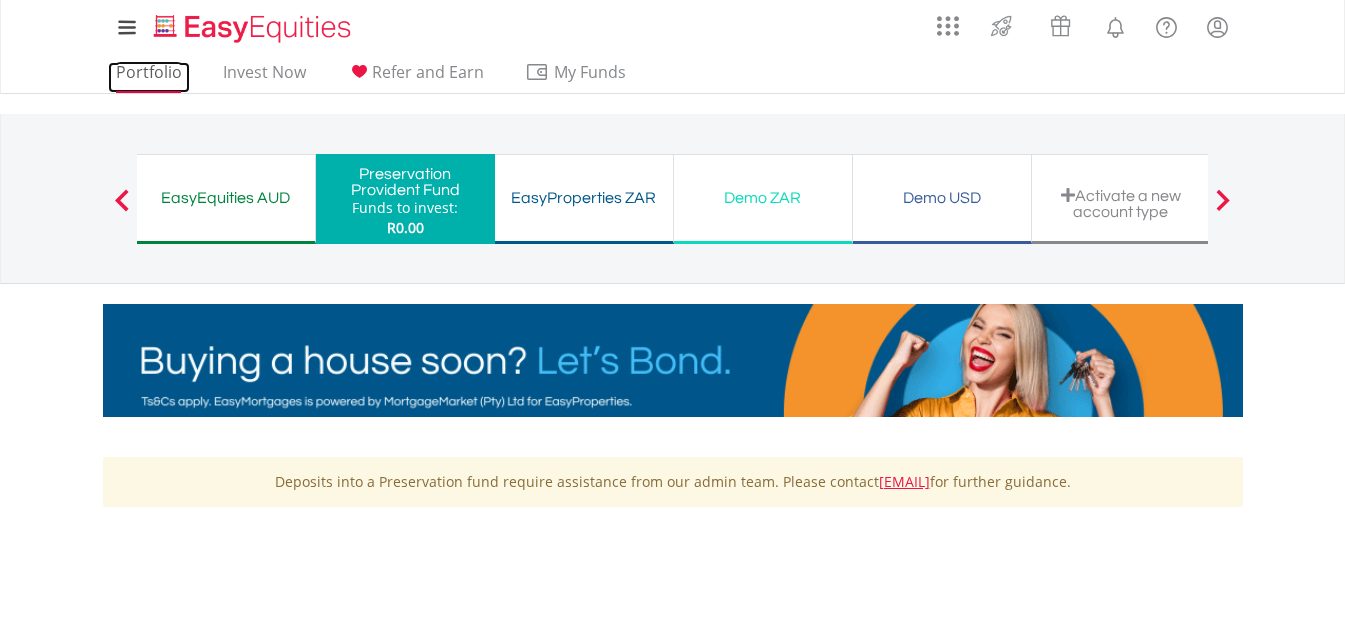 click on "Portfolio" at bounding box center (149, 77) 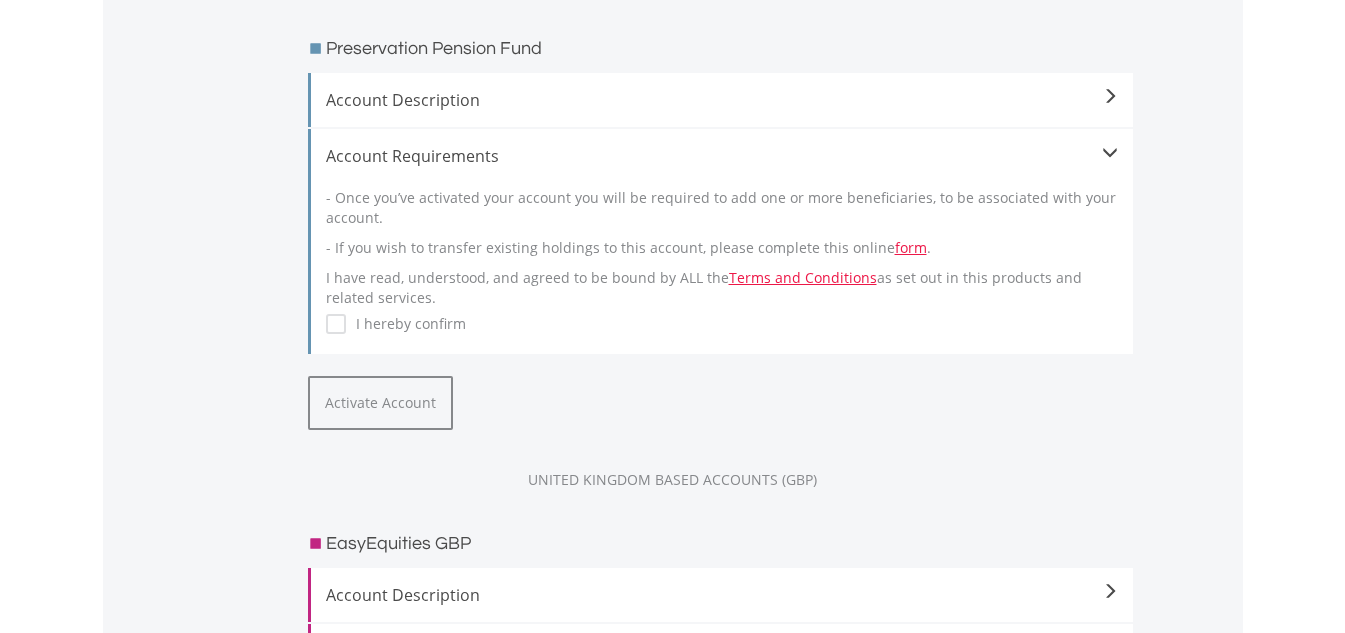 scroll, scrollTop: 1100, scrollLeft: 0, axis: vertical 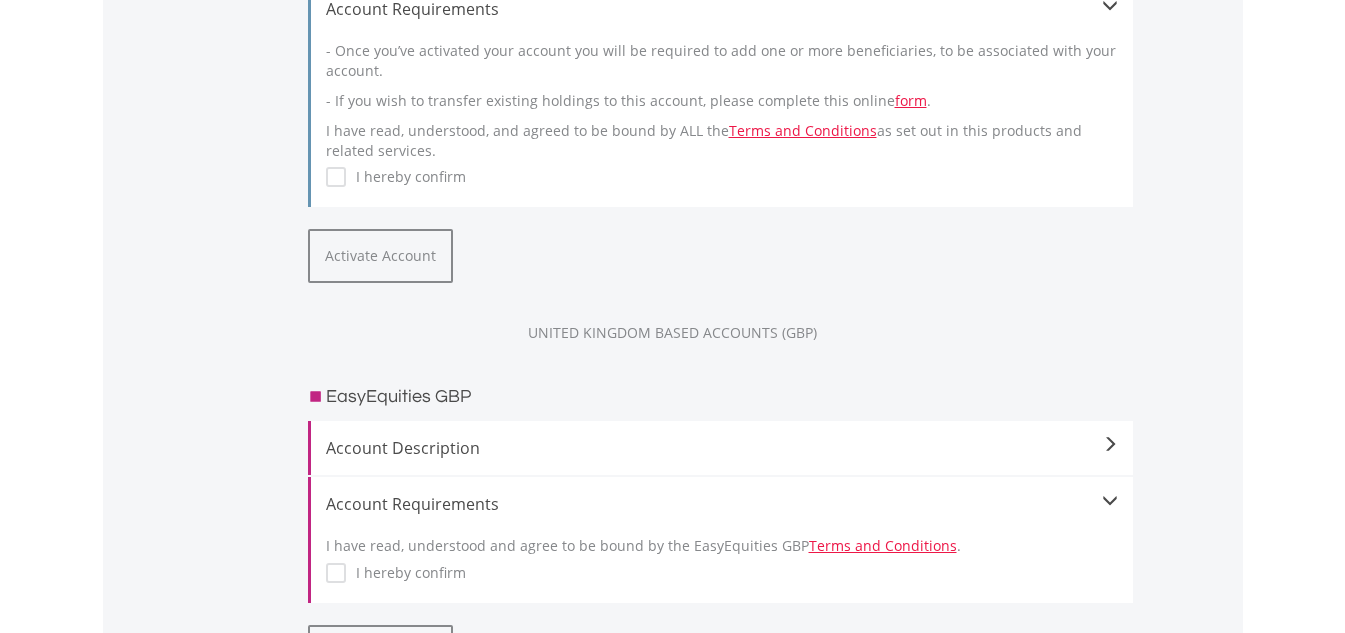 click on "I hereby confirm" at bounding box center [406, 177] 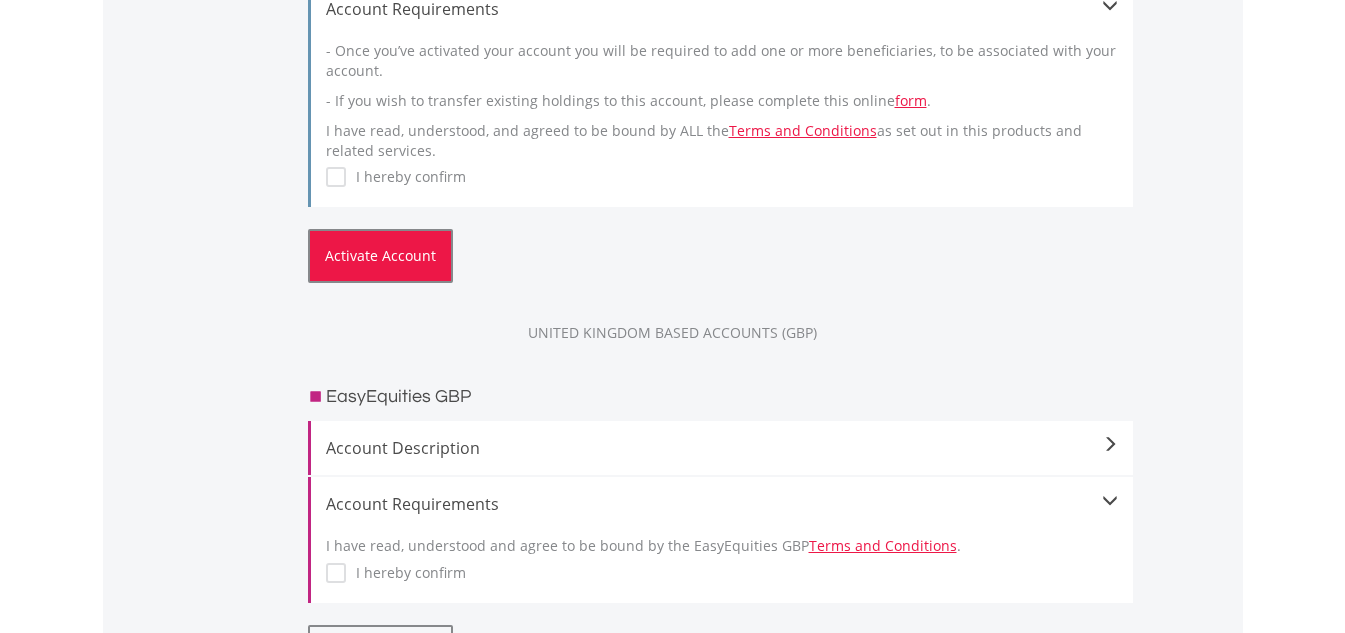 type on "48" 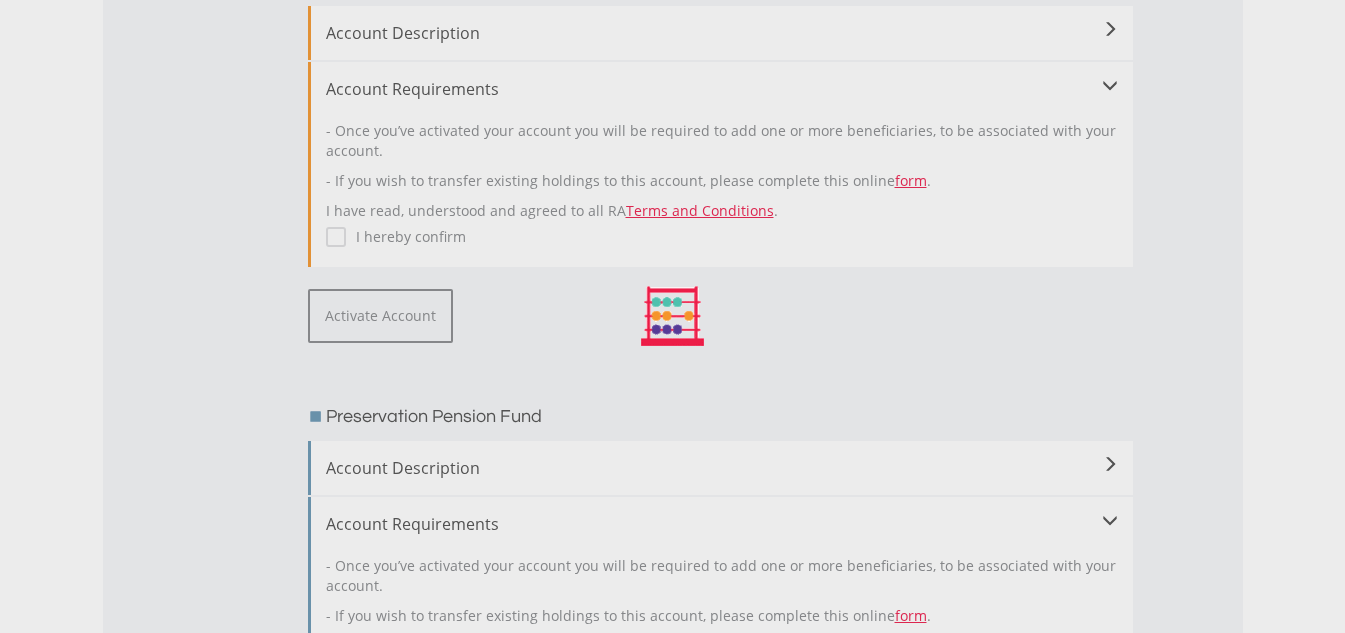 scroll, scrollTop: 500, scrollLeft: 0, axis: vertical 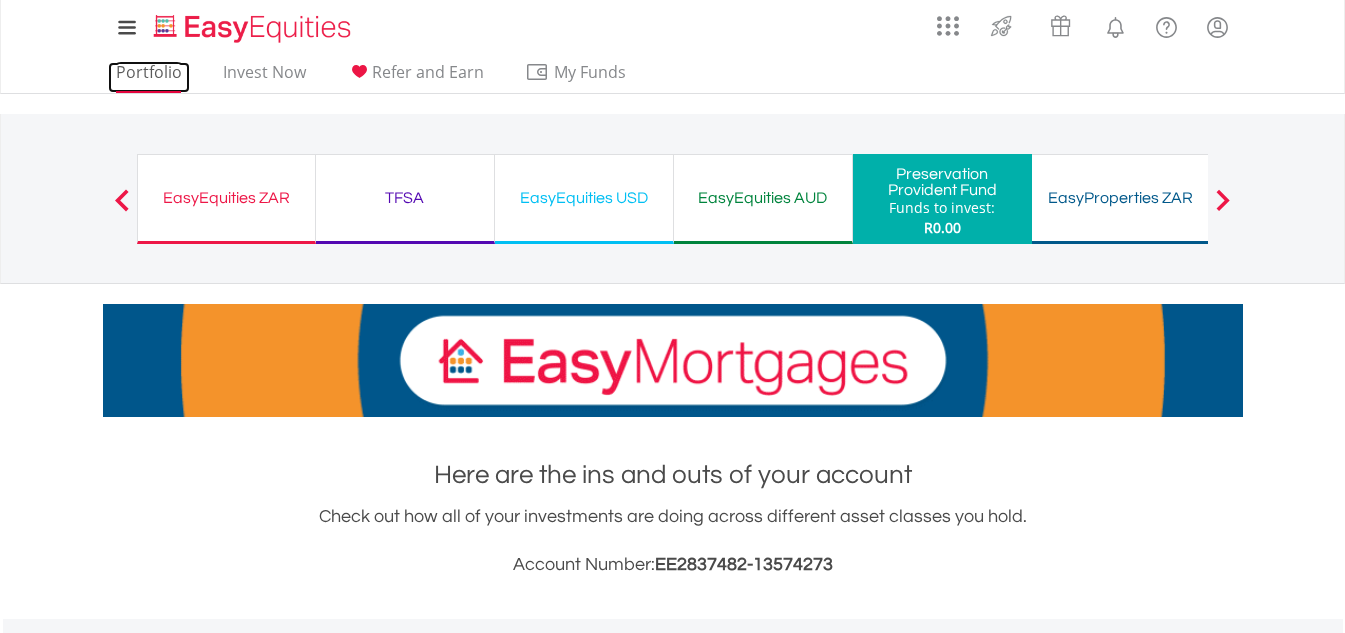 click on "Portfolio" at bounding box center [149, 77] 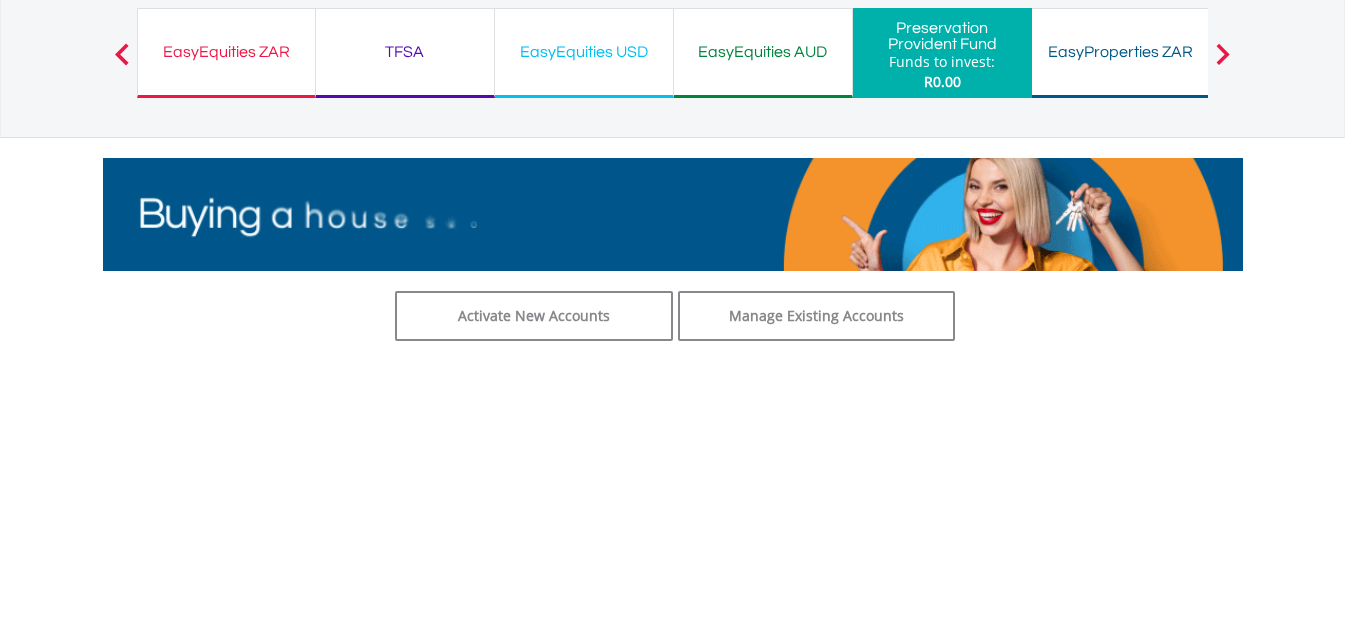 scroll, scrollTop: 300, scrollLeft: 0, axis: vertical 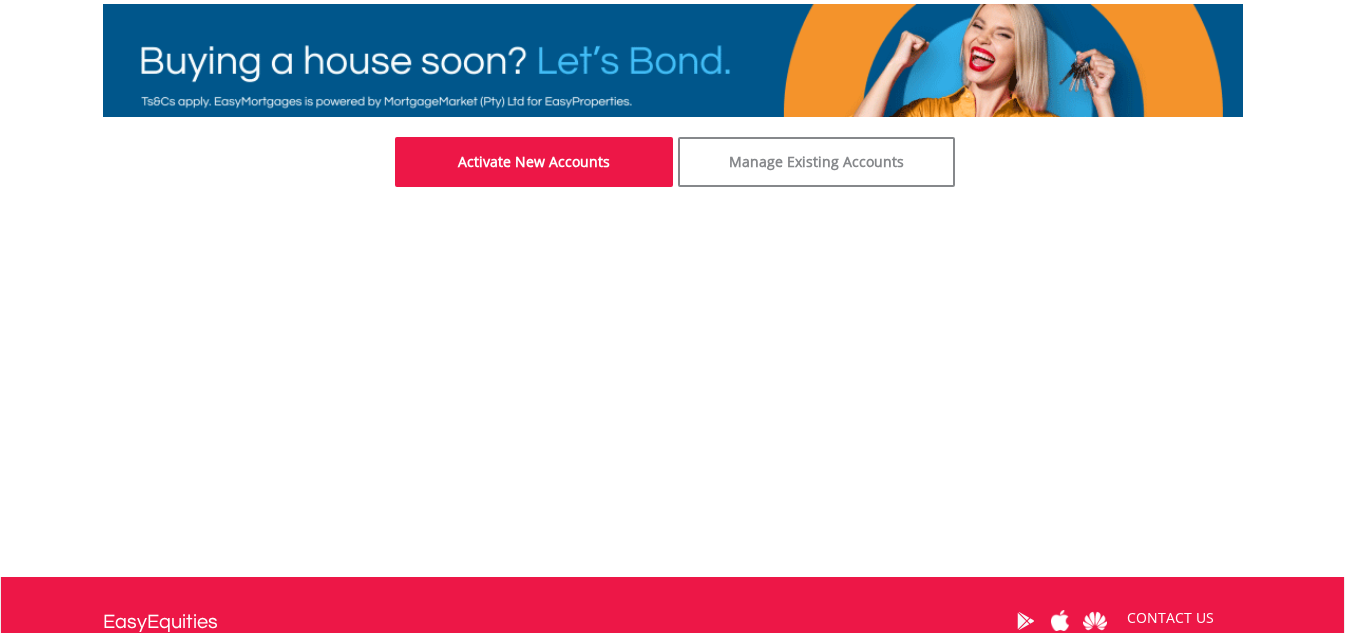 click on "Activate New Accounts" at bounding box center [534, 162] 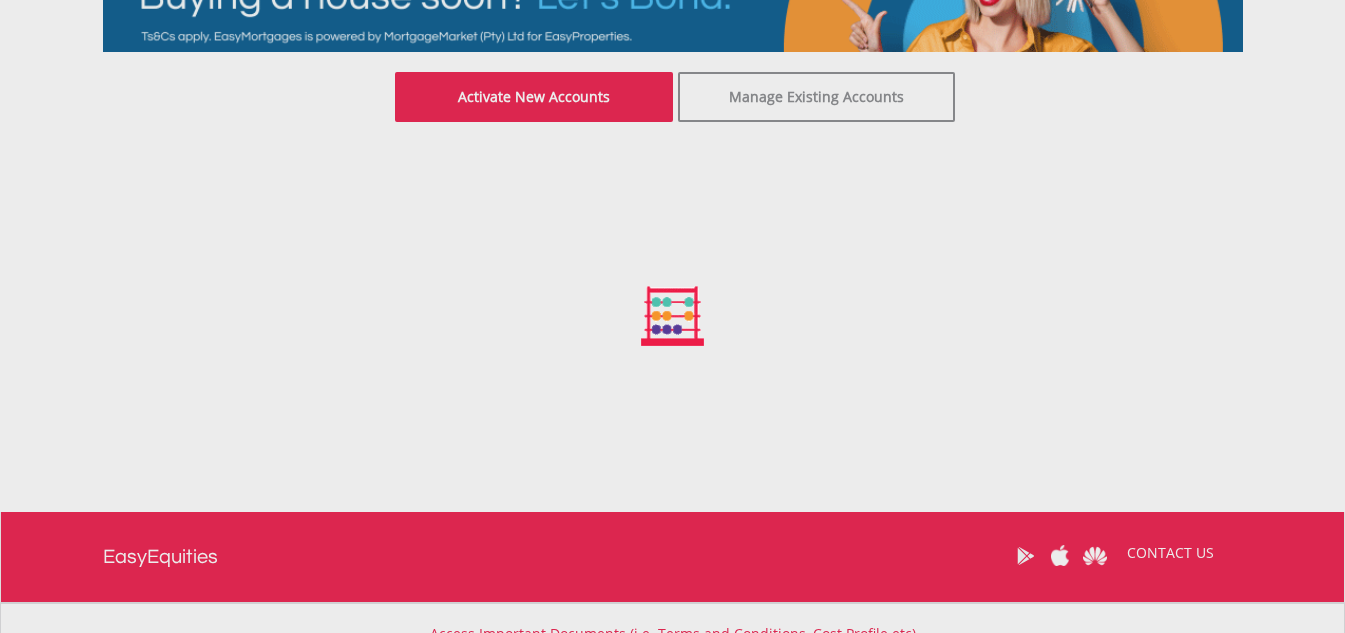 scroll, scrollTop: 400, scrollLeft: 0, axis: vertical 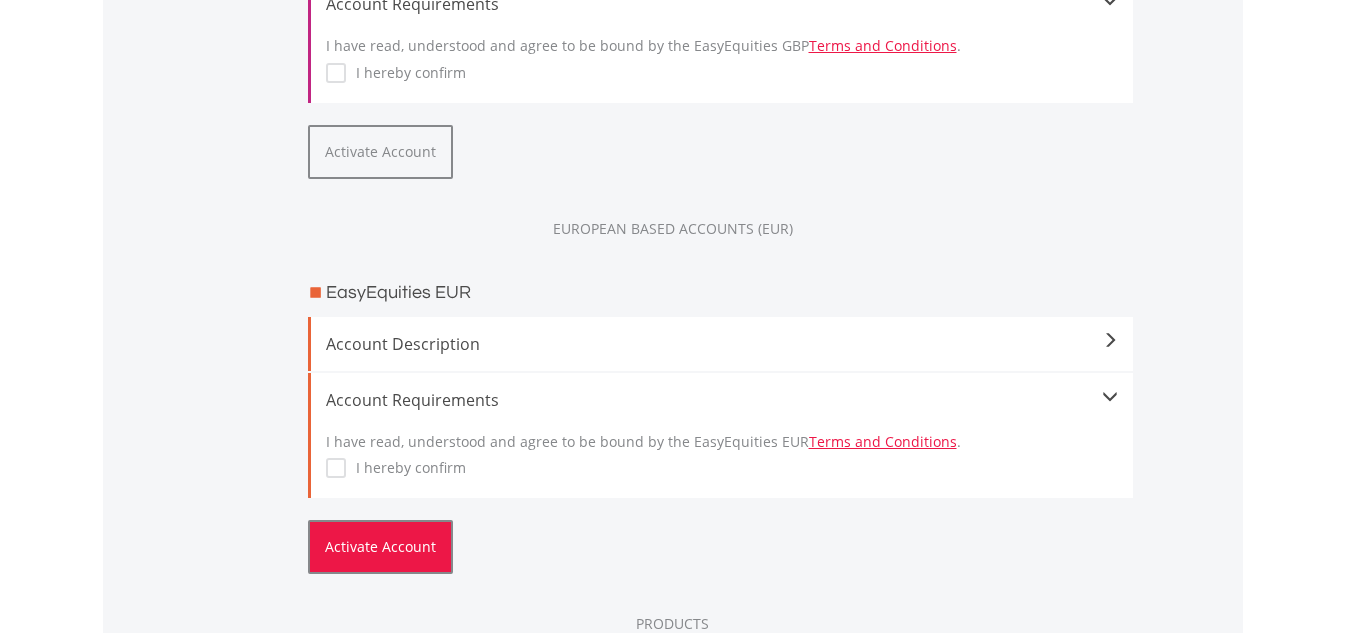 type on "75" 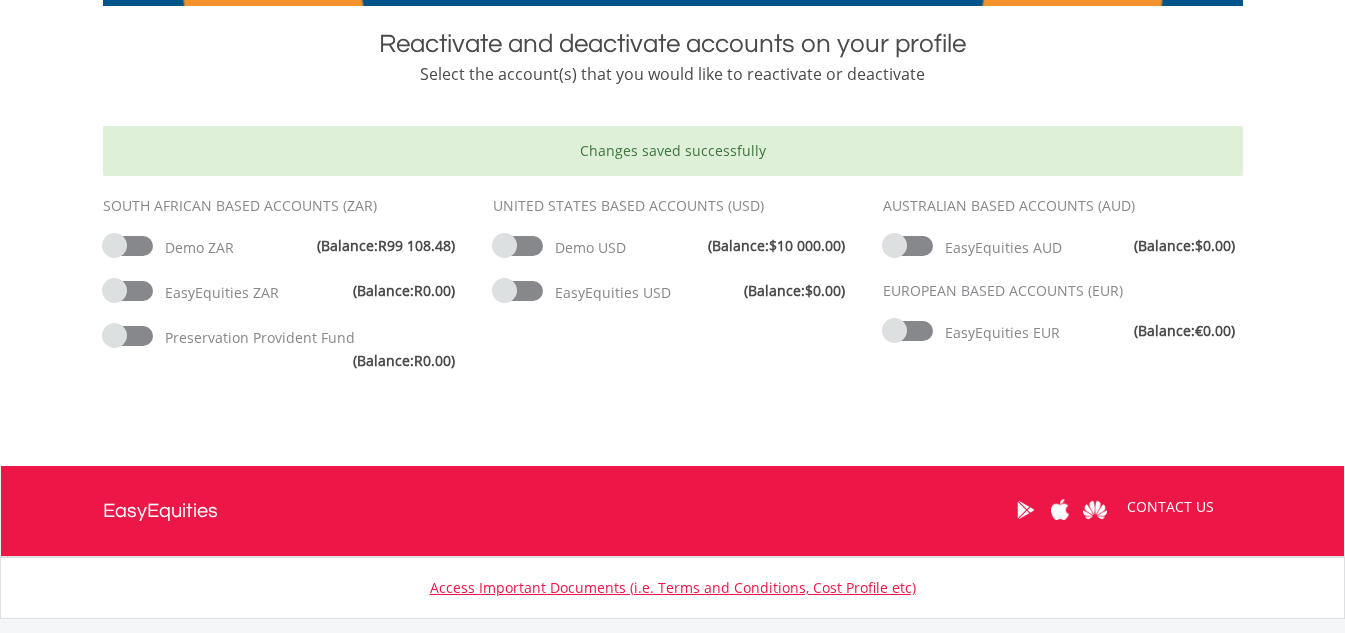 scroll, scrollTop: 300, scrollLeft: 0, axis: vertical 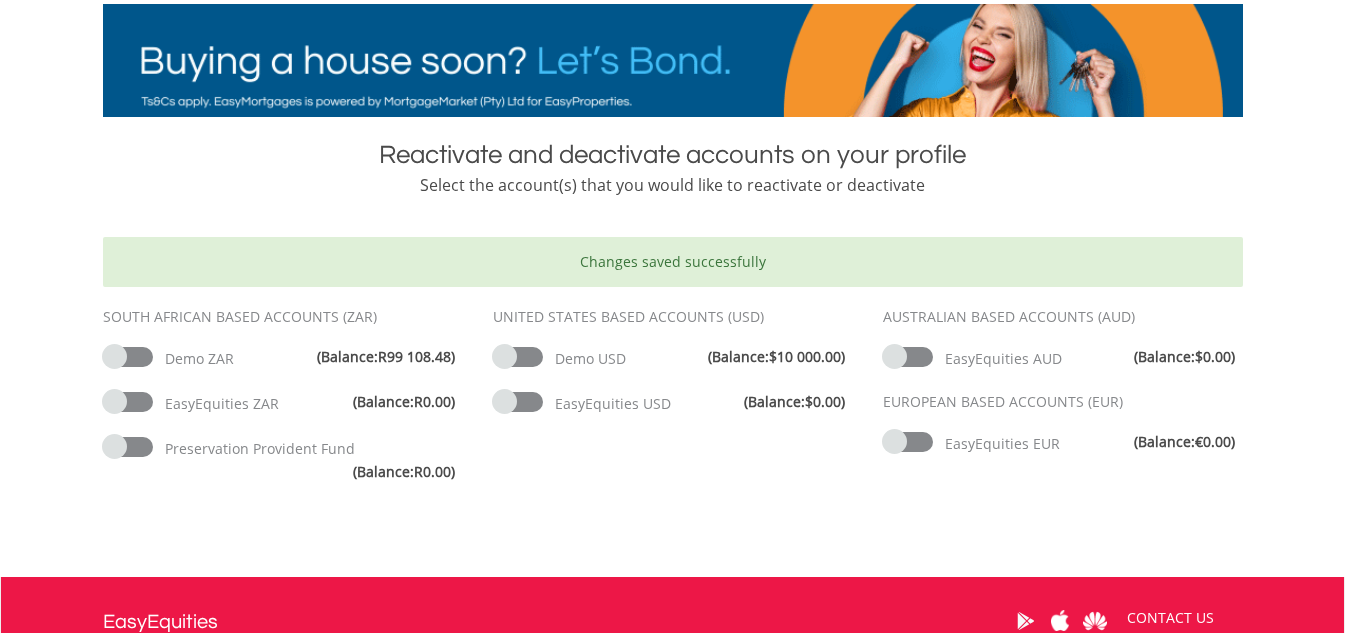 click at bounding box center [518, 357] 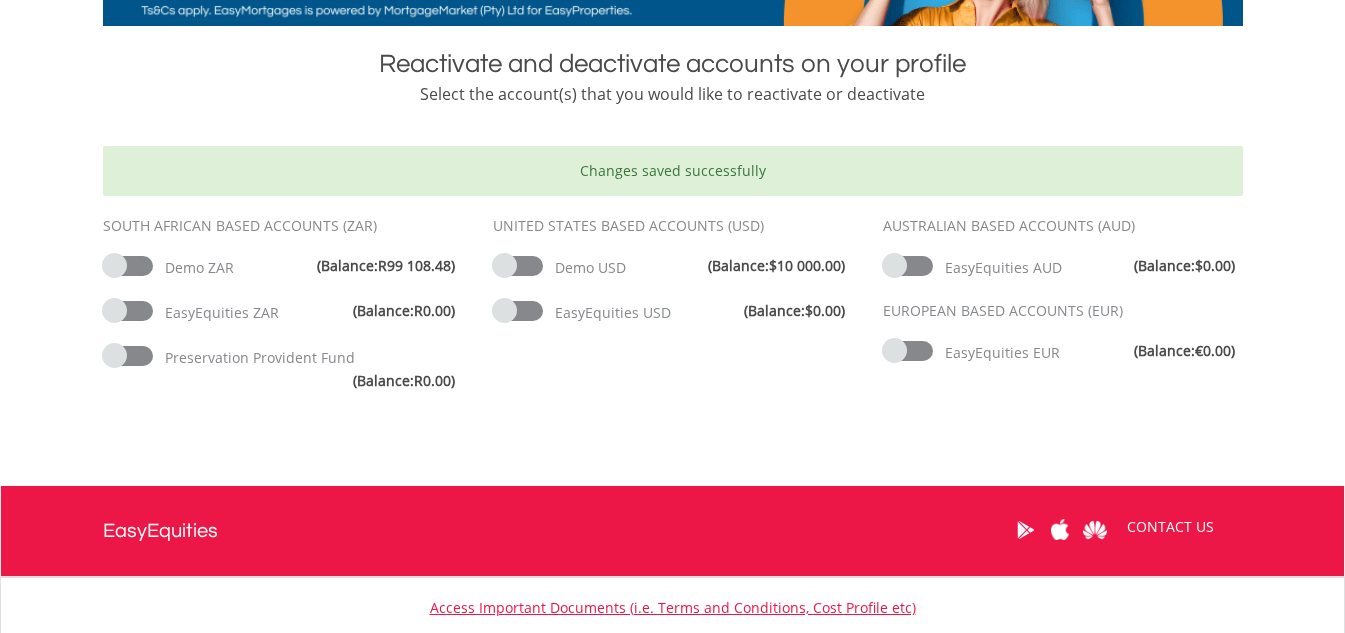 scroll, scrollTop: 400, scrollLeft: 0, axis: vertical 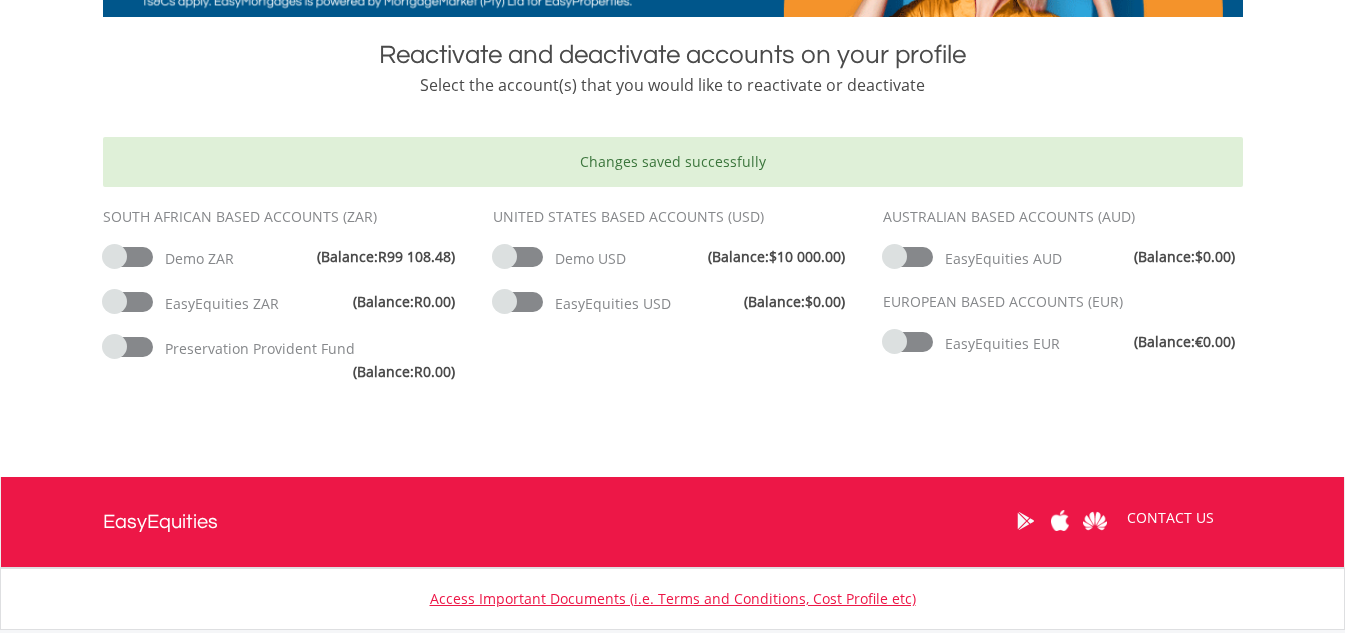 click at bounding box center (518, 257) 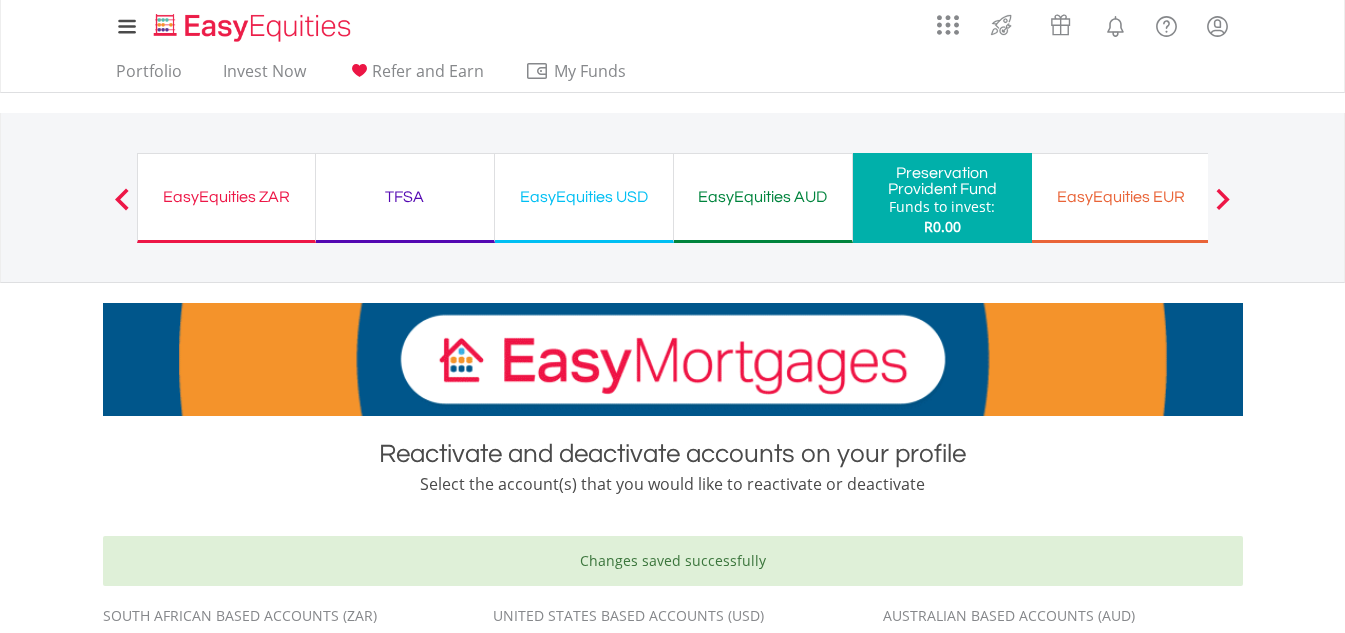 scroll, scrollTop: 0, scrollLeft: 0, axis: both 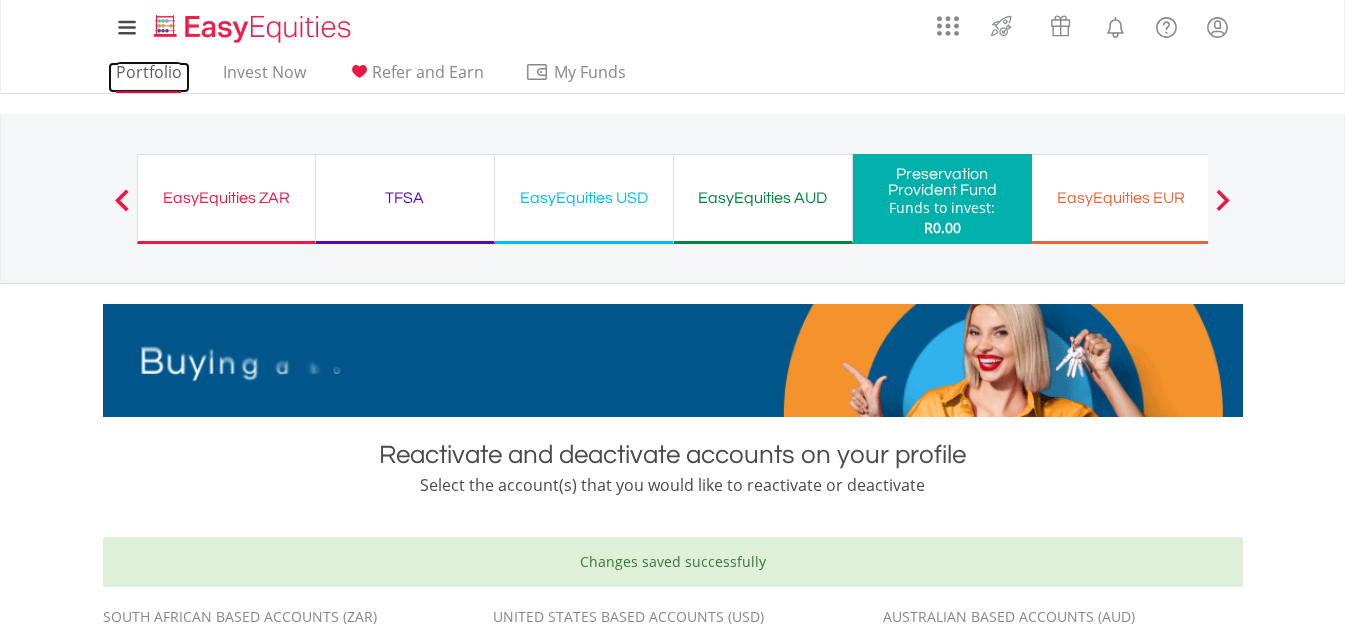 click on "Portfolio" at bounding box center (149, 77) 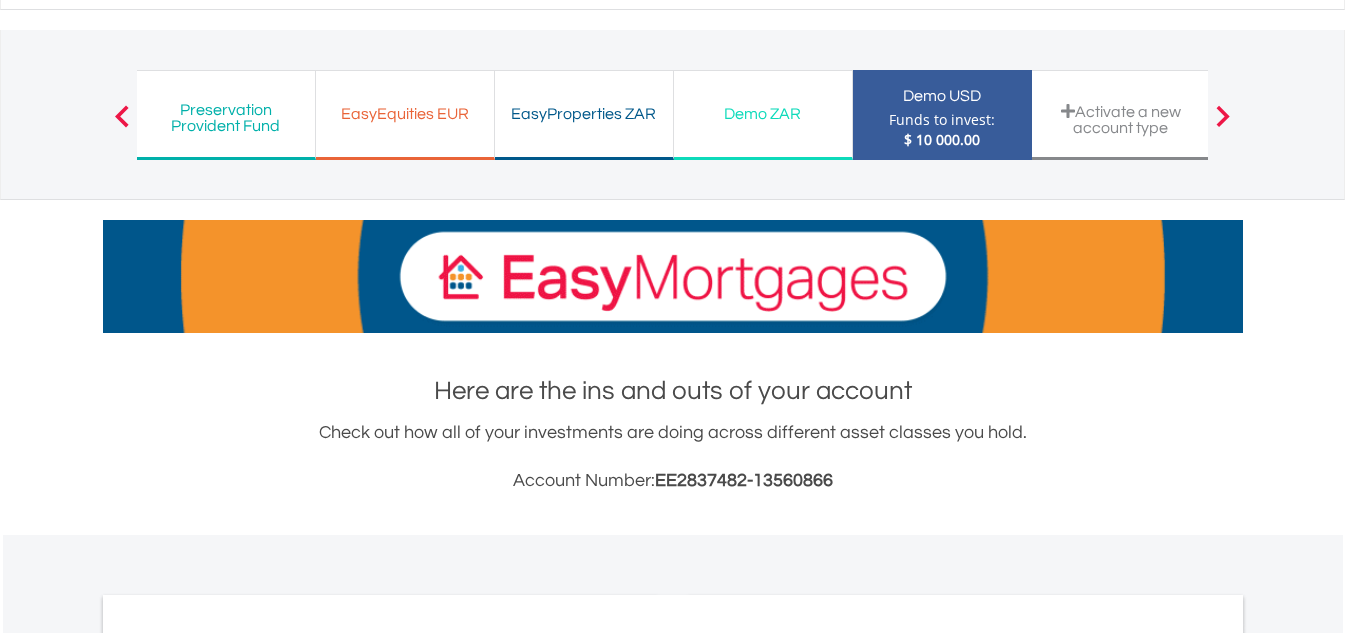 scroll, scrollTop: 200, scrollLeft: 0, axis: vertical 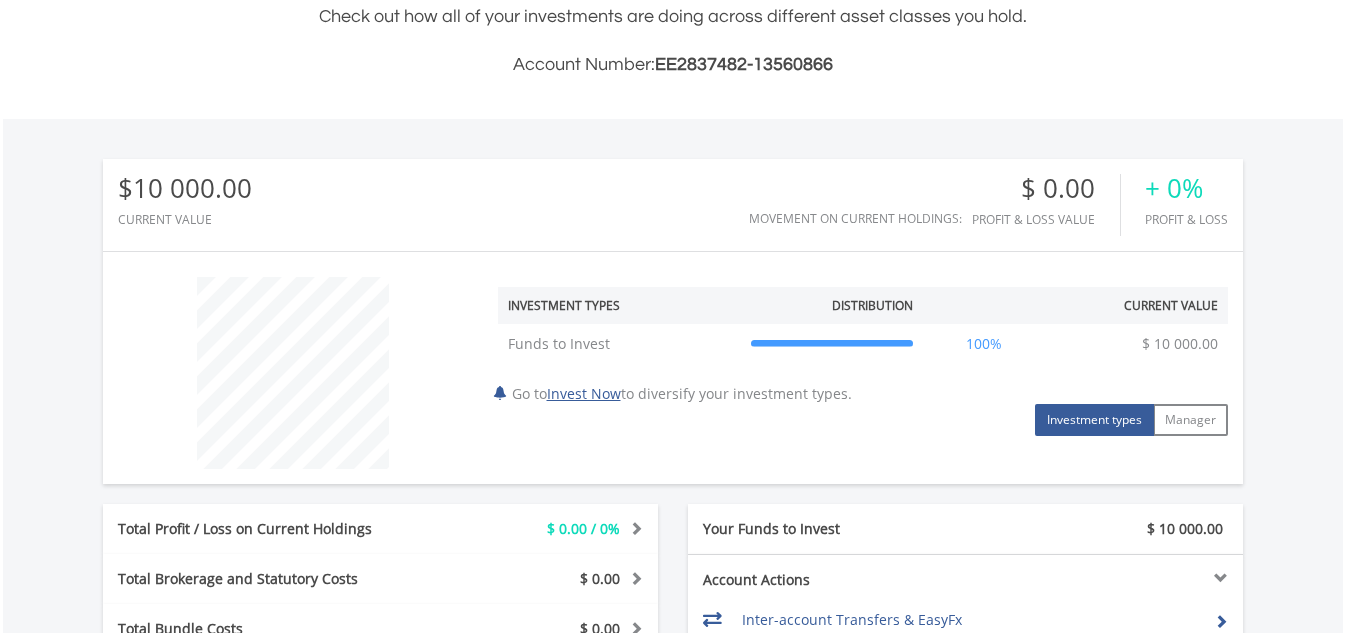 click at bounding box center [500, 393] 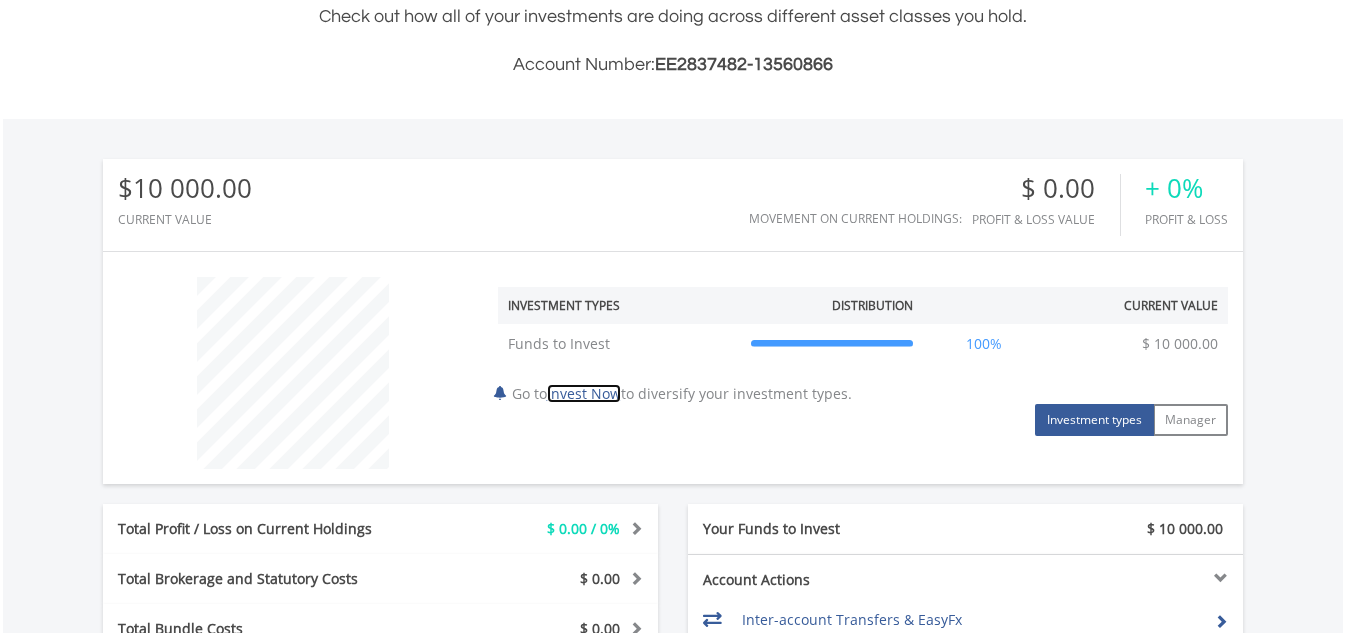 click on "Invest Now" at bounding box center (584, 393) 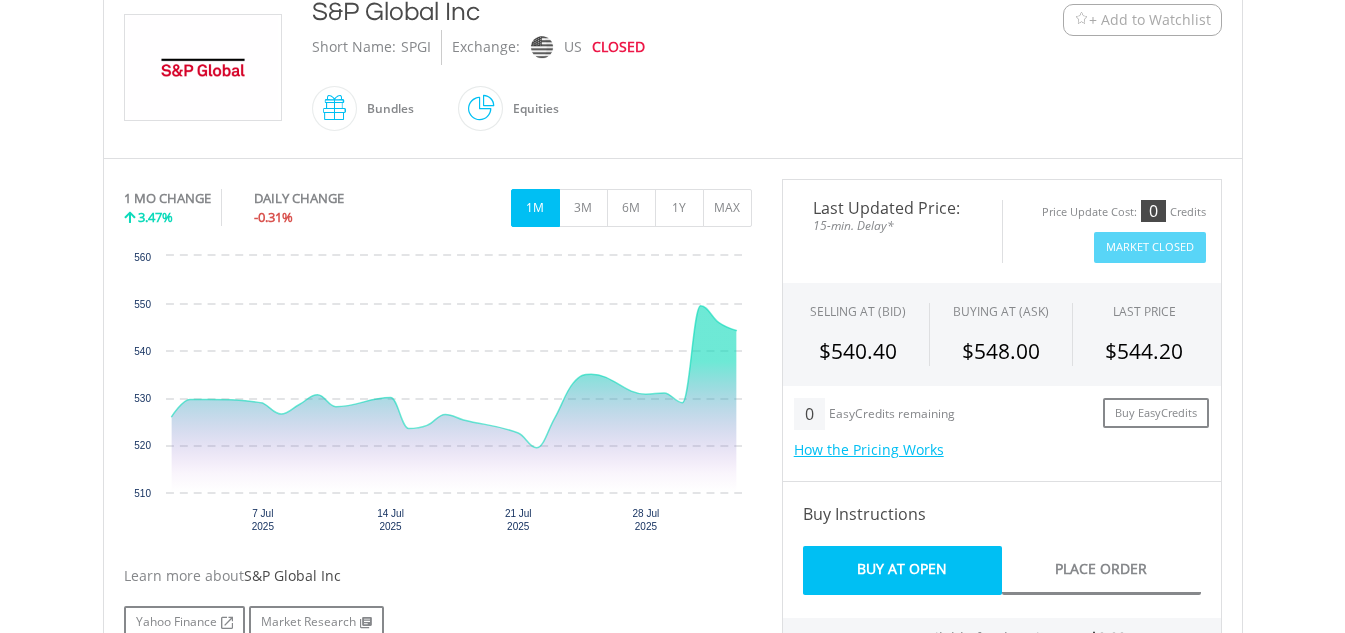 scroll, scrollTop: 500, scrollLeft: 0, axis: vertical 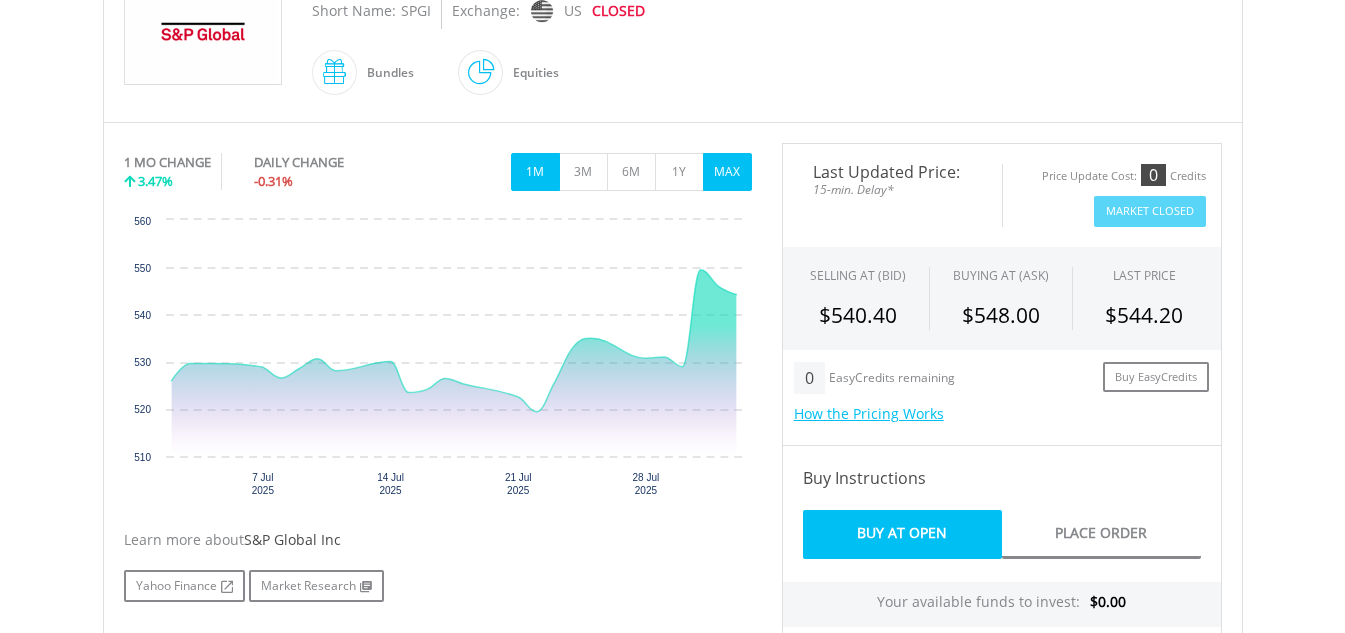 type 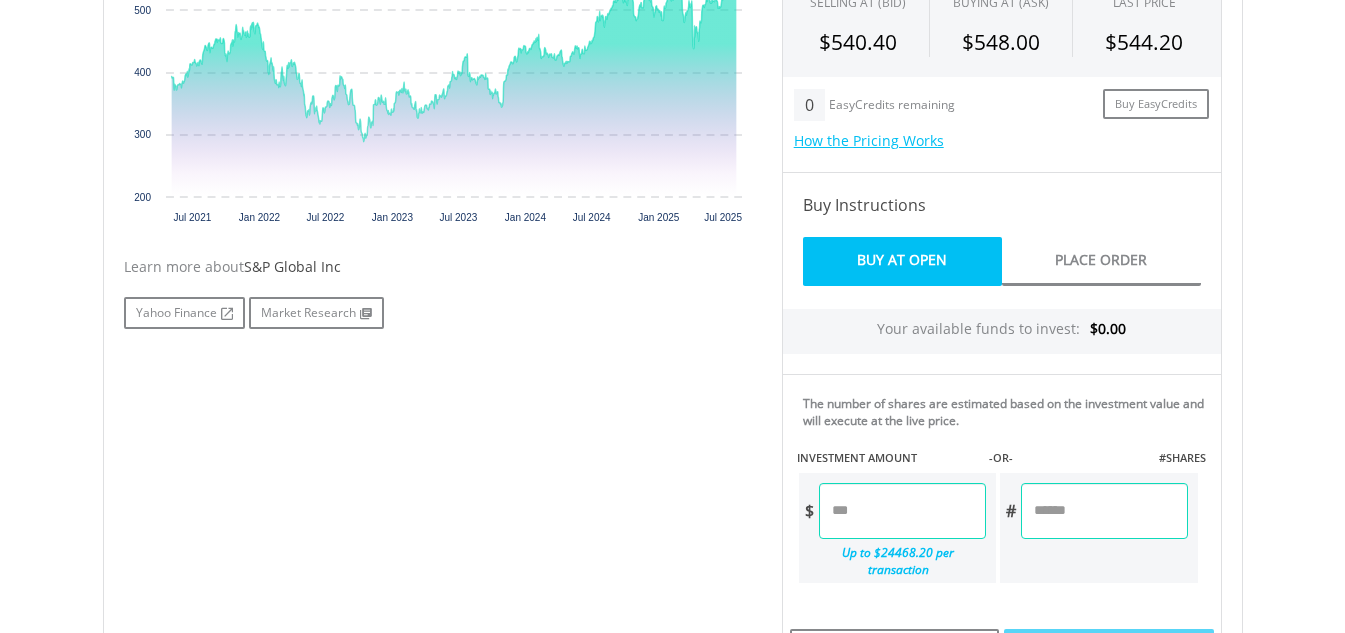 scroll, scrollTop: 500, scrollLeft: 0, axis: vertical 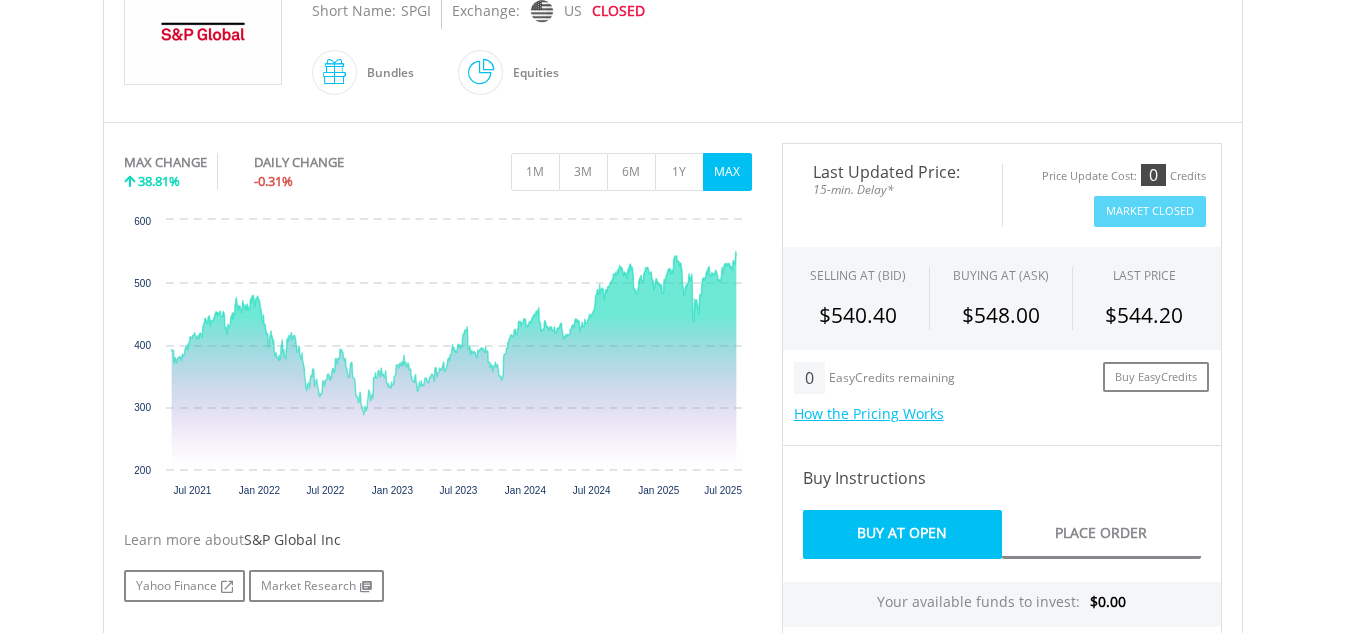 drag, startPoint x: 377, startPoint y: 91, endPoint x: 367, endPoint y: 102, distance: 14.866069 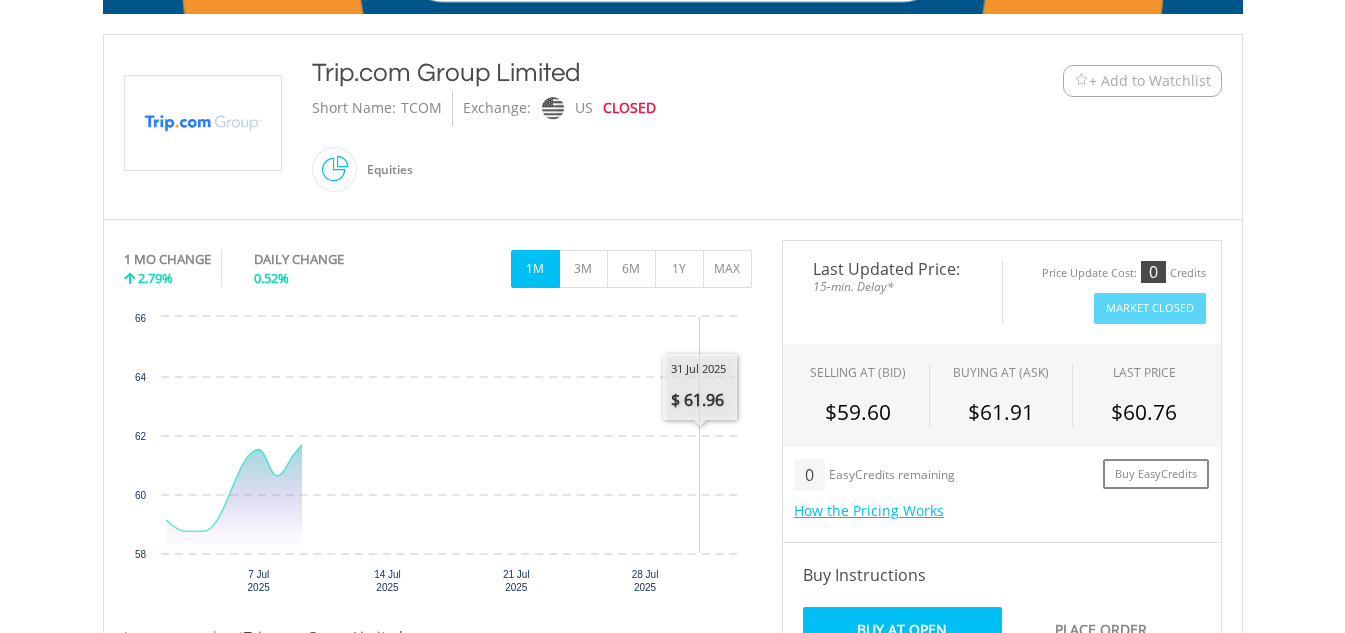 scroll, scrollTop: 400, scrollLeft: 0, axis: vertical 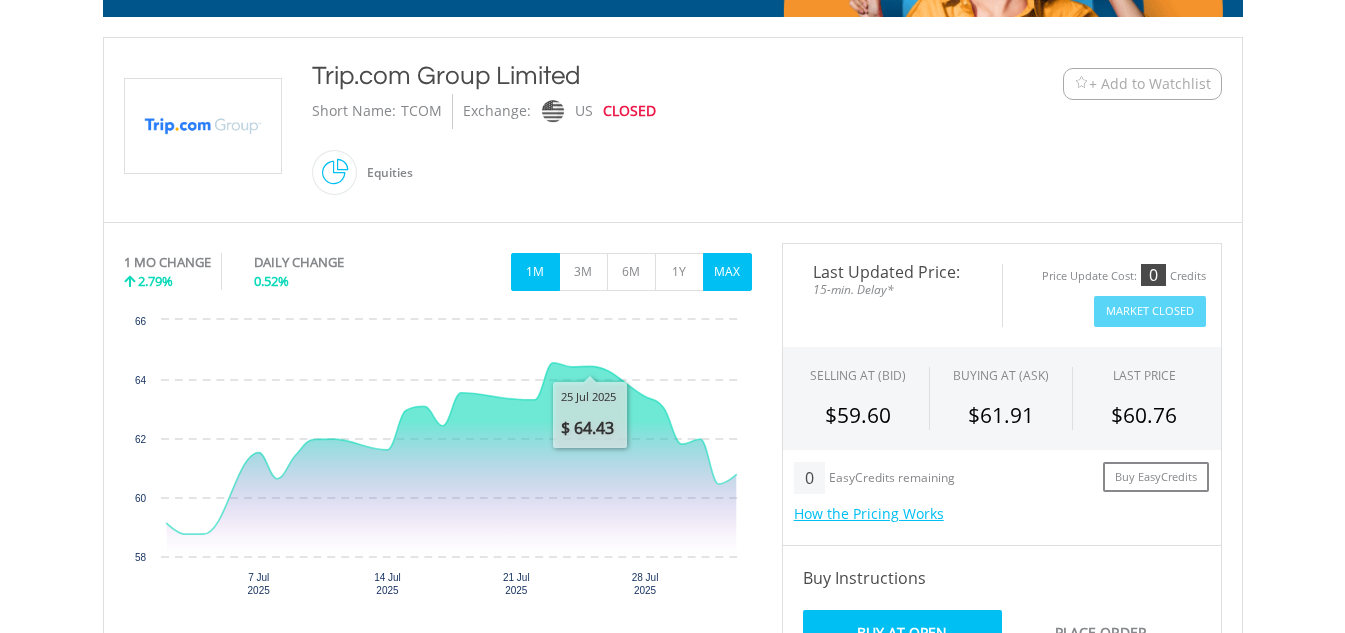 type 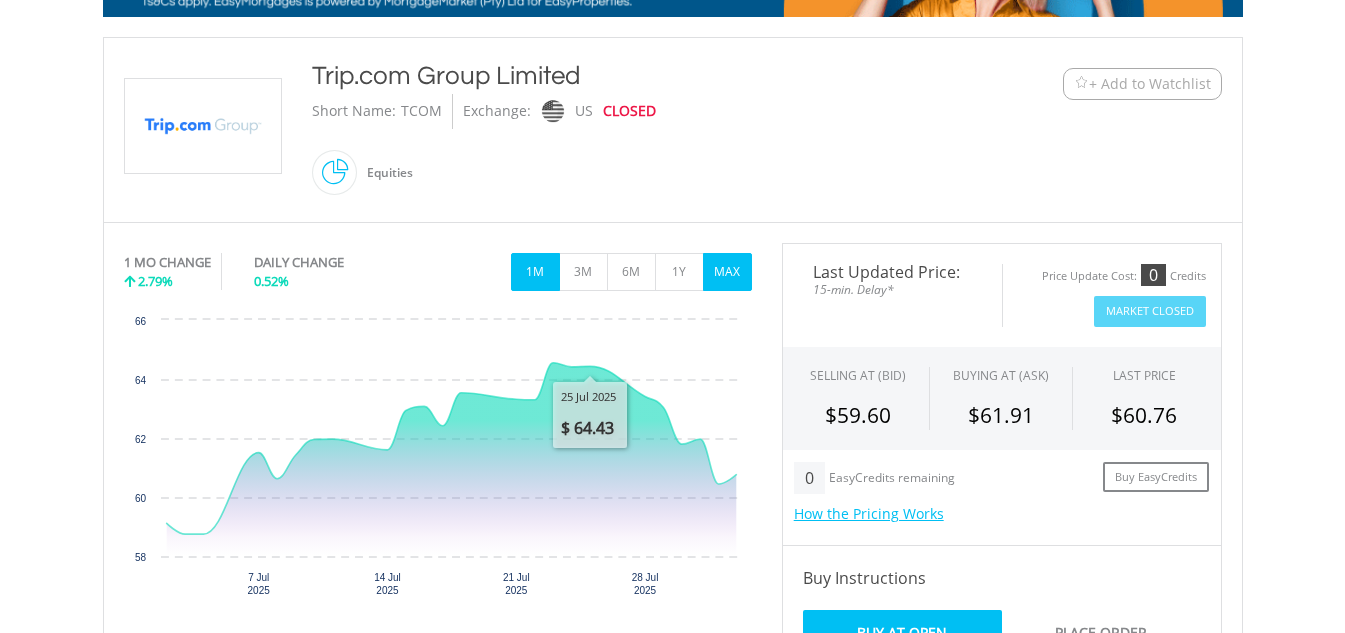 click on "MAX" at bounding box center [727, 272] 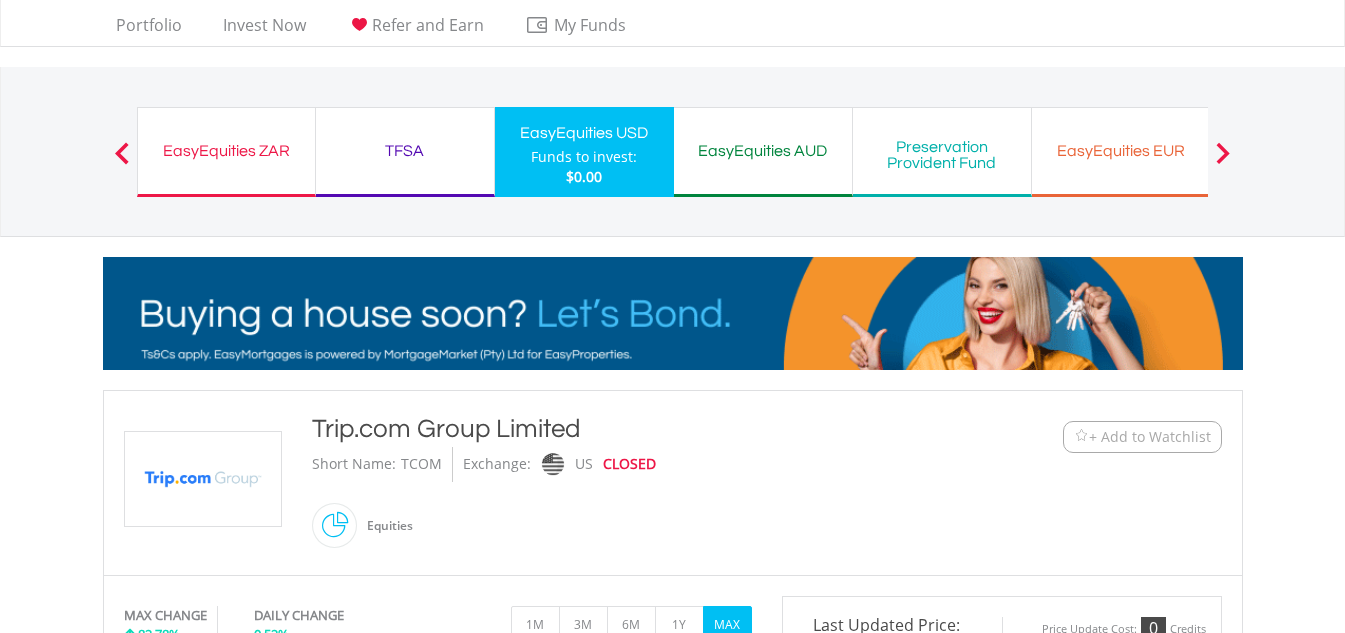 scroll, scrollTop: 0, scrollLeft: 0, axis: both 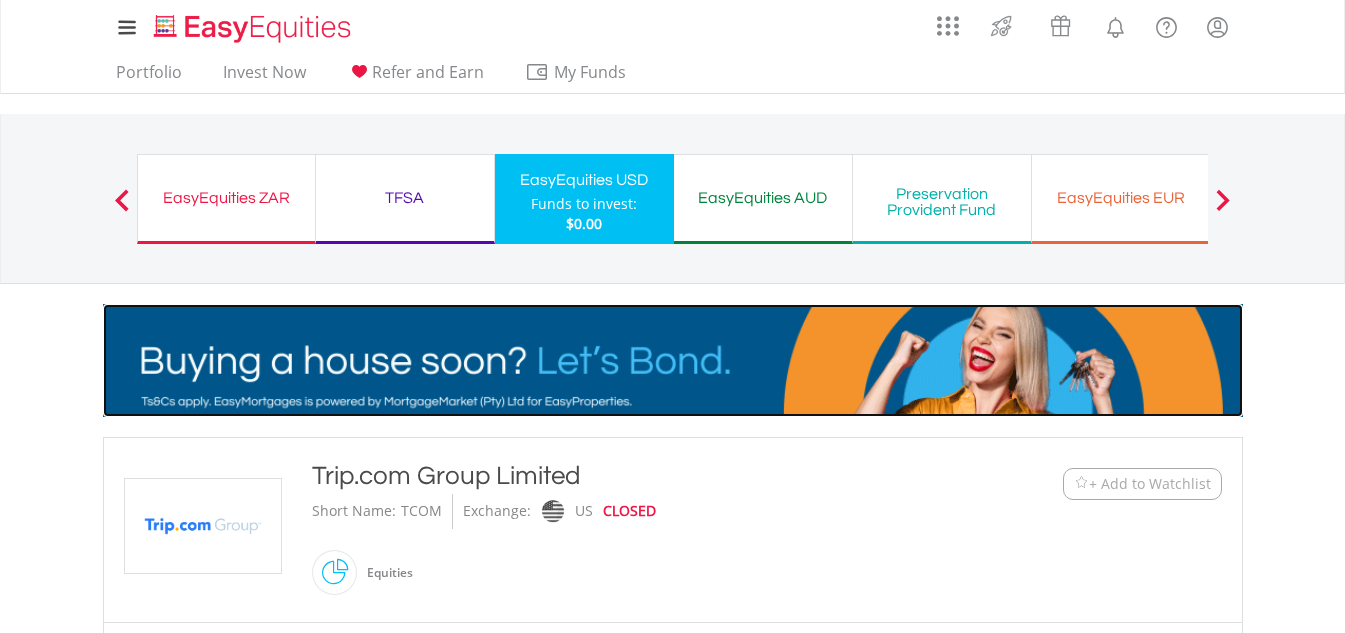 click at bounding box center [673, 360] 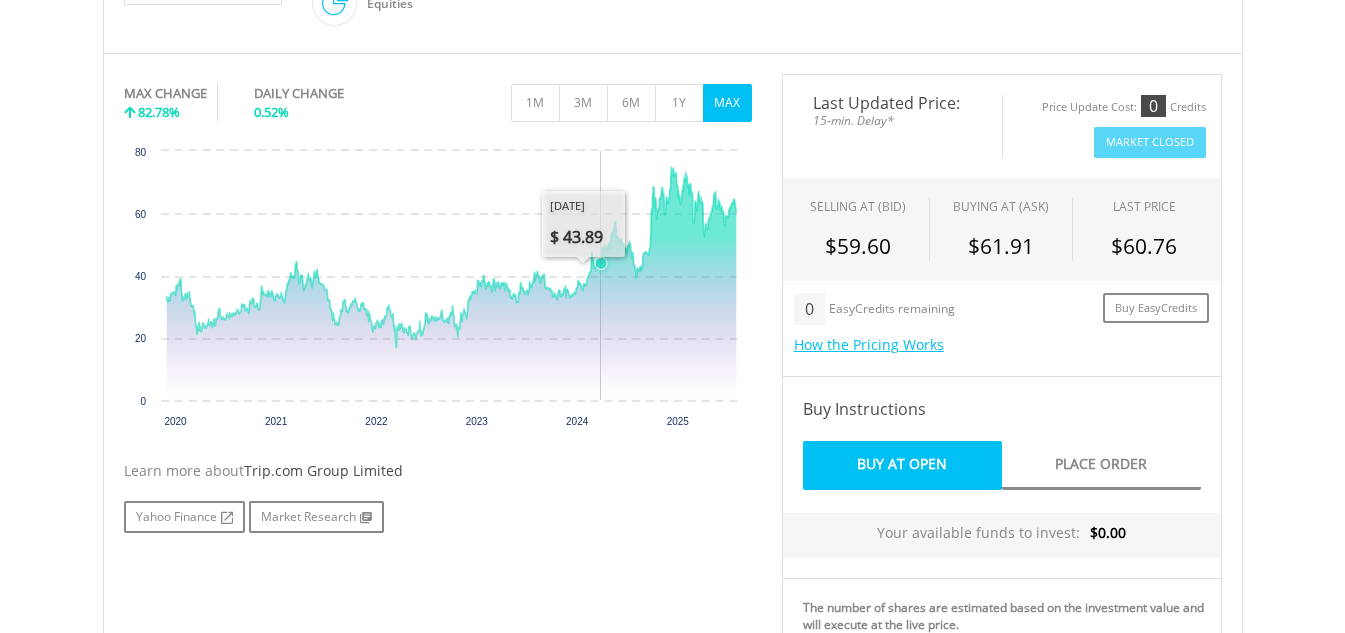 scroll, scrollTop: 600, scrollLeft: 0, axis: vertical 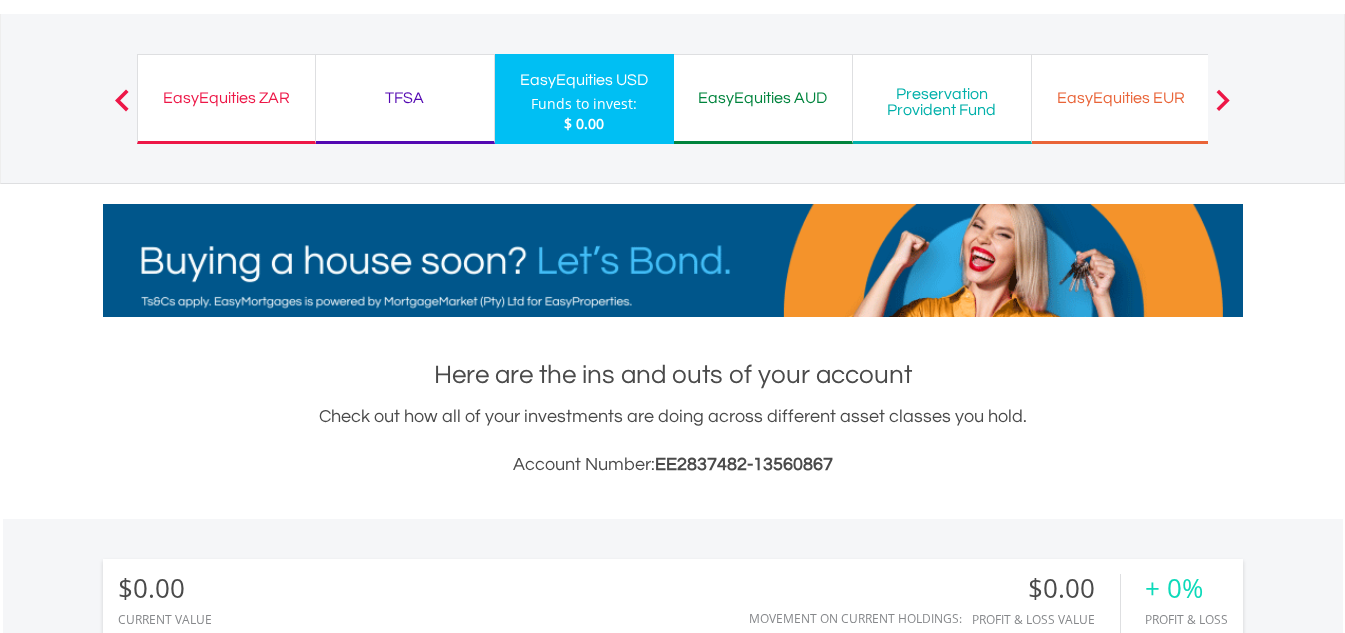 click on "TFSA" at bounding box center [405, 98] 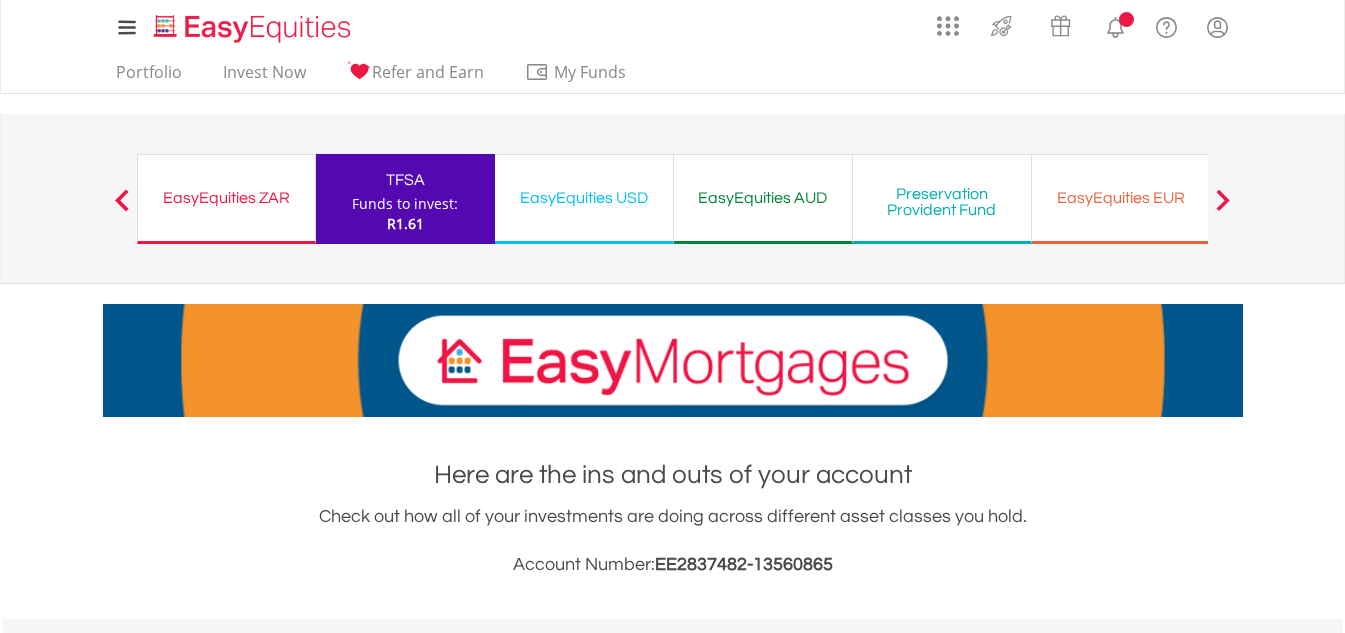scroll, scrollTop: 294, scrollLeft: 0, axis: vertical 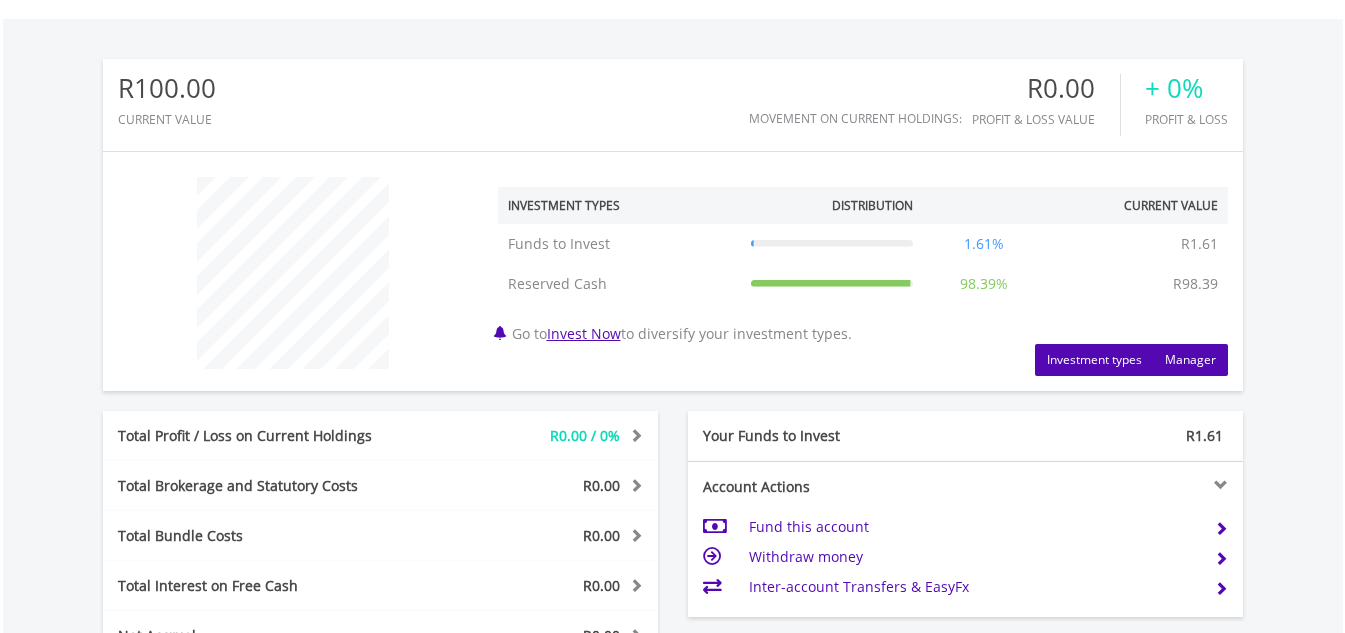 type 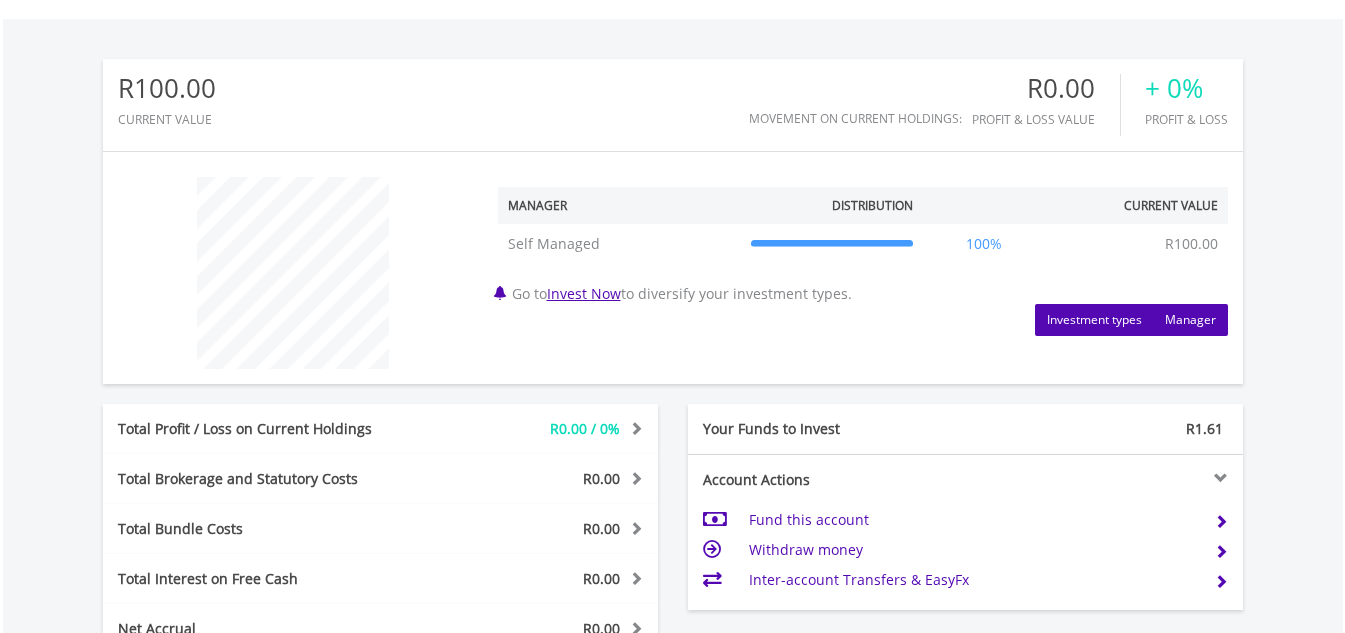 type 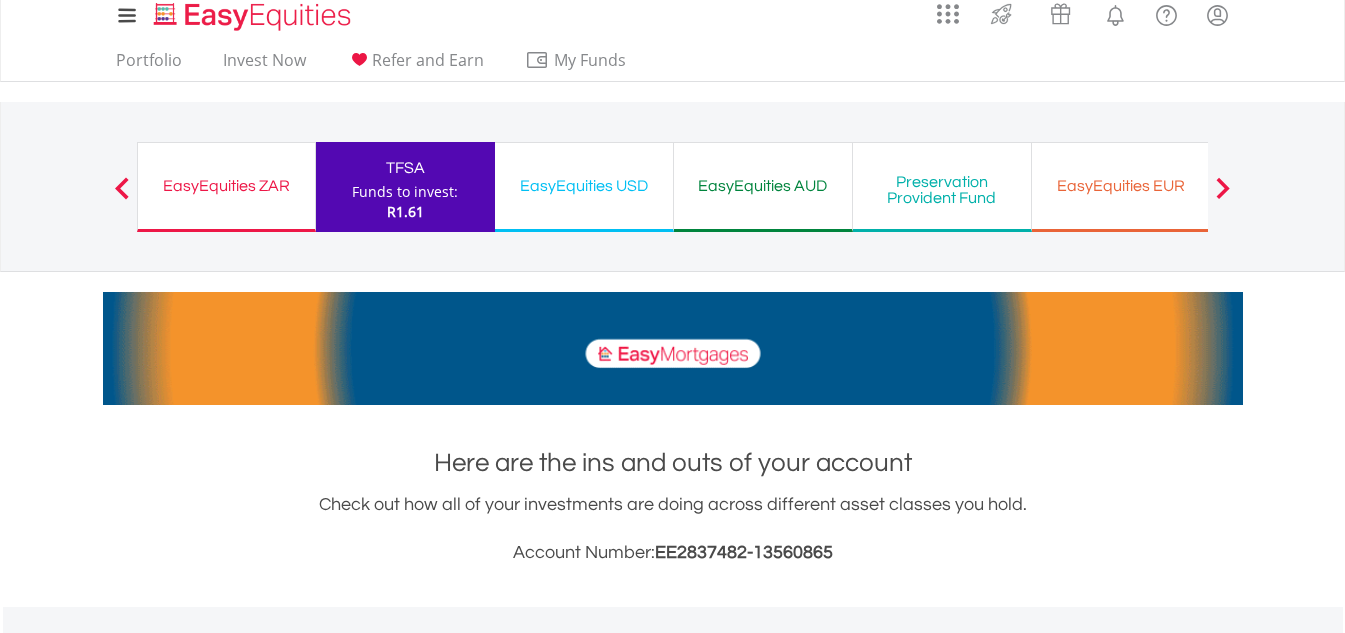 scroll, scrollTop: 0, scrollLeft: 0, axis: both 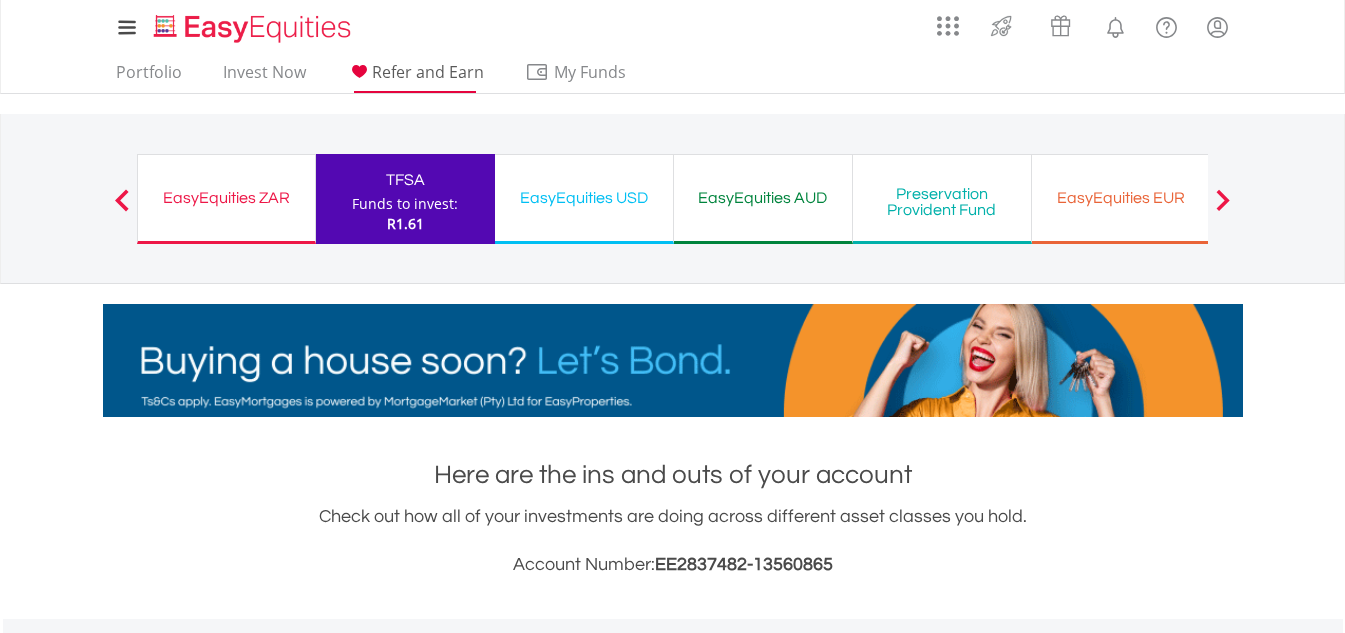 click on "Refer and Earn" at bounding box center (428, 72) 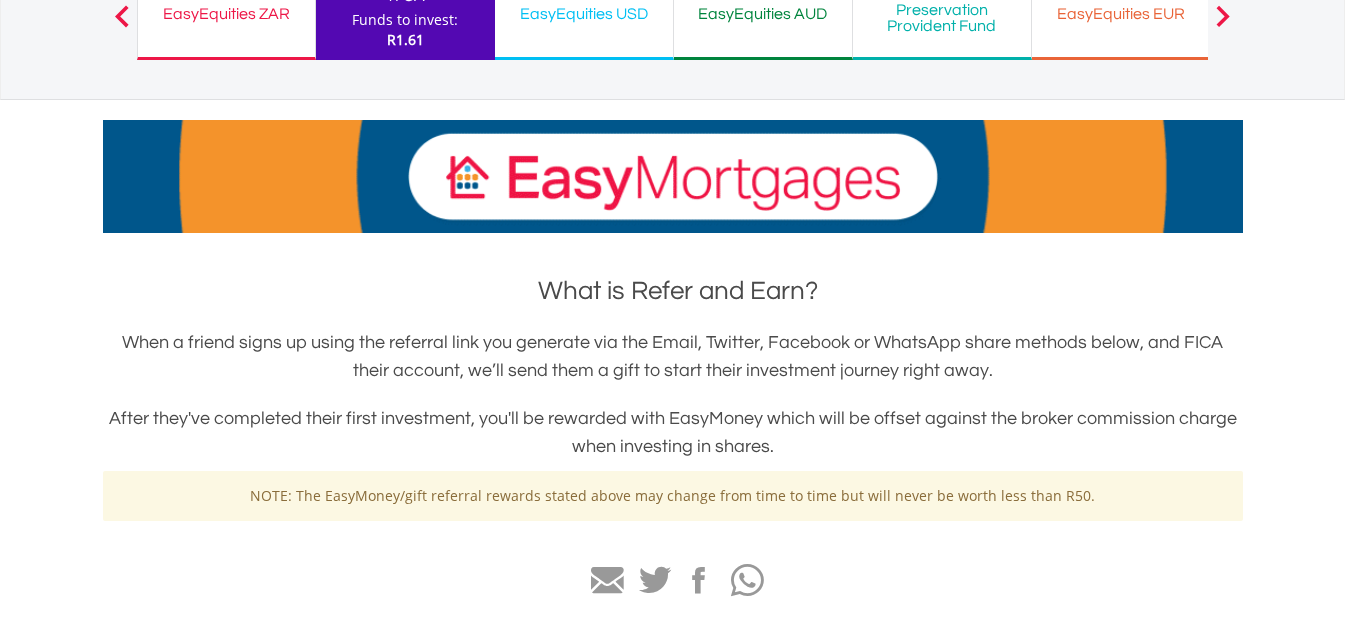 scroll, scrollTop: 0, scrollLeft: 0, axis: both 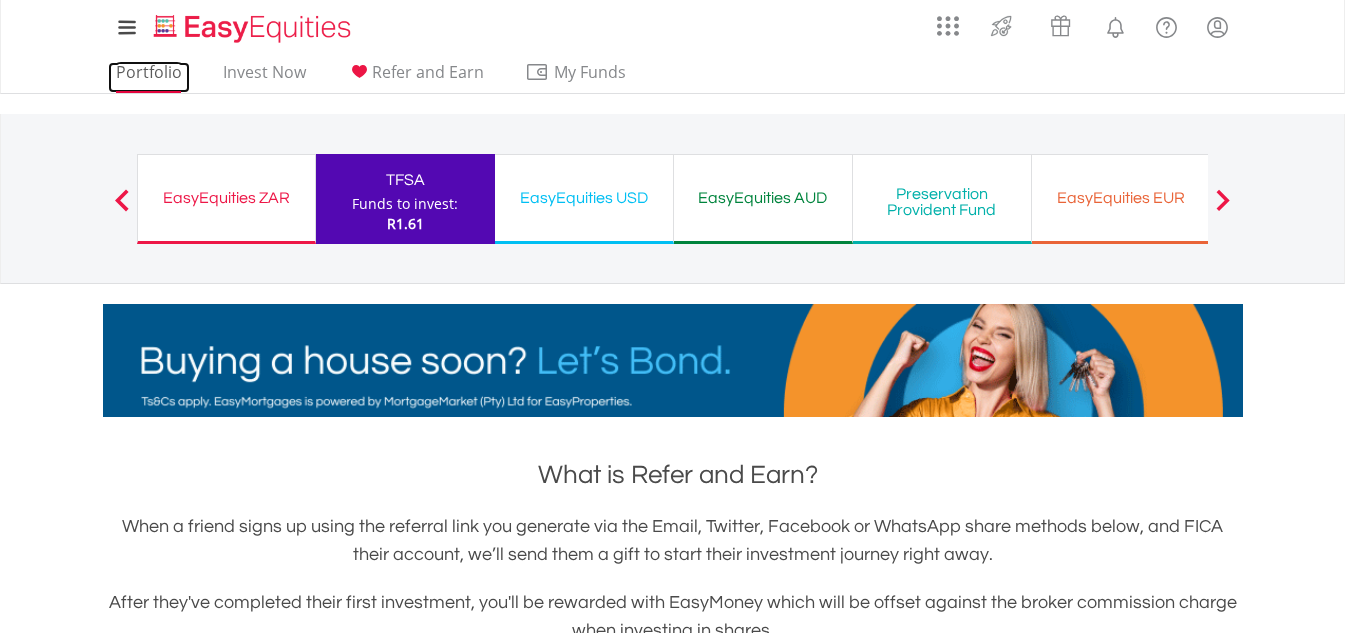 click on "Portfolio" at bounding box center [149, 77] 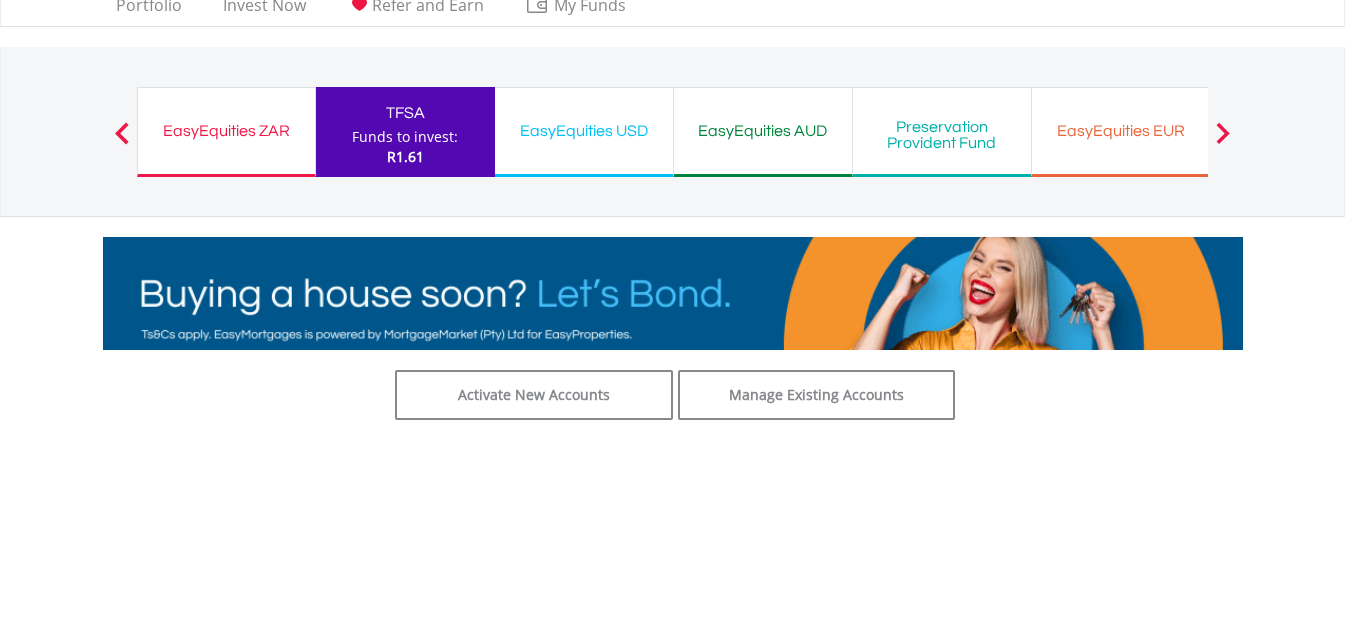 scroll, scrollTop: 0, scrollLeft: 0, axis: both 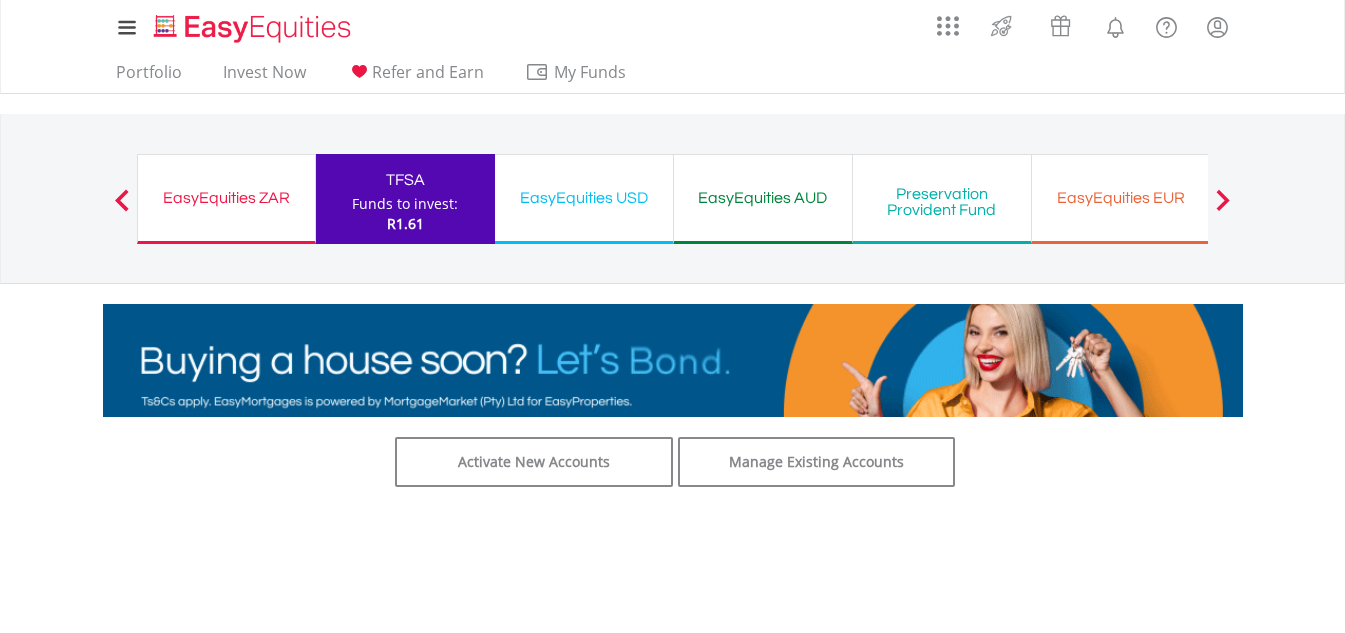 click at bounding box center (122, 200) 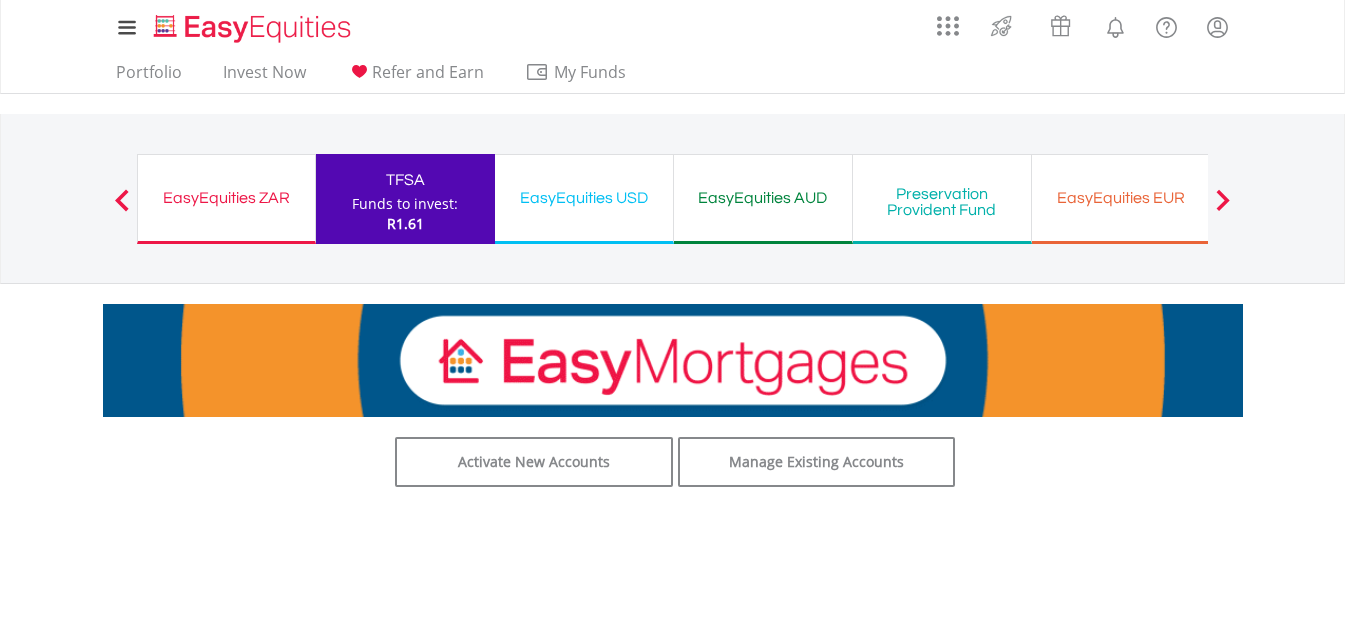 click at bounding box center [122, 200] 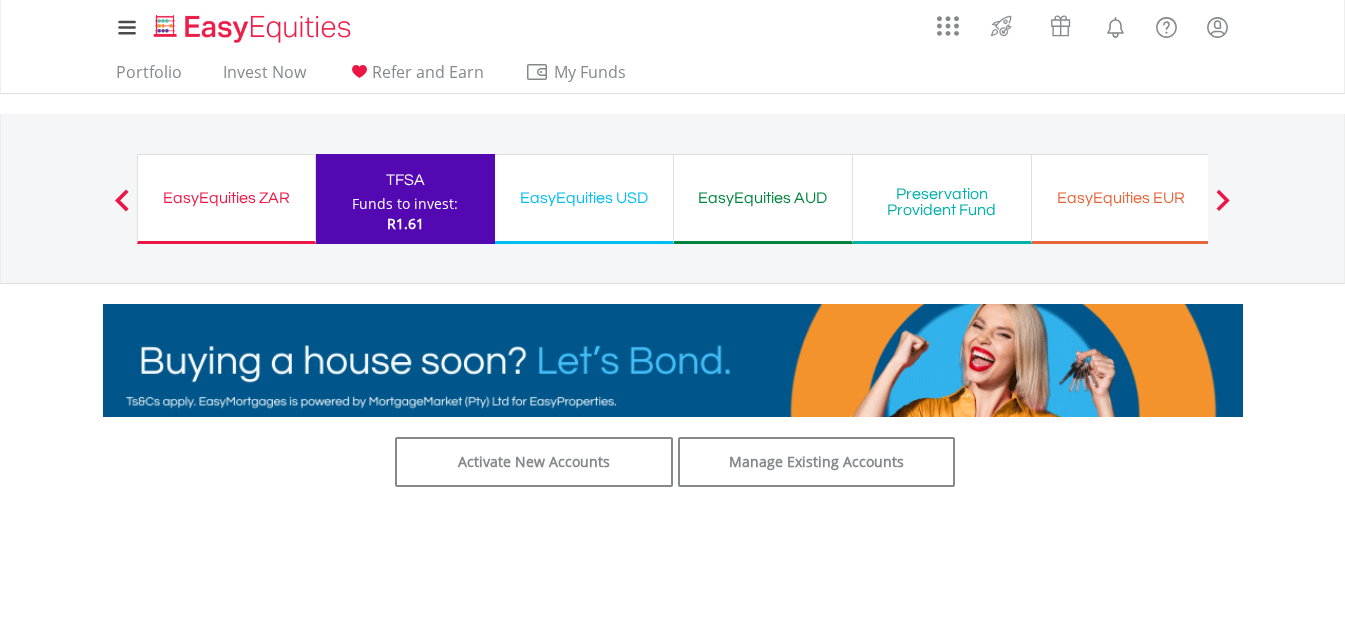 click at bounding box center (122, 200) 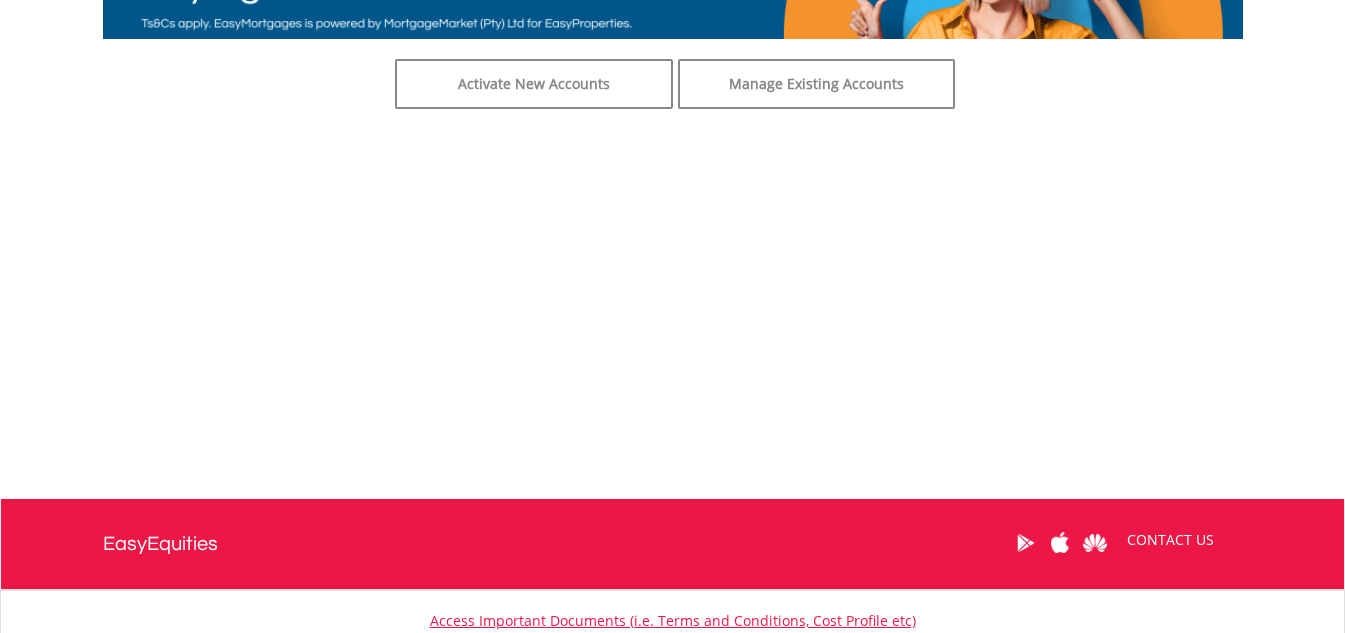 scroll, scrollTop: 100, scrollLeft: 0, axis: vertical 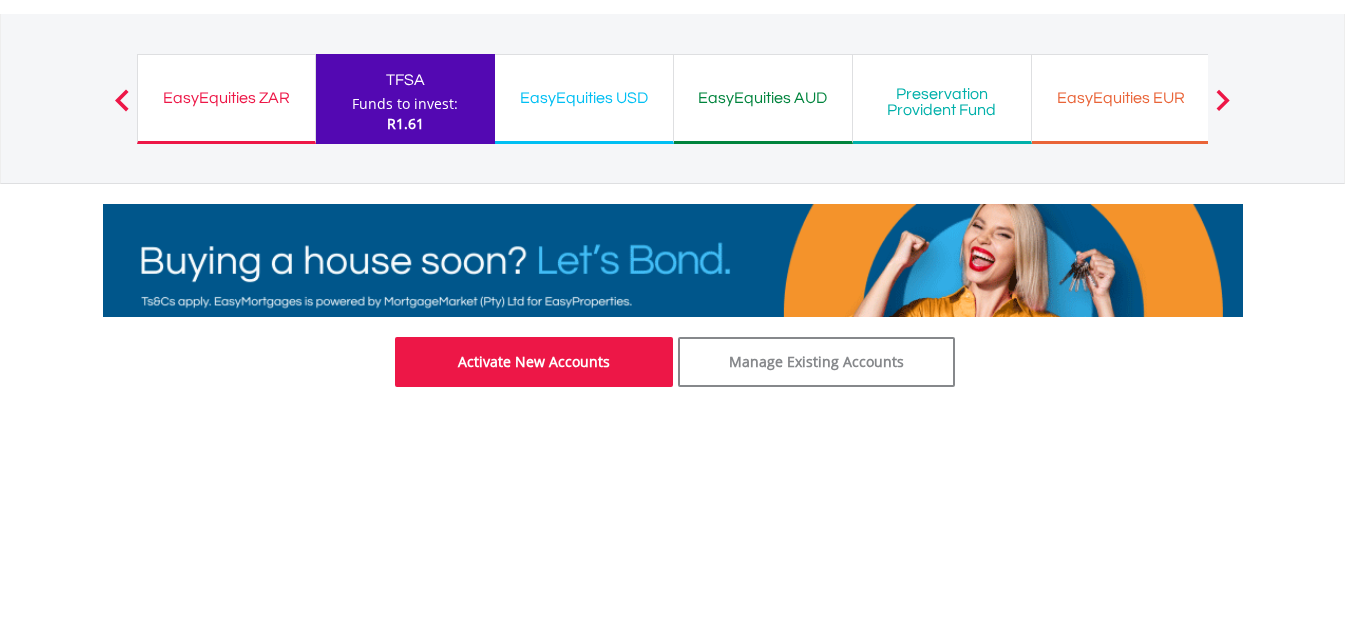 click on "Activate New Accounts" at bounding box center (534, 362) 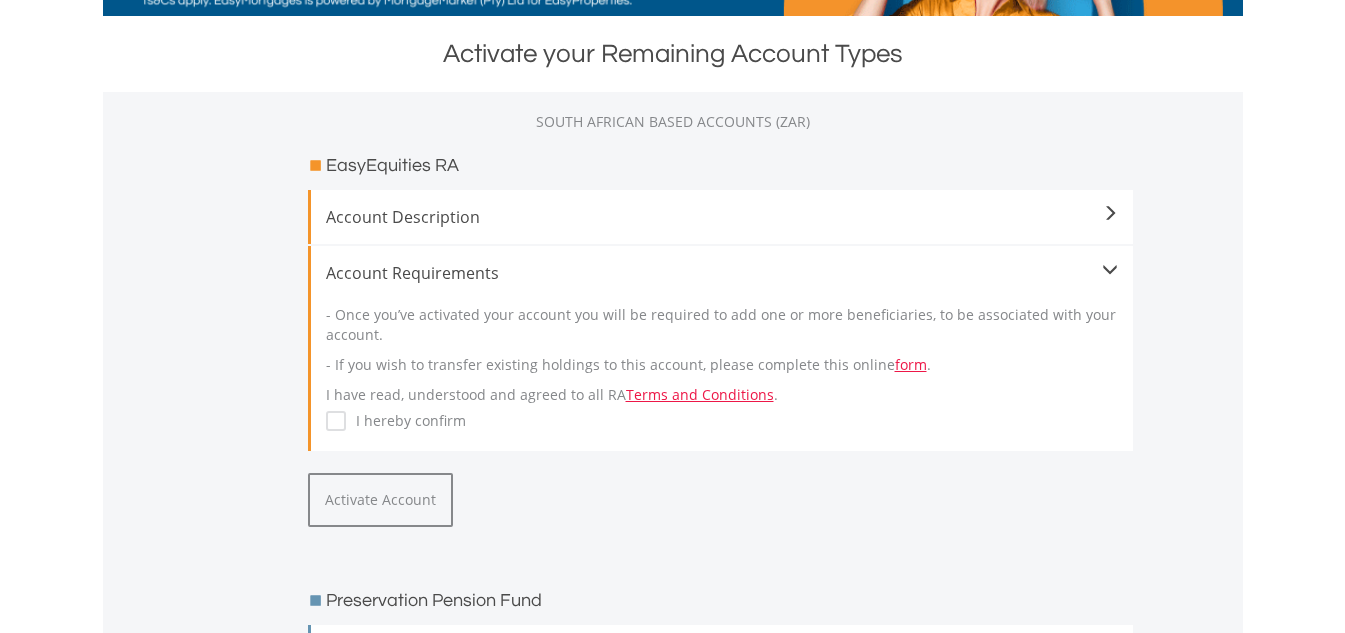 scroll, scrollTop: 400, scrollLeft: 0, axis: vertical 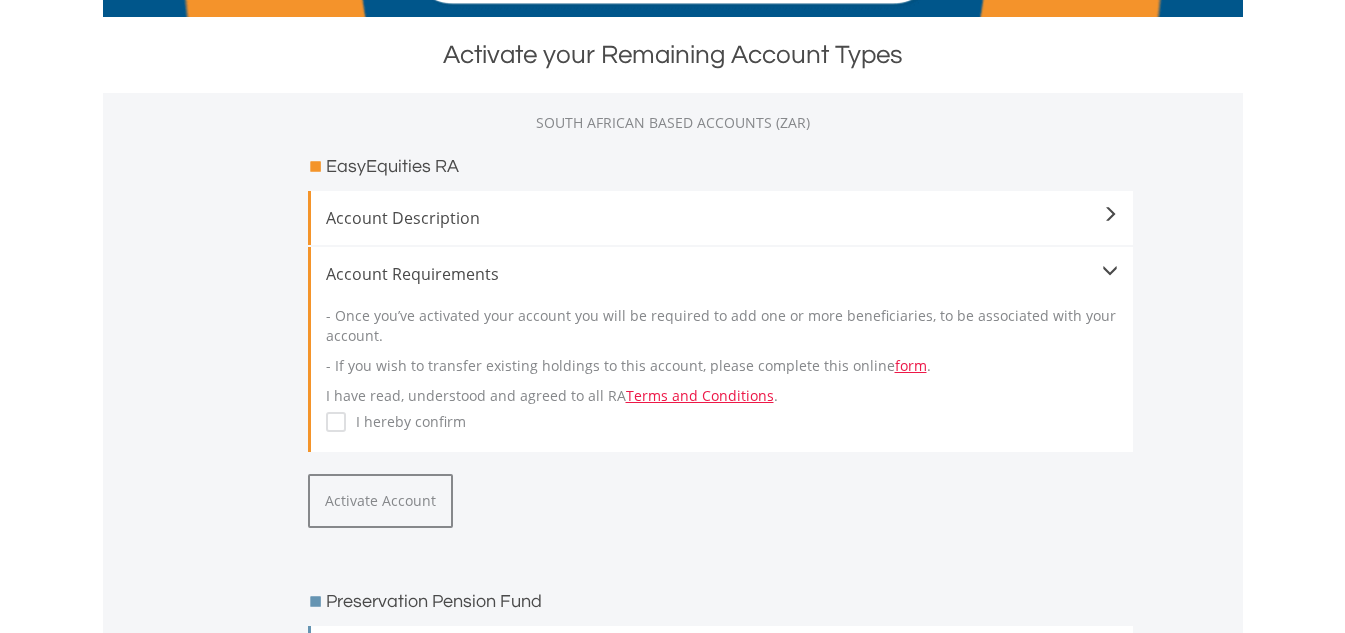 click on "I hereby confirm" at bounding box center [406, 422] 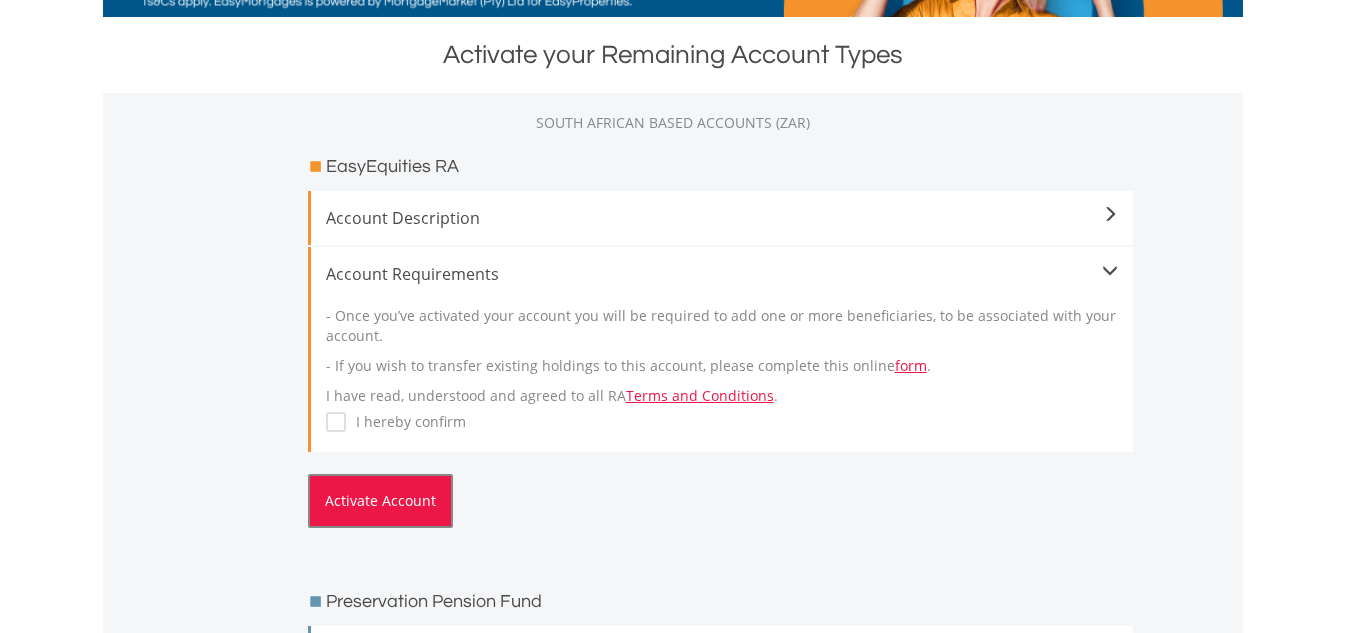 type on "9" 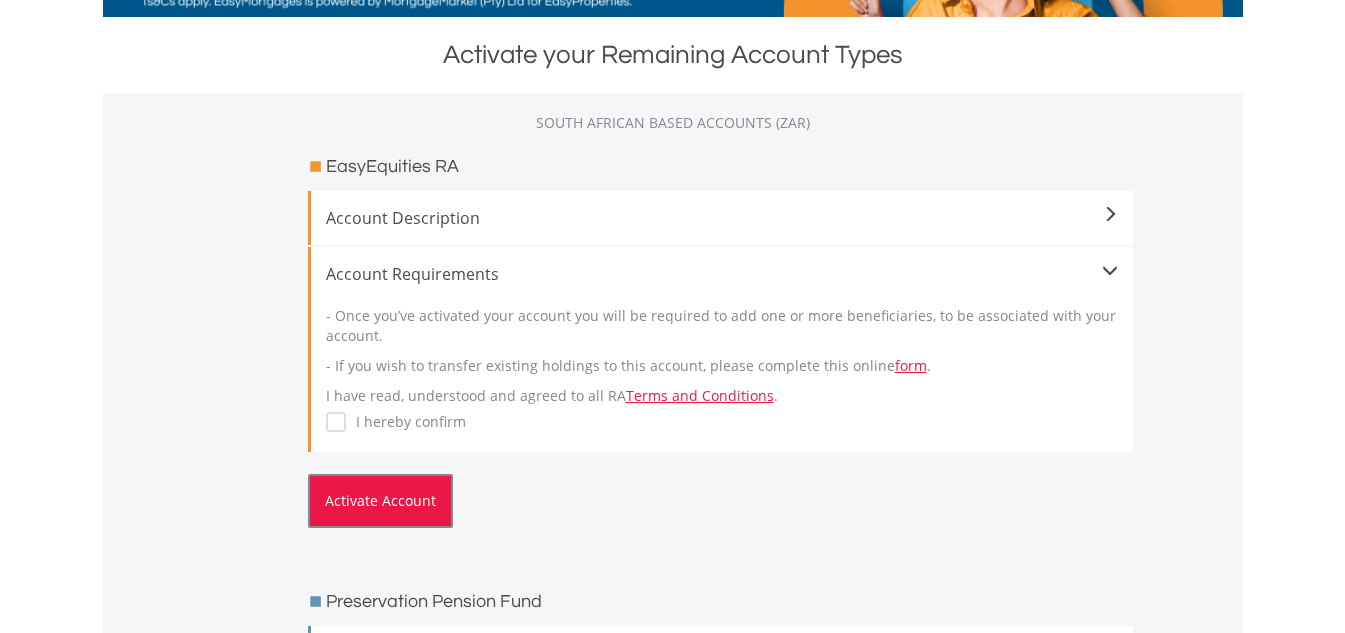 click on "Activate Account" at bounding box center [380, 501] 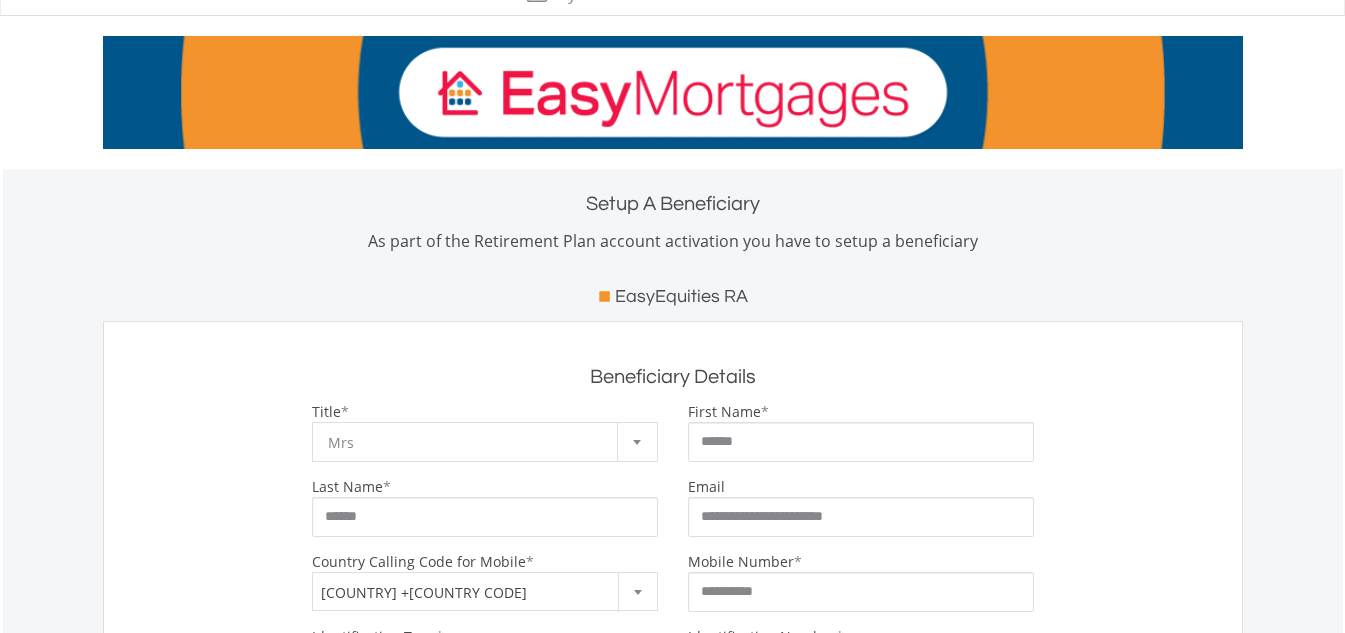 scroll, scrollTop: 200, scrollLeft: 0, axis: vertical 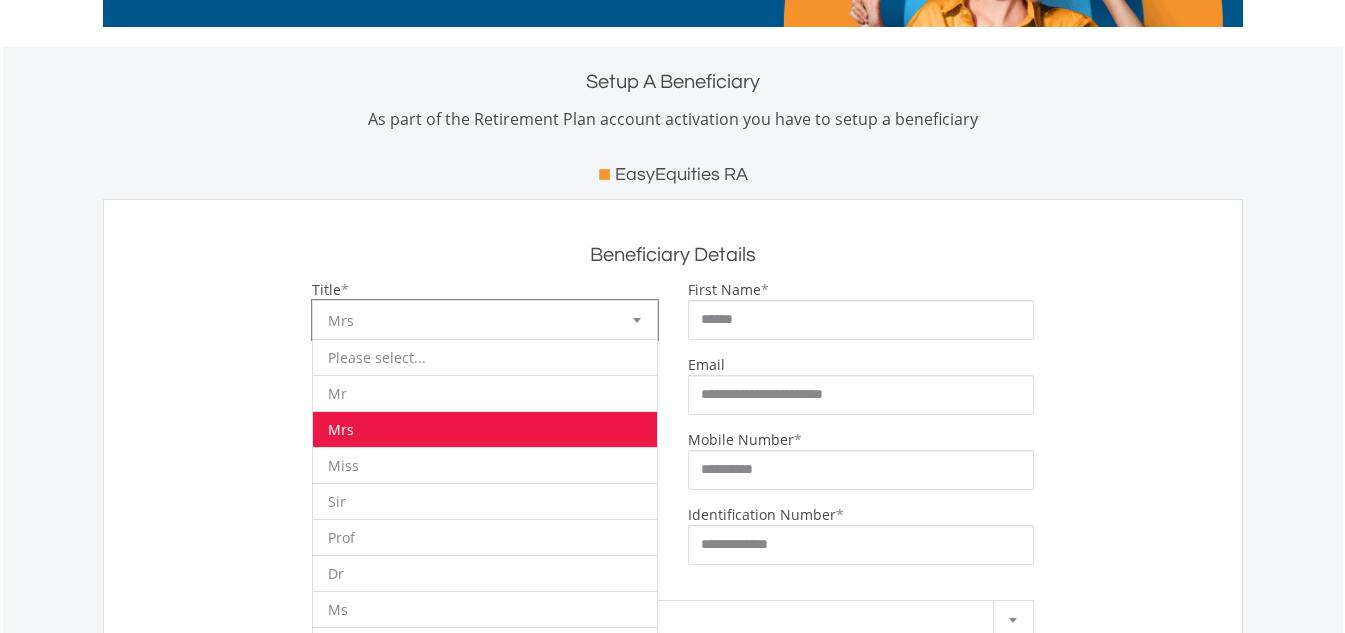 drag, startPoint x: 399, startPoint y: 316, endPoint x: 398, endPoint y: 334, distance: 18.027756 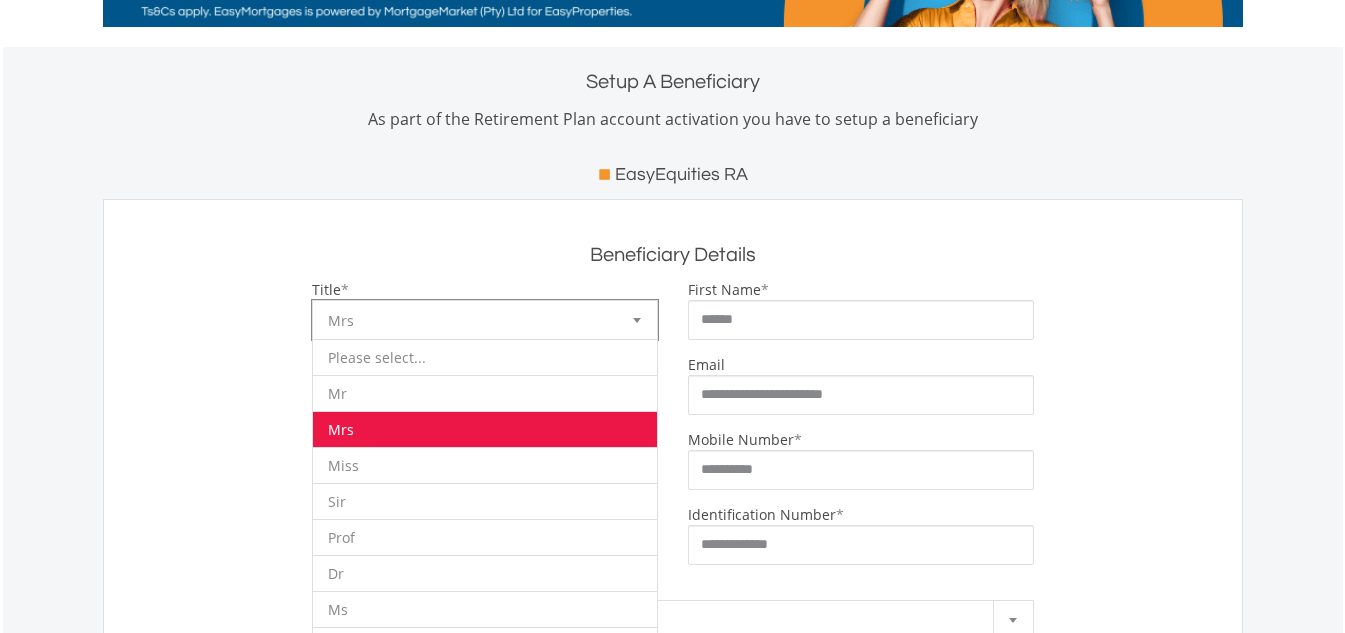 click on "Mrs" at bounding box center [470, 321] 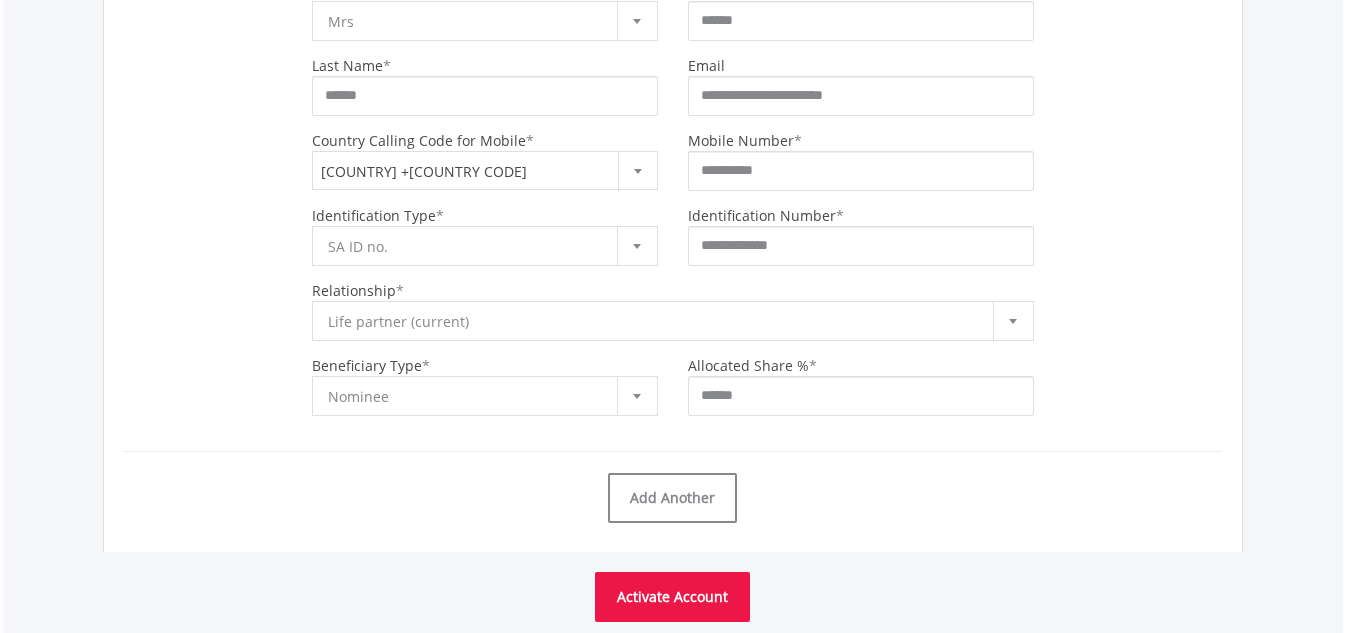 scroll, scrollTop: 500, scrollLeft: 0, axis: vertical 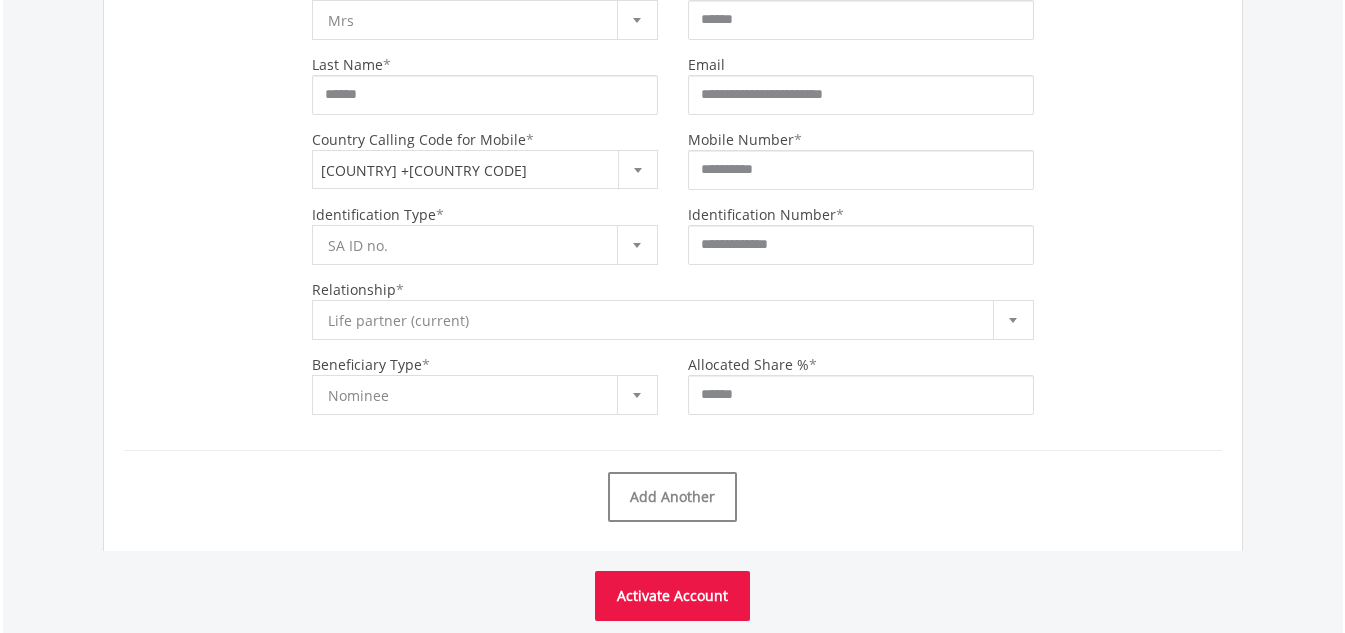 type 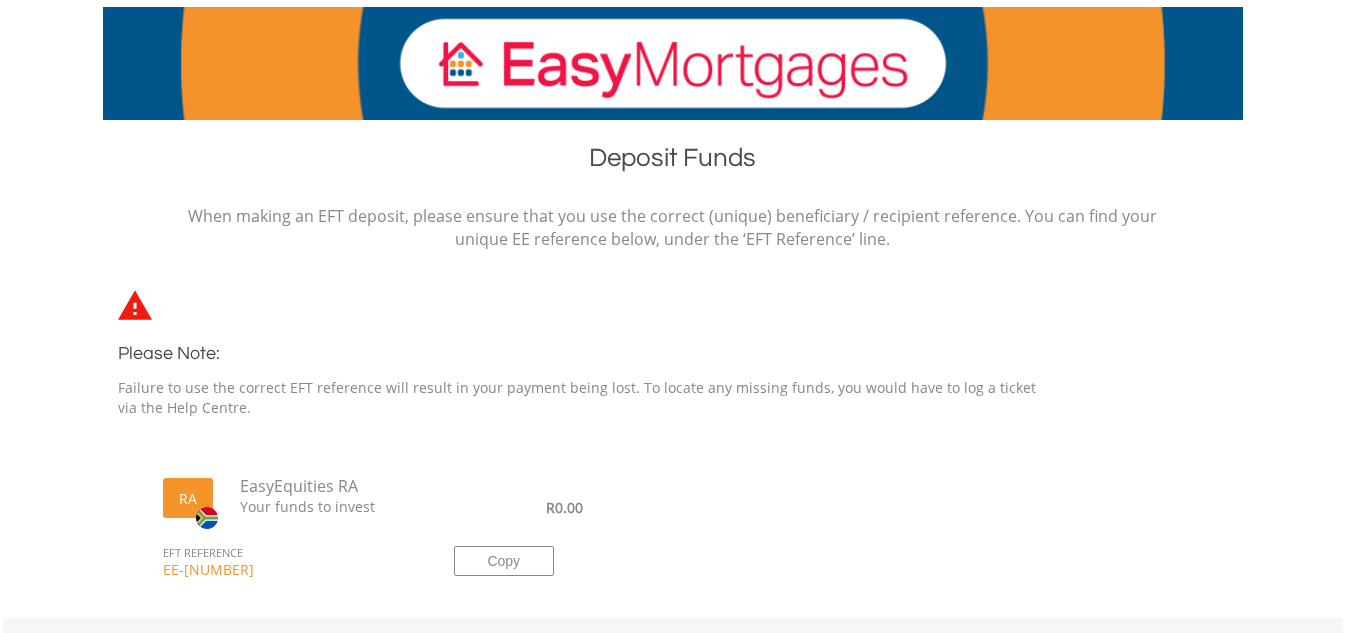 scroll, scrollTop: 300, scrollLeft: 0, axis: vertical 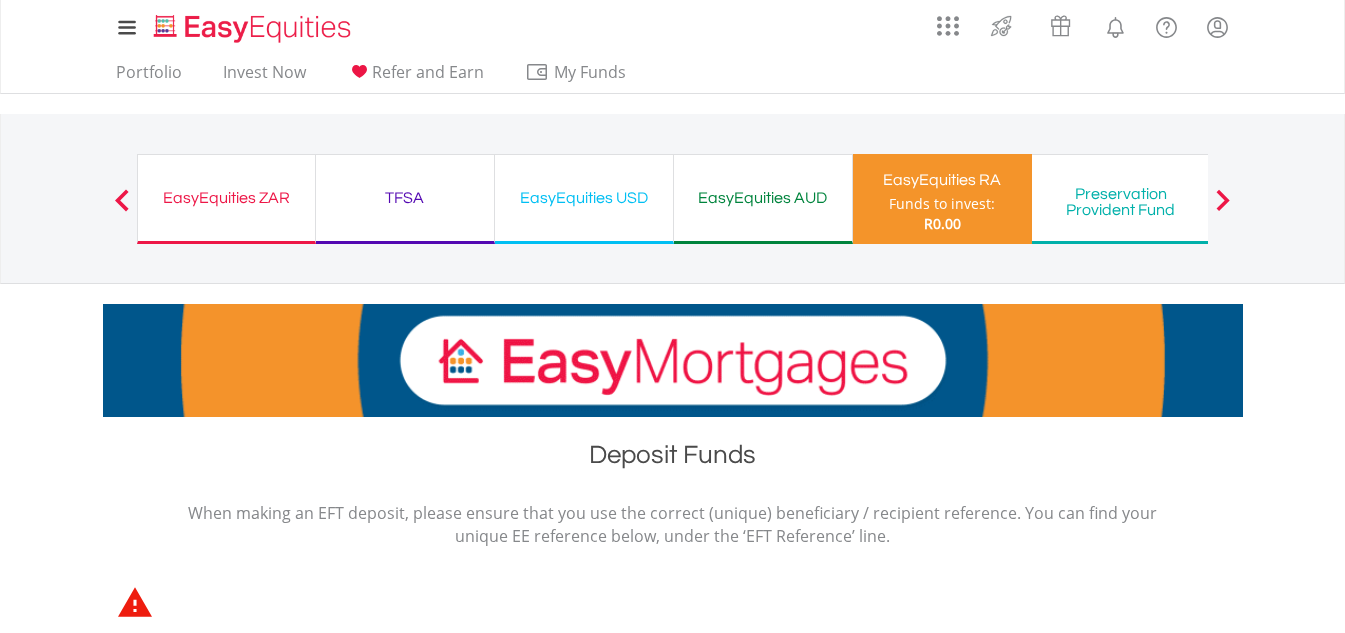 click on "EasyEquities RA" at bounding box center (942, 180) 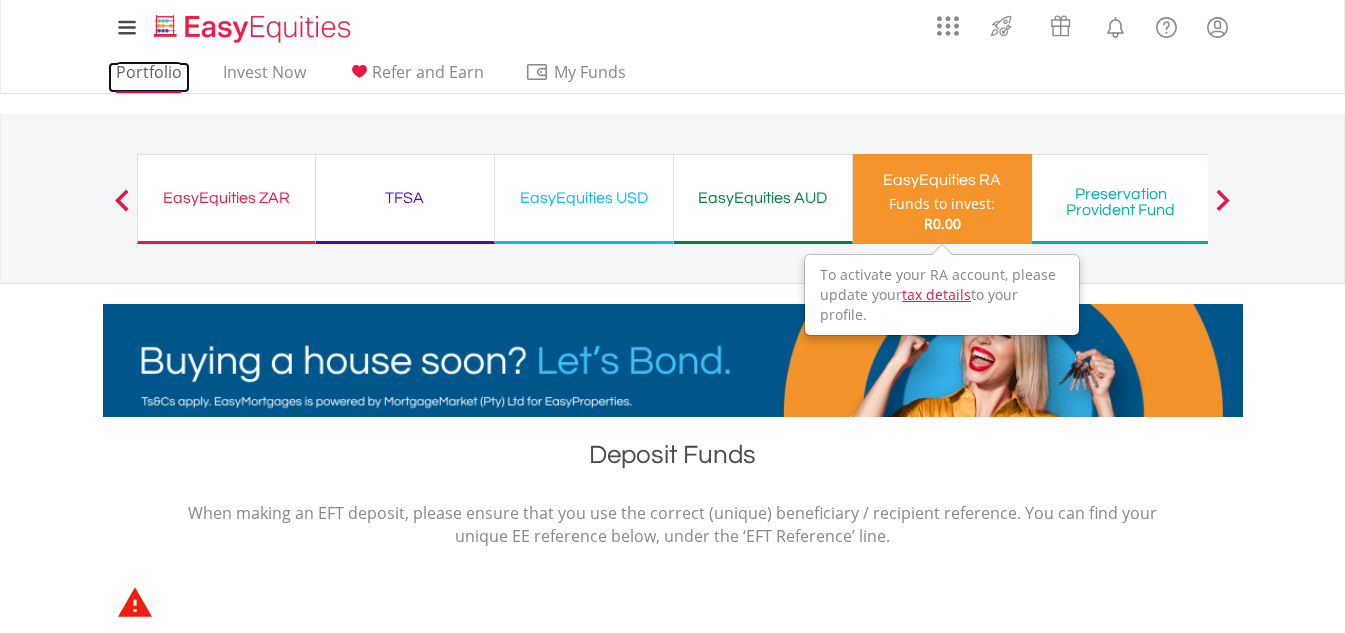 click on "Portfolio" at bounding box center [149, 77] 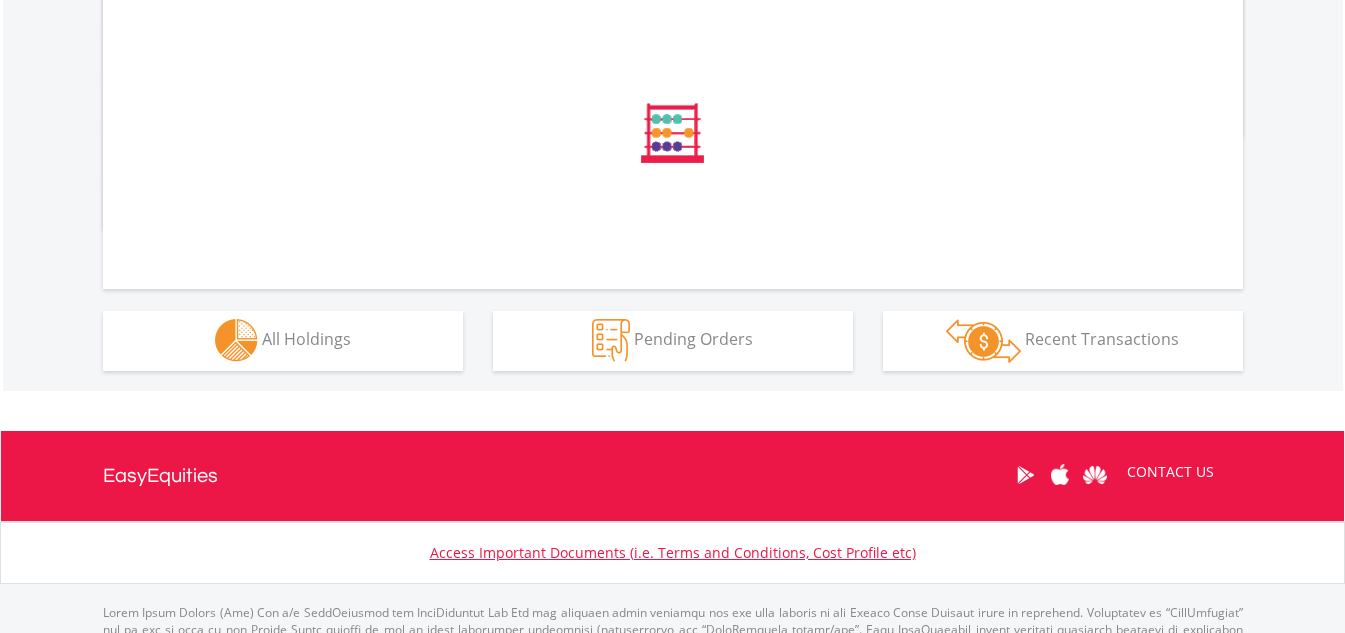 scroll, scrollTop: 1025, scrollLeft: 0, axis: vertical 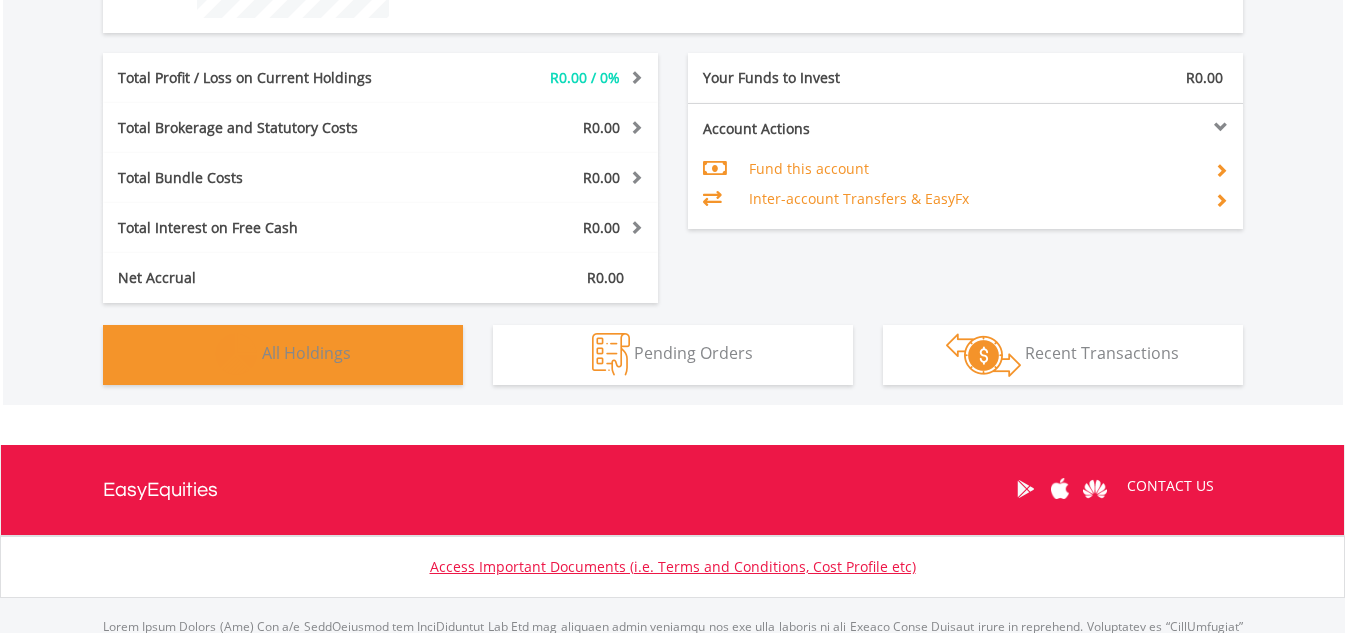 type 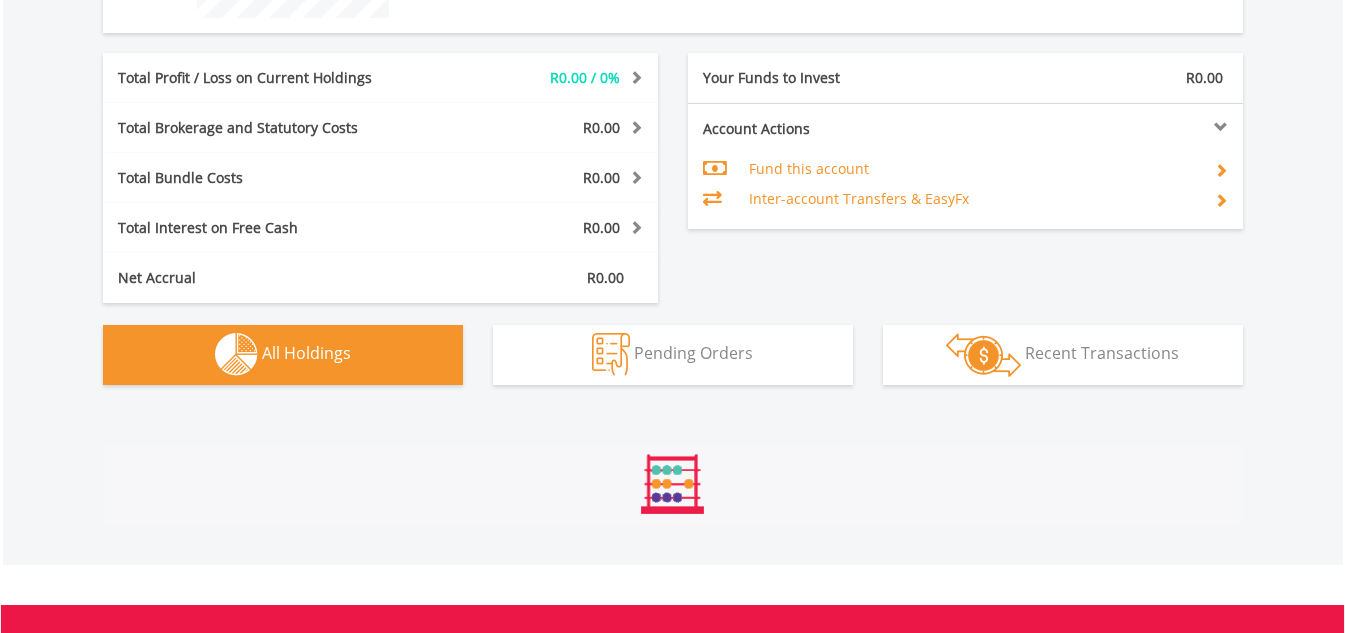 scroll, scrollTop: 1161, scrollLeft: 0, axis: vertical 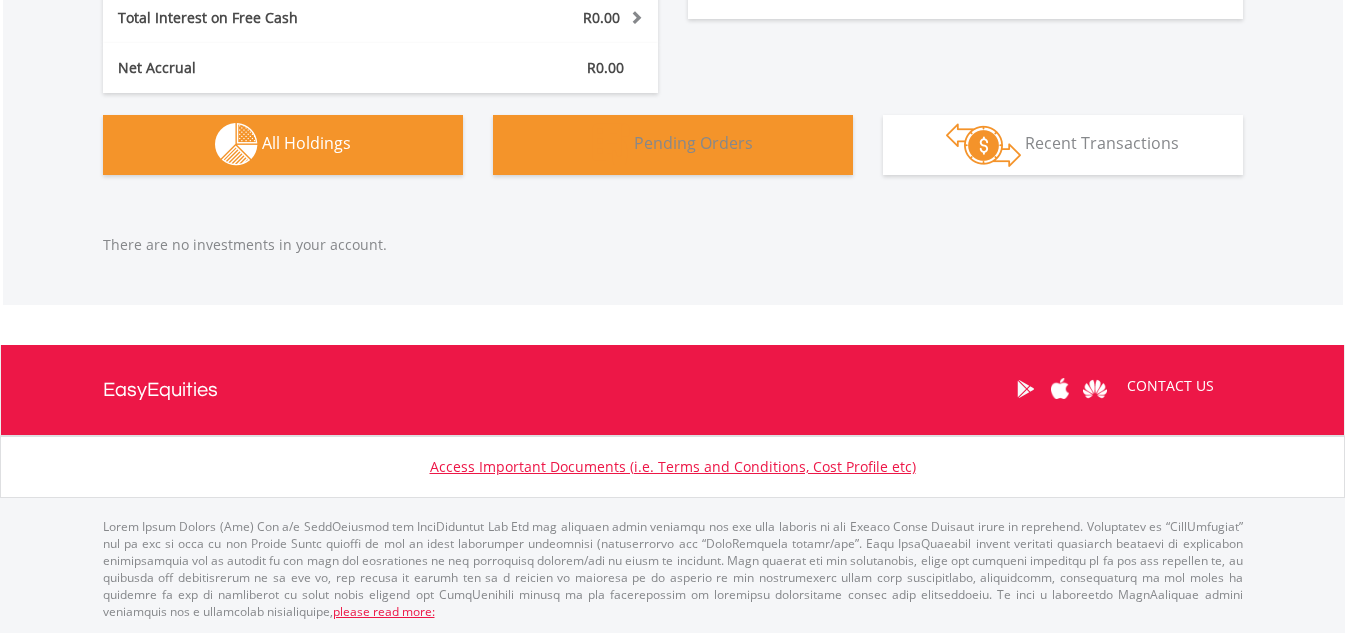 type 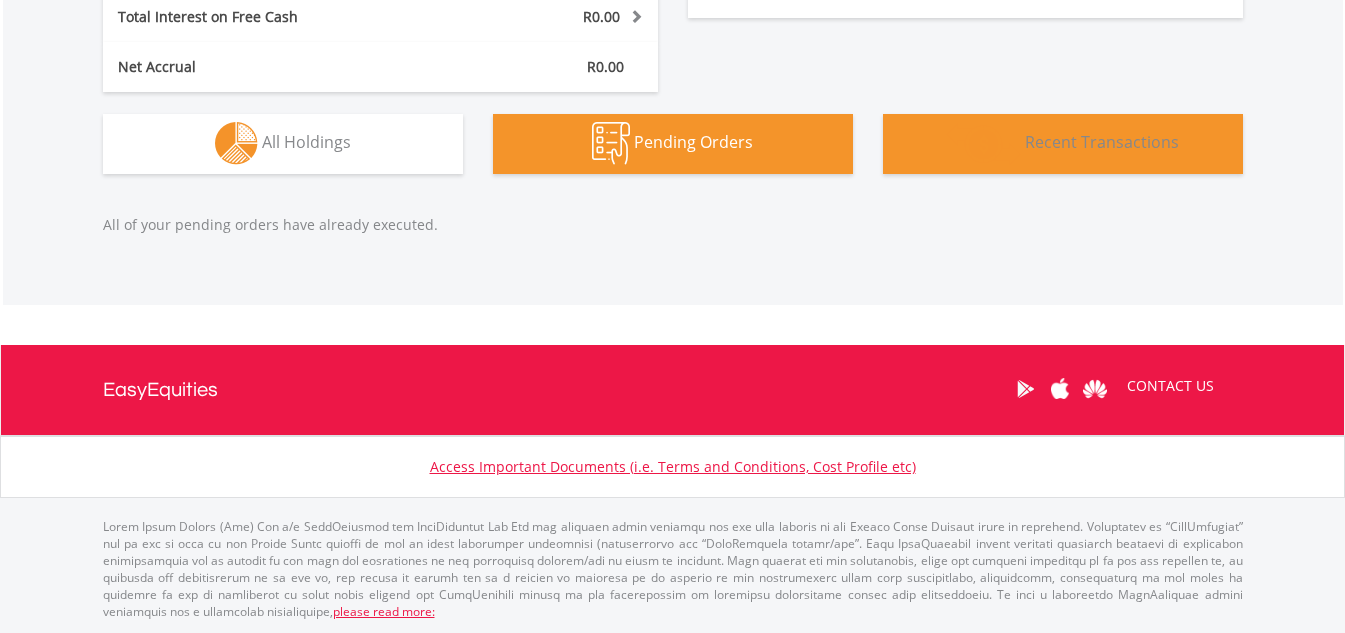 type 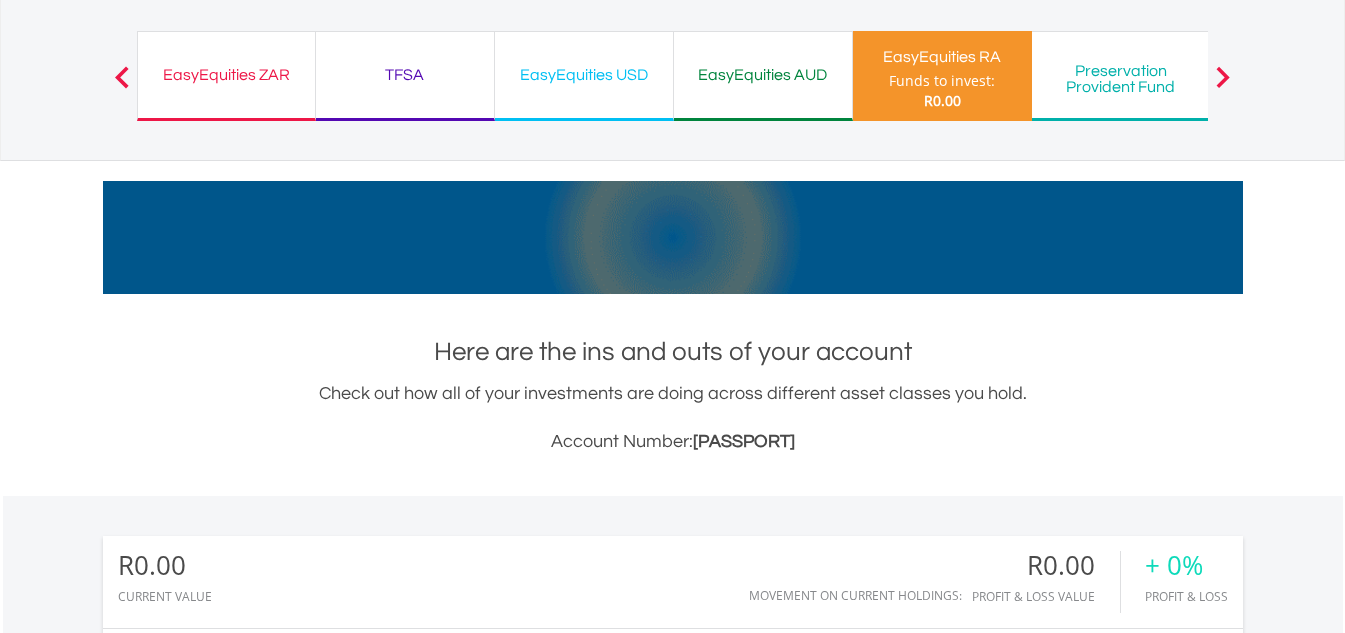 scroll, scrollTop: 0, scrollLeft: 0, axis: both 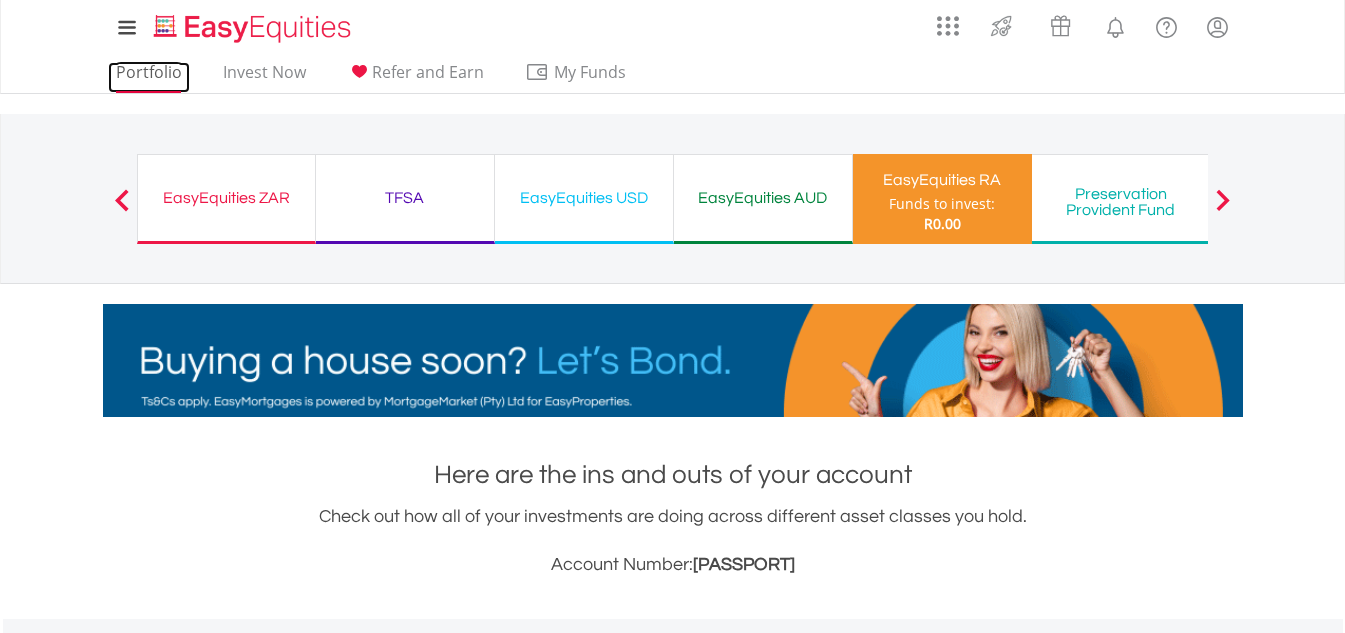 click on "Portfolio" at bounding box center [149, 77] 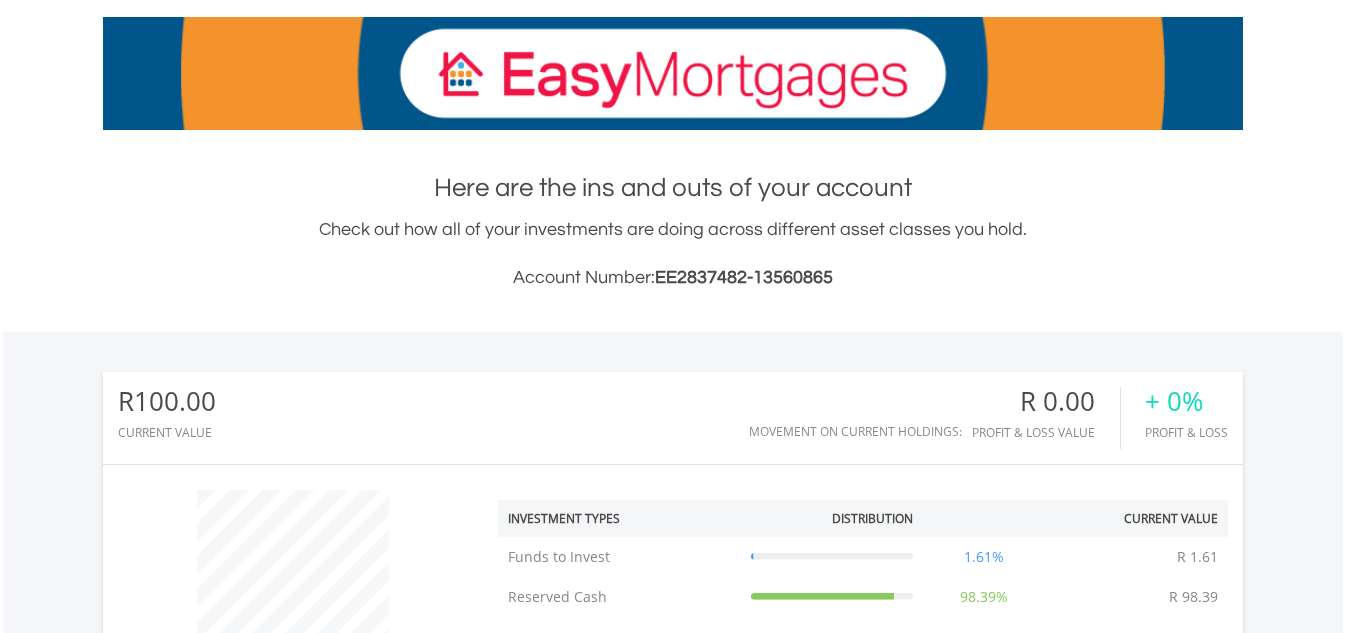 scroll, scrollTop: 300, scrollLeft: 0, axis: vertical 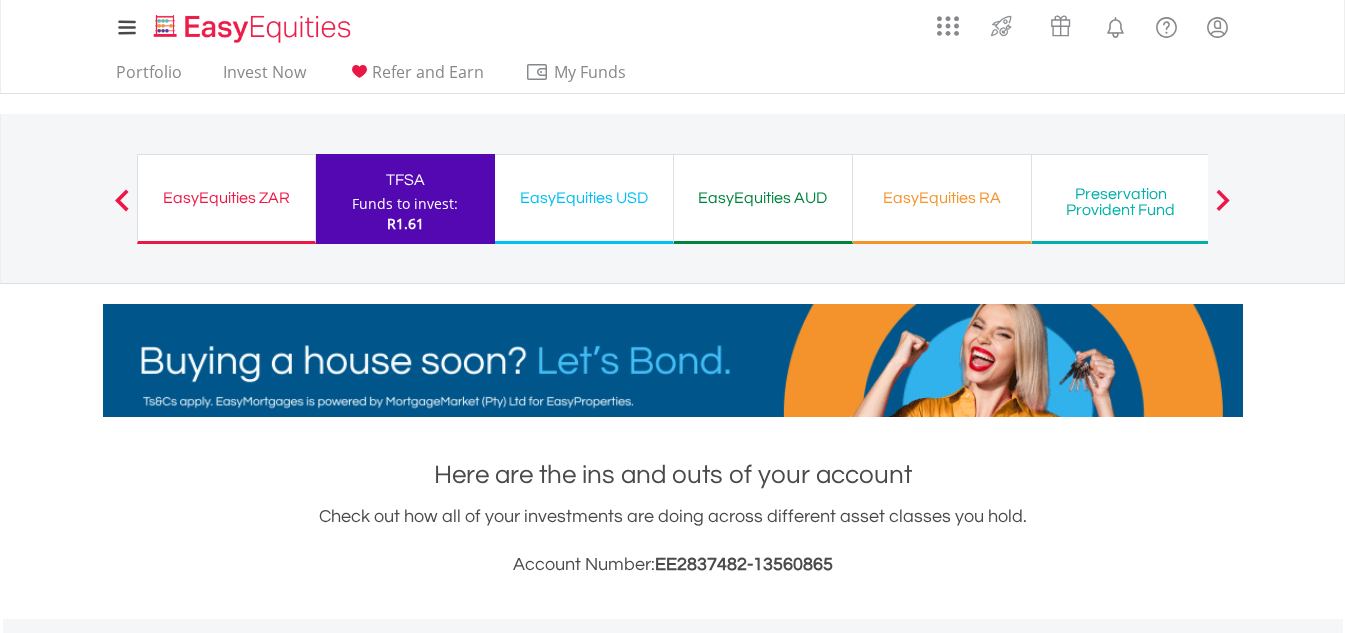 click on "Funds to invest:" at bounding box center [405, 204] 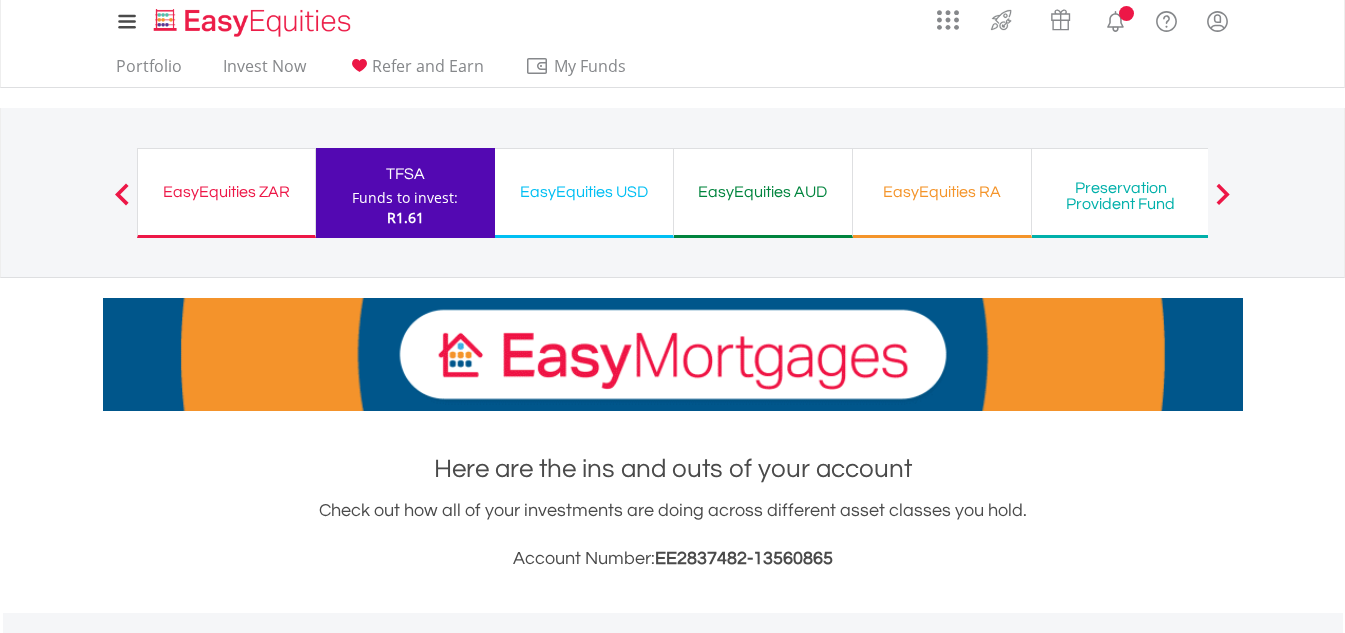 scroll, scrollTop: 77, scrollLeft: 0, axis: vertical 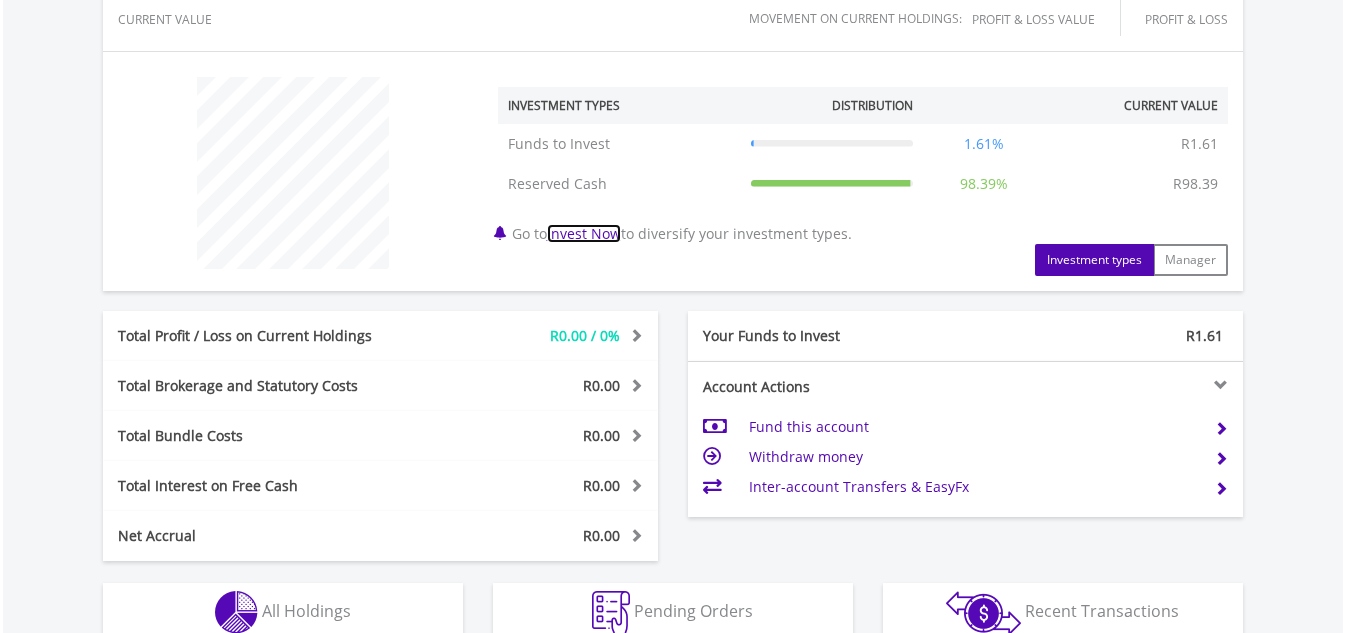click on "Invest Now" at bounding box center [584, 233] 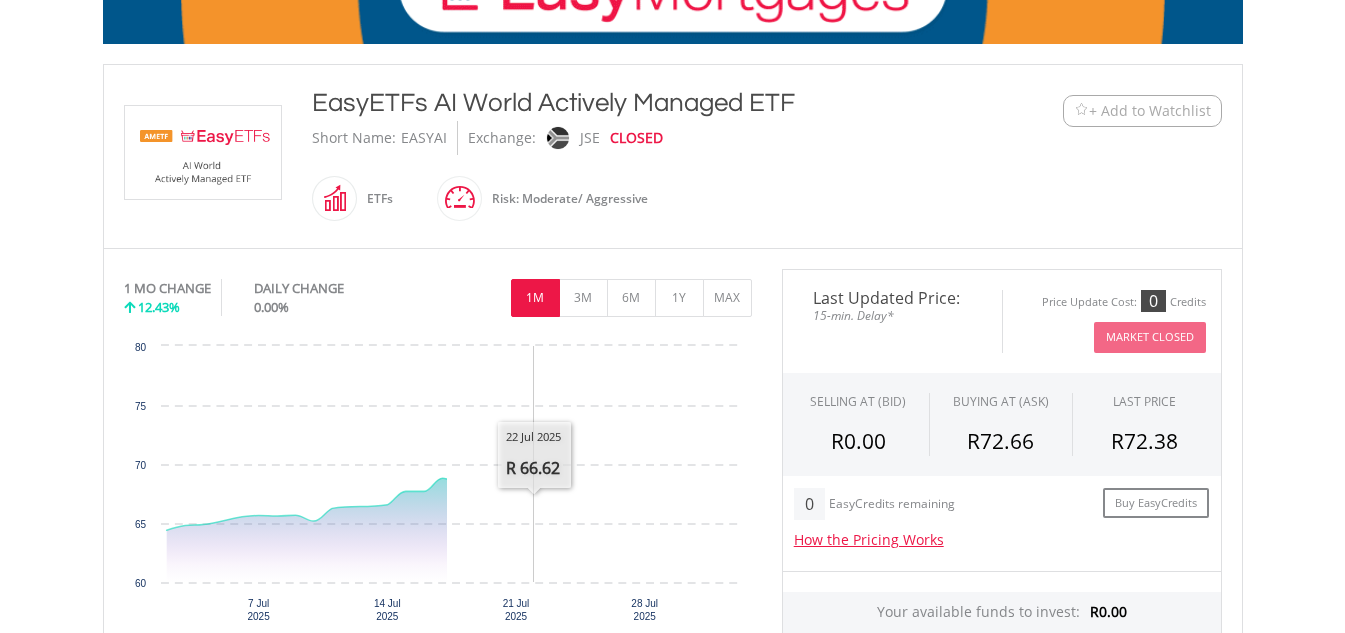 scroll, scrollTop: 400, scrollLeft: 0, axis: vertical 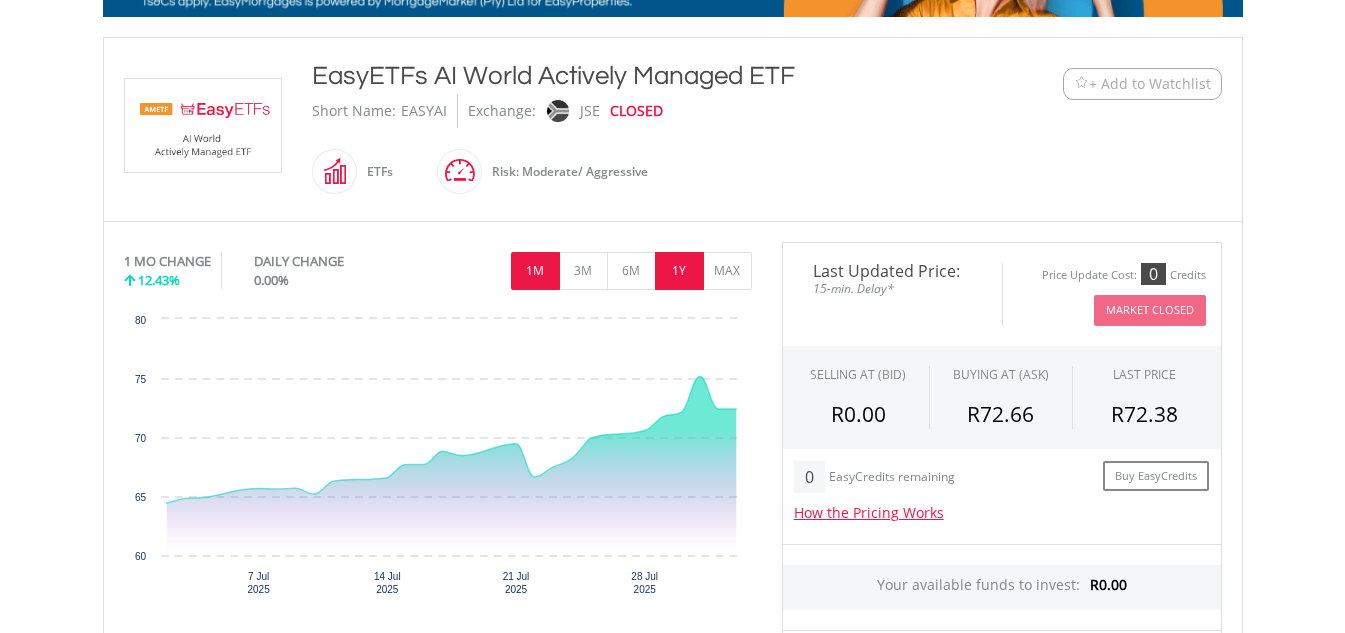 type 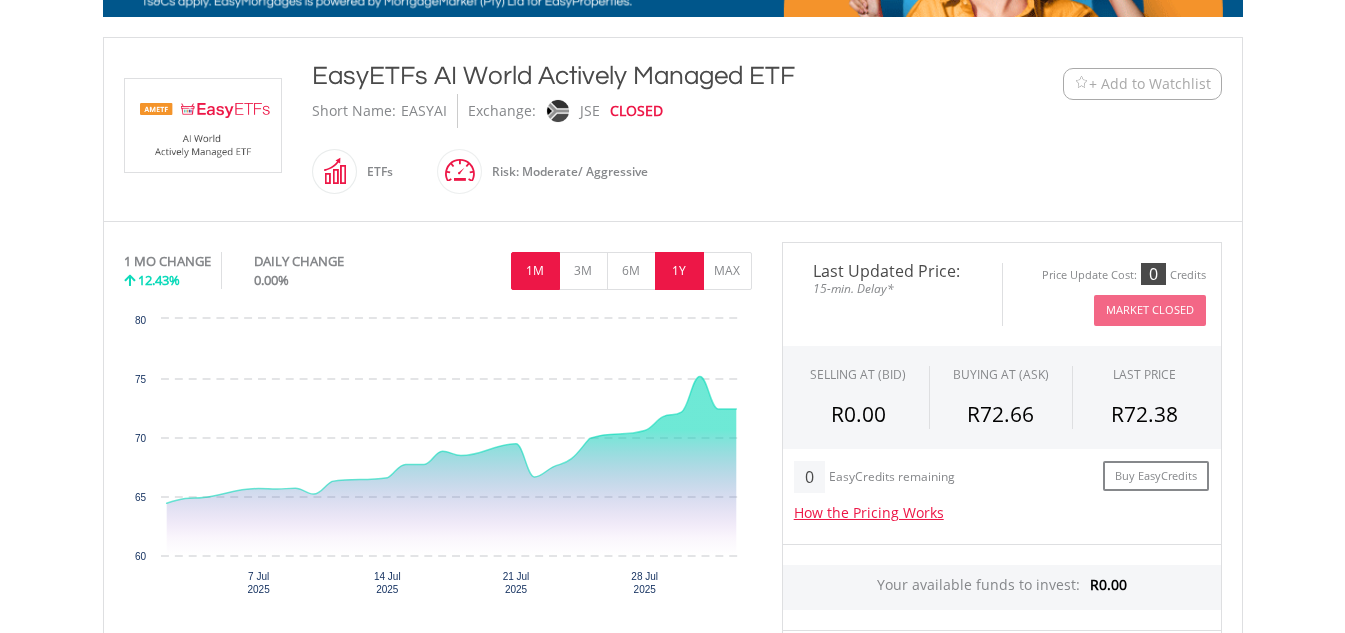 click on "1Y" at bounding box center [679, 271] 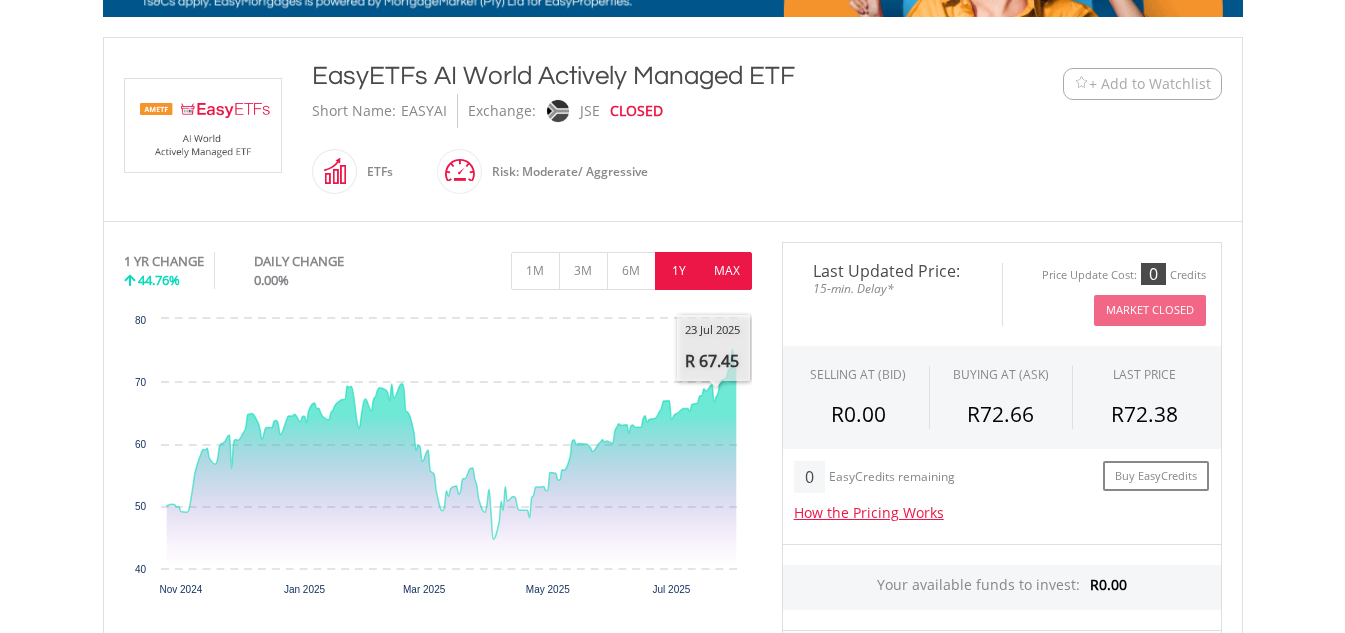 type 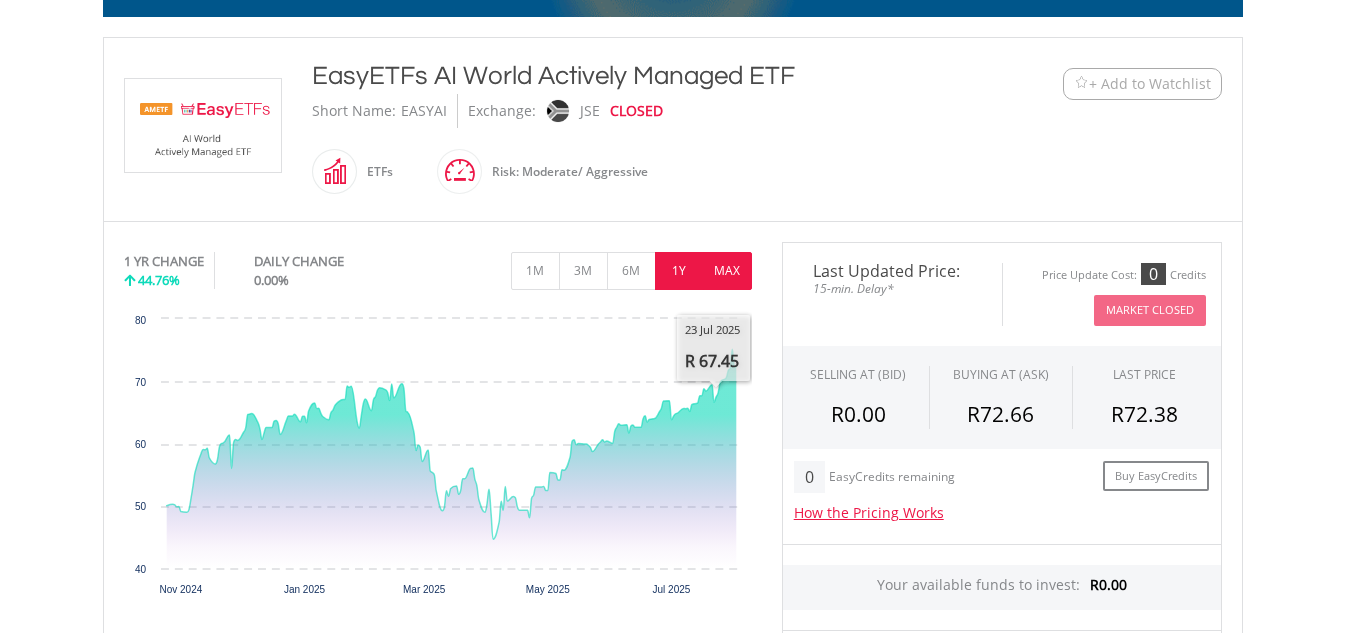 click on "MAX" at bounding box center [727, 271] 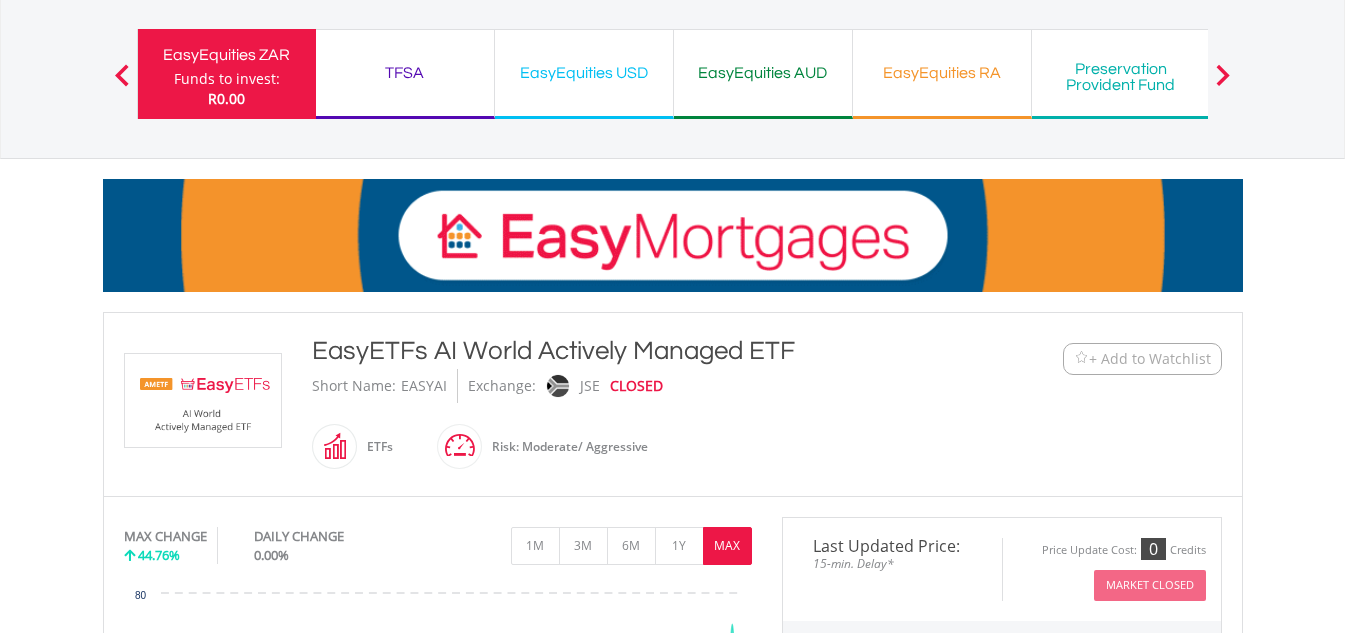 scroll, scrollTop: 100, scrollLeft: 0, axis: vertical 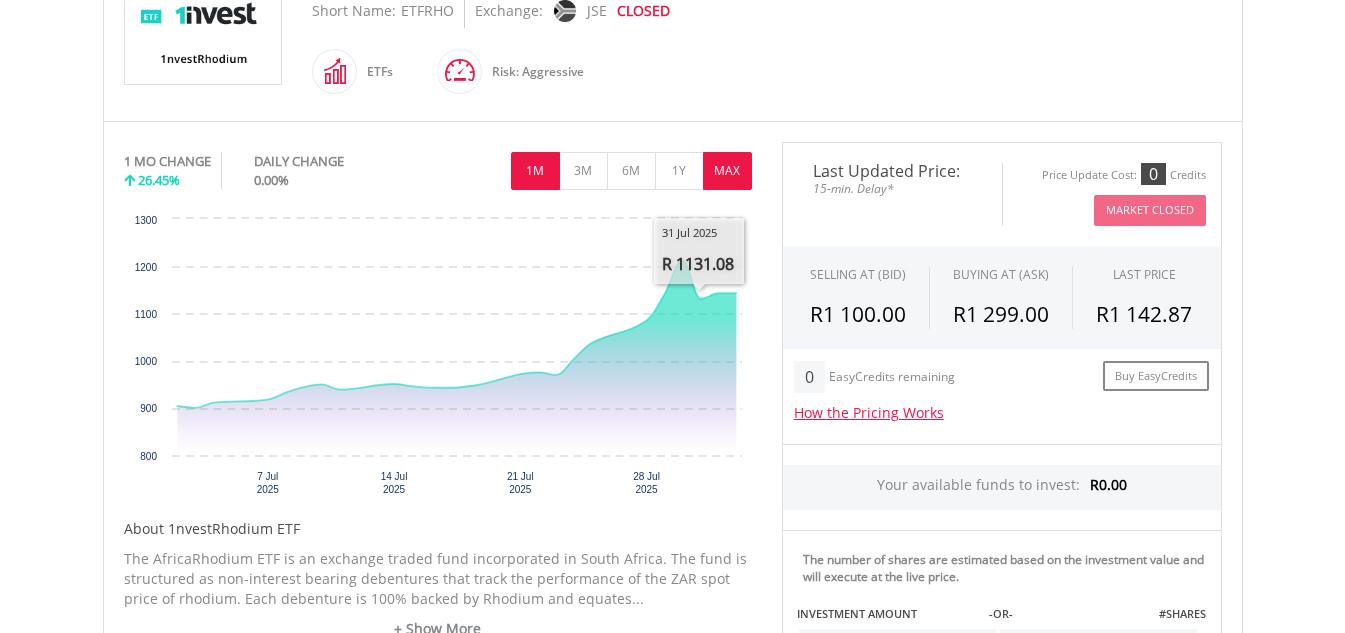 type 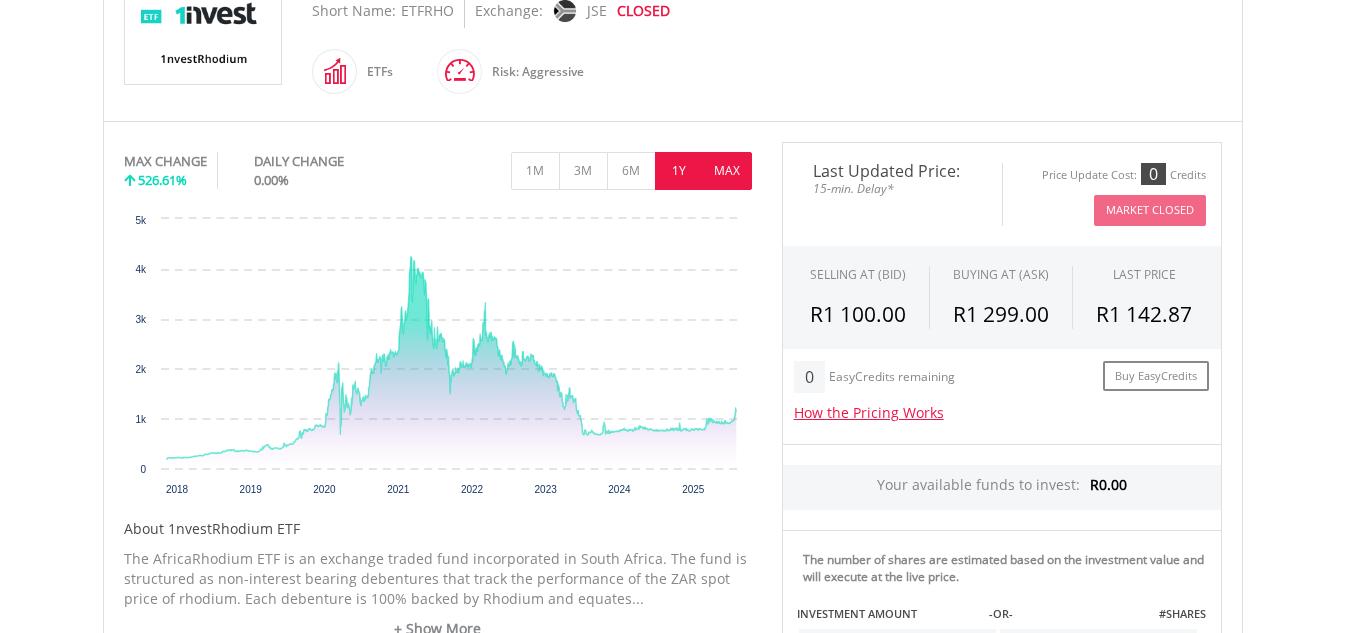 type 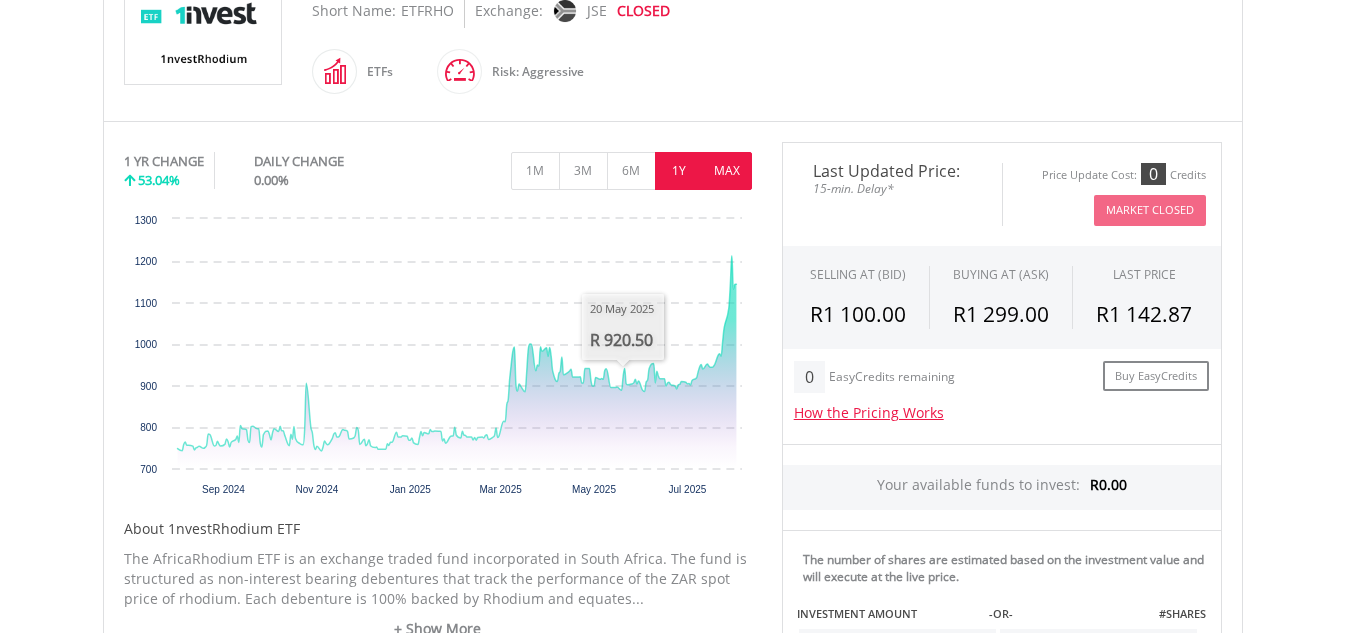click on "MAX" at bounding box center [727, 171] 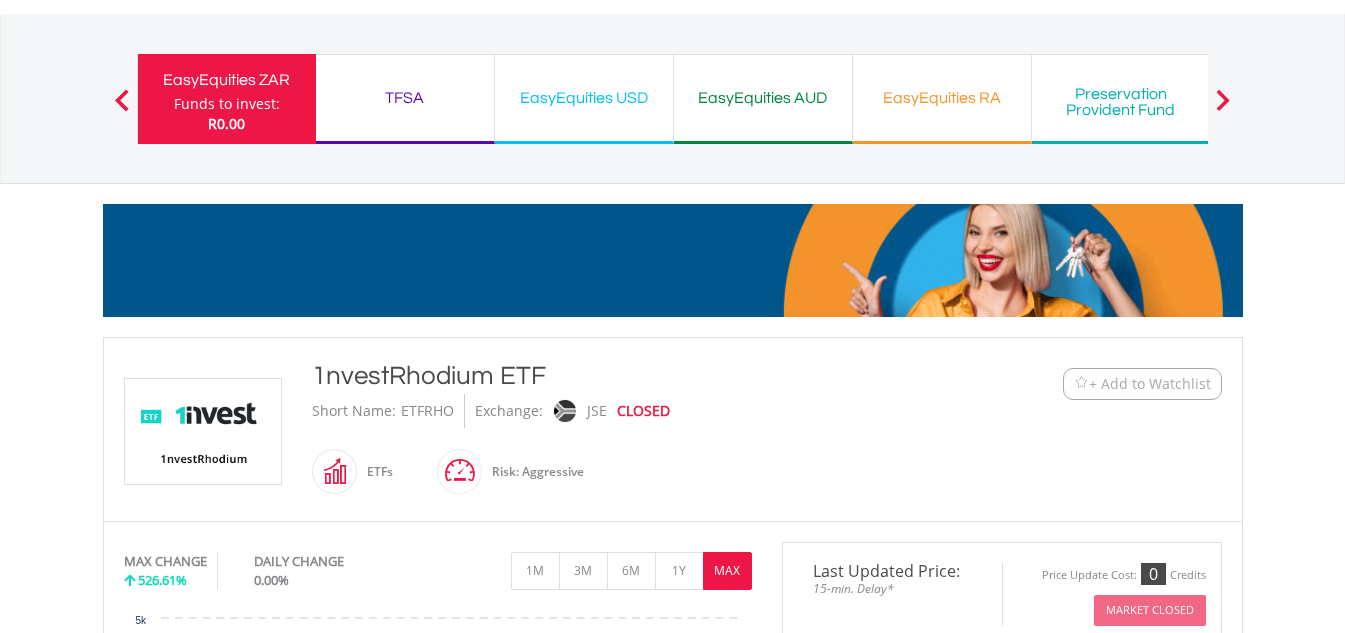 scroll, scrollTop: 200, scrollLeft: 0, axis: vertical 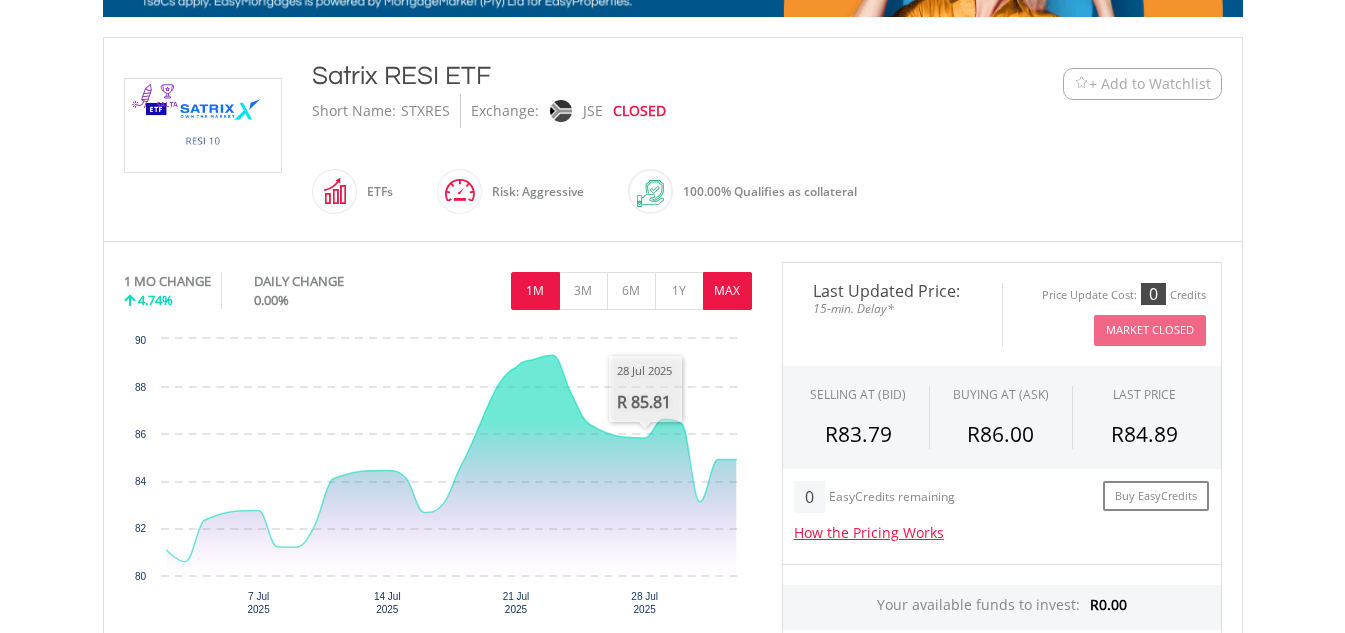 type 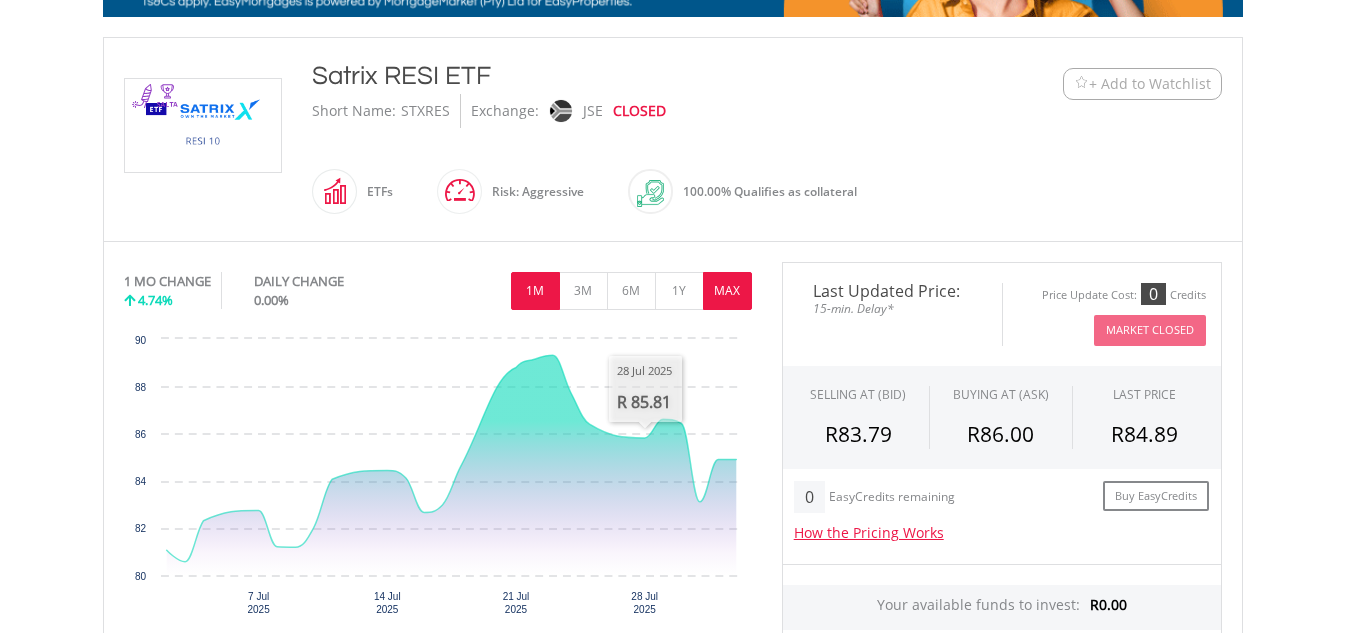 click on "MAX" at bounding box center (727, 291) 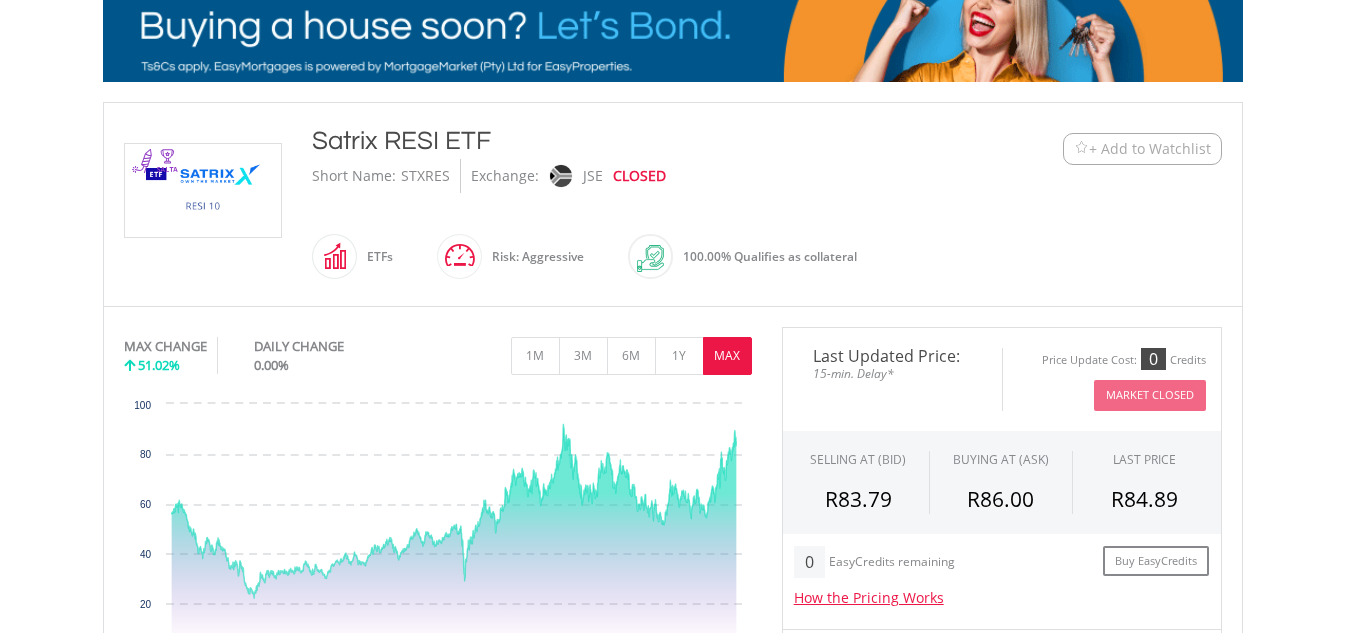 scroll, scrollTop: 300, scrollLeft: 0, axis: vertical 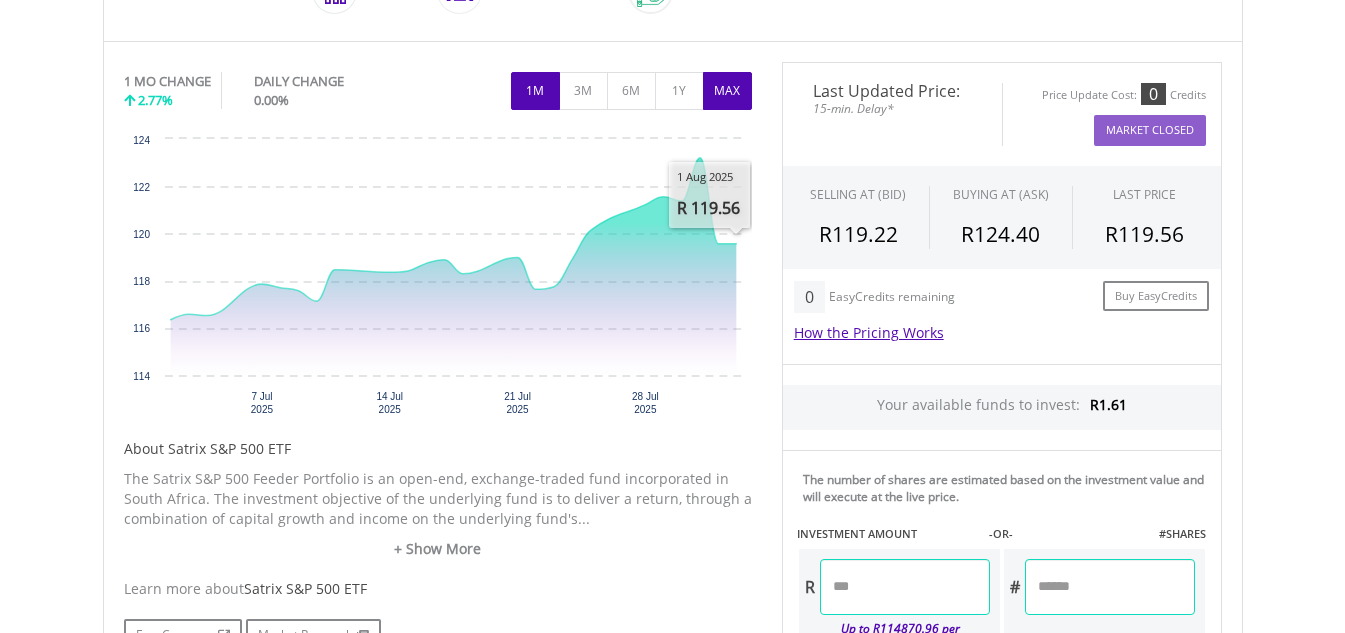 type 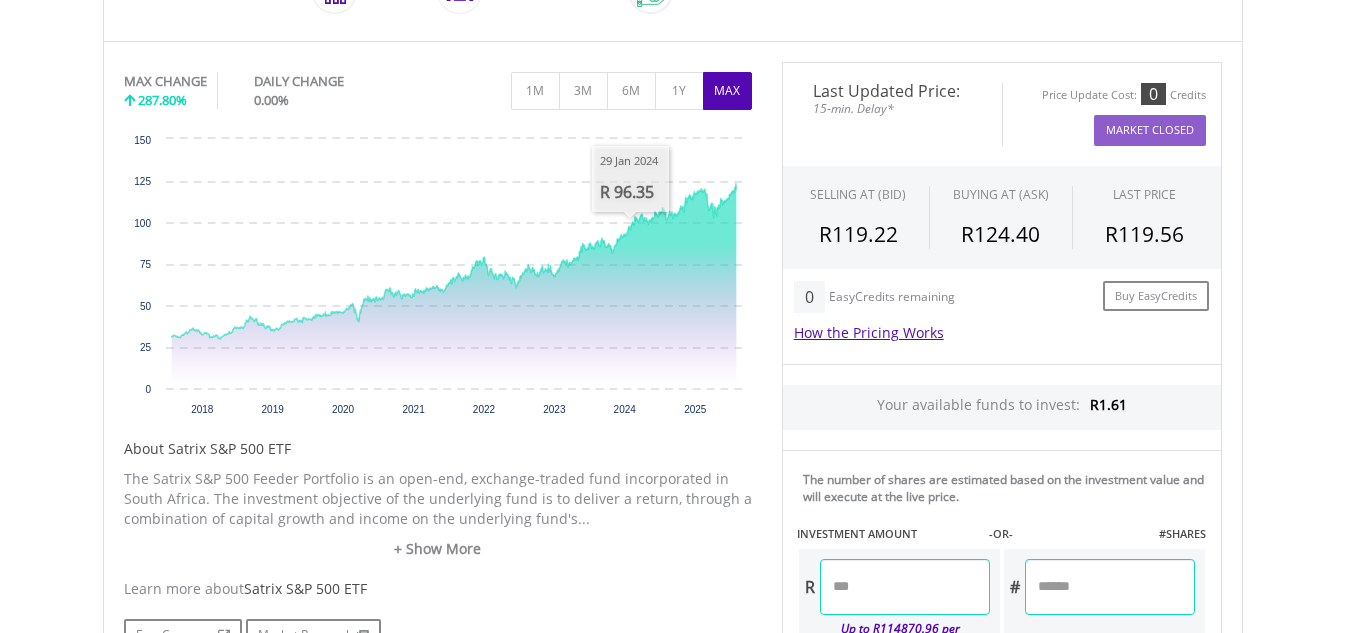 scroll, scrollTop: 800, scrollLeft: 0, axis: vertical 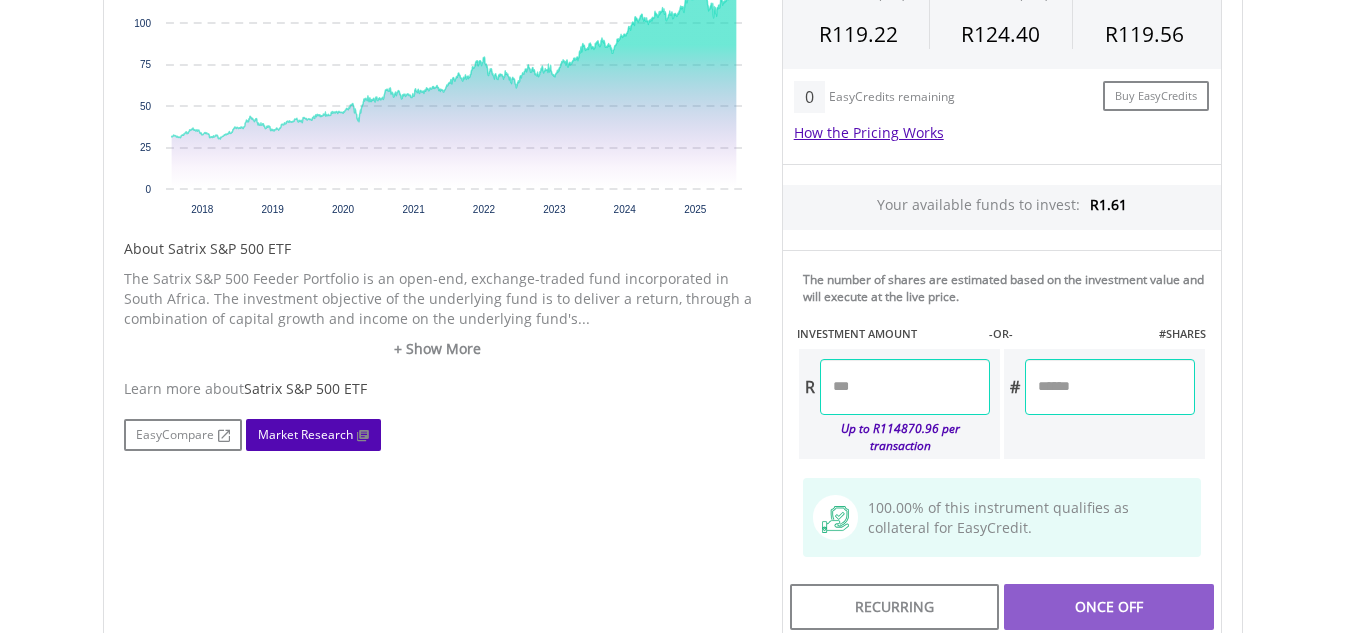 click on "Market Research" at bounding box center [313, 435] 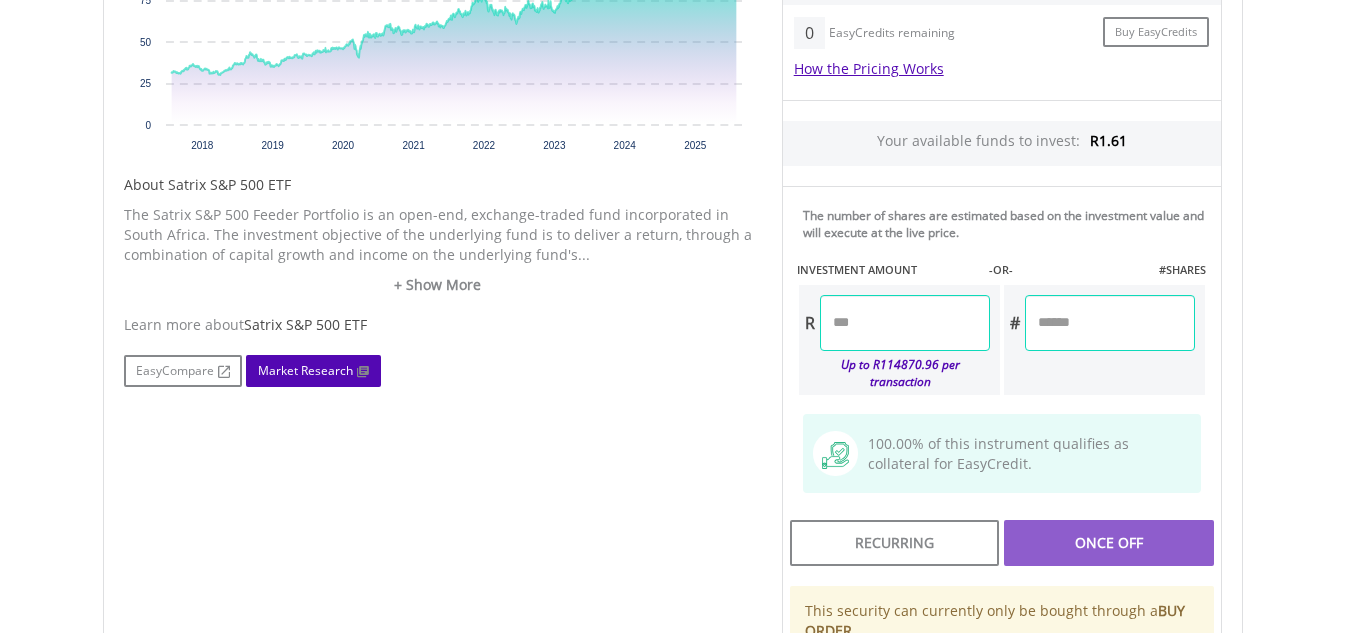 scroll, scrollTop: 900, scrollLeft: 0, axis: vertical 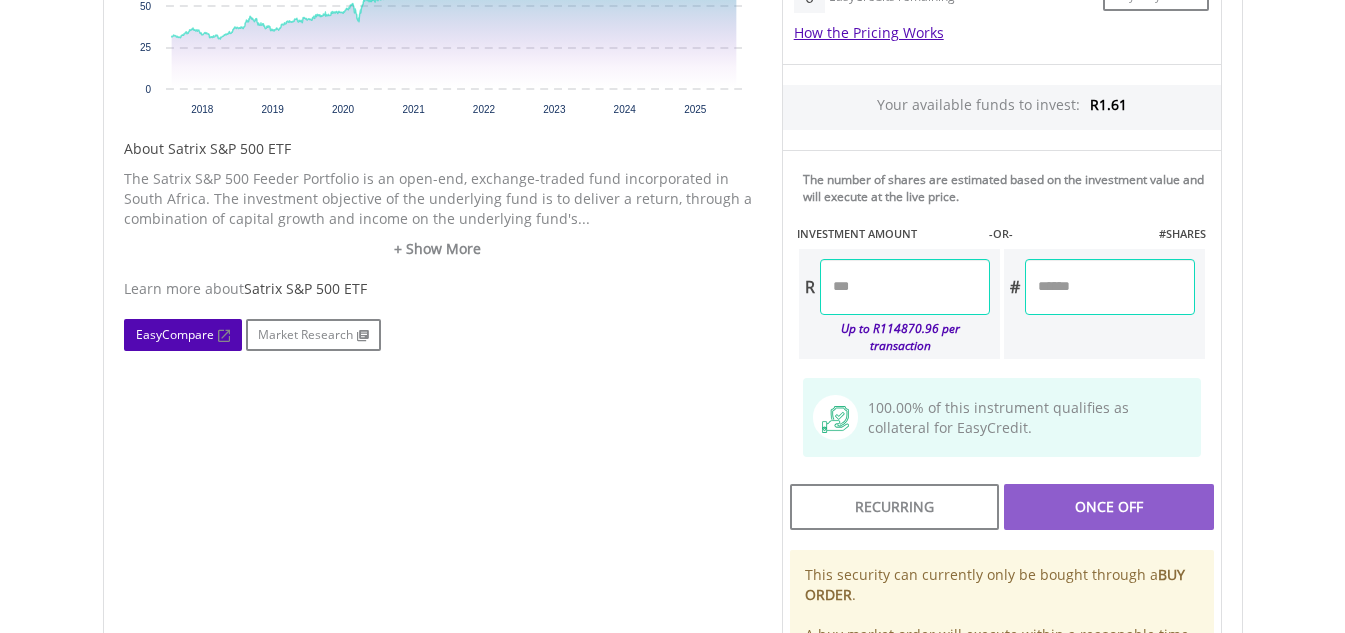 click at bounding box center [222, 336] 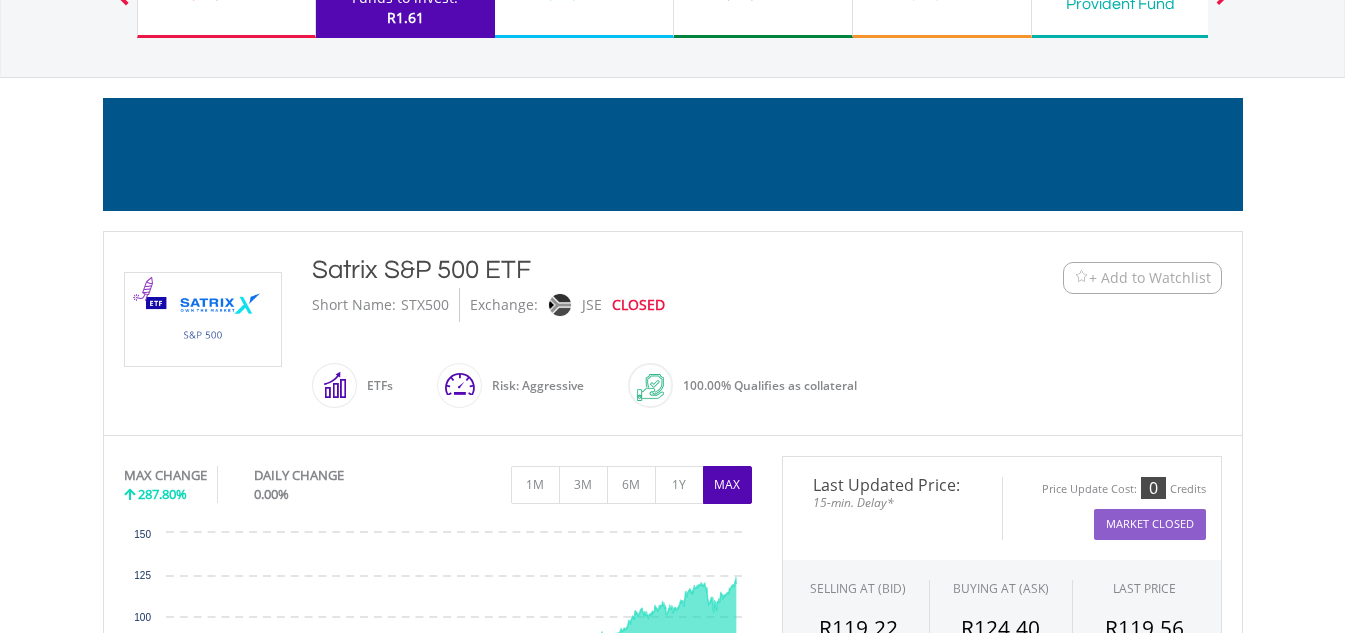 scroll, scrollTop: 200, scrollLeft: 0, axis: vertical 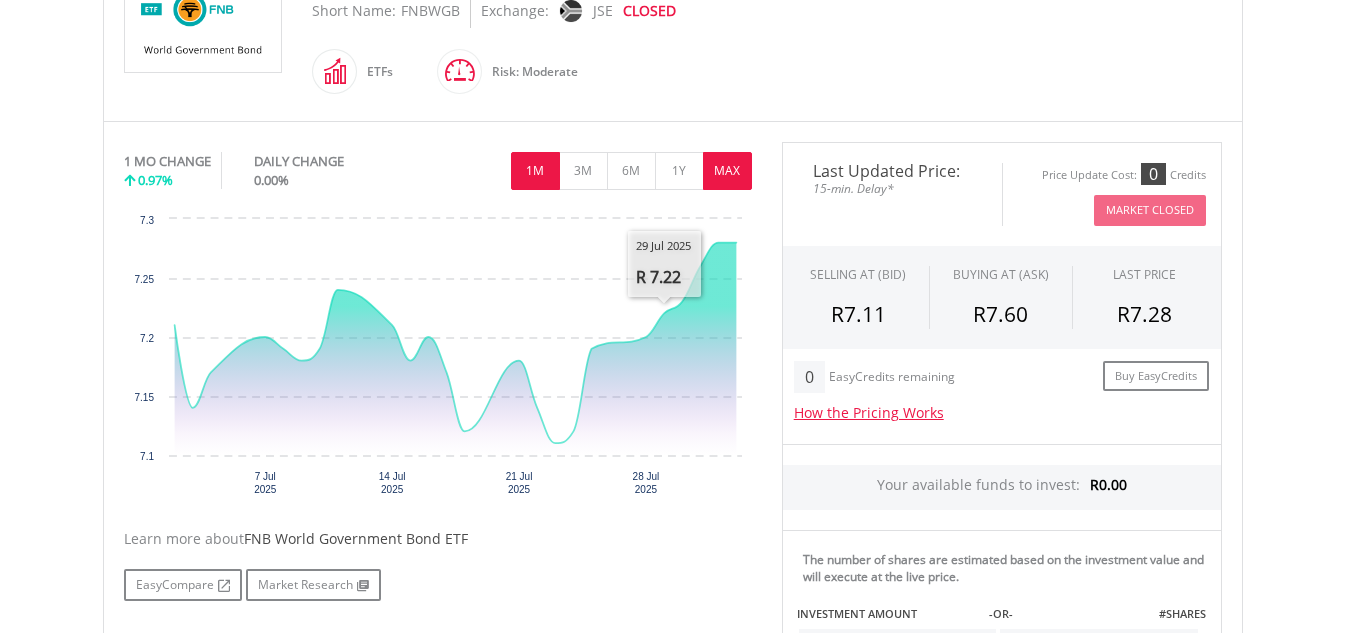 type 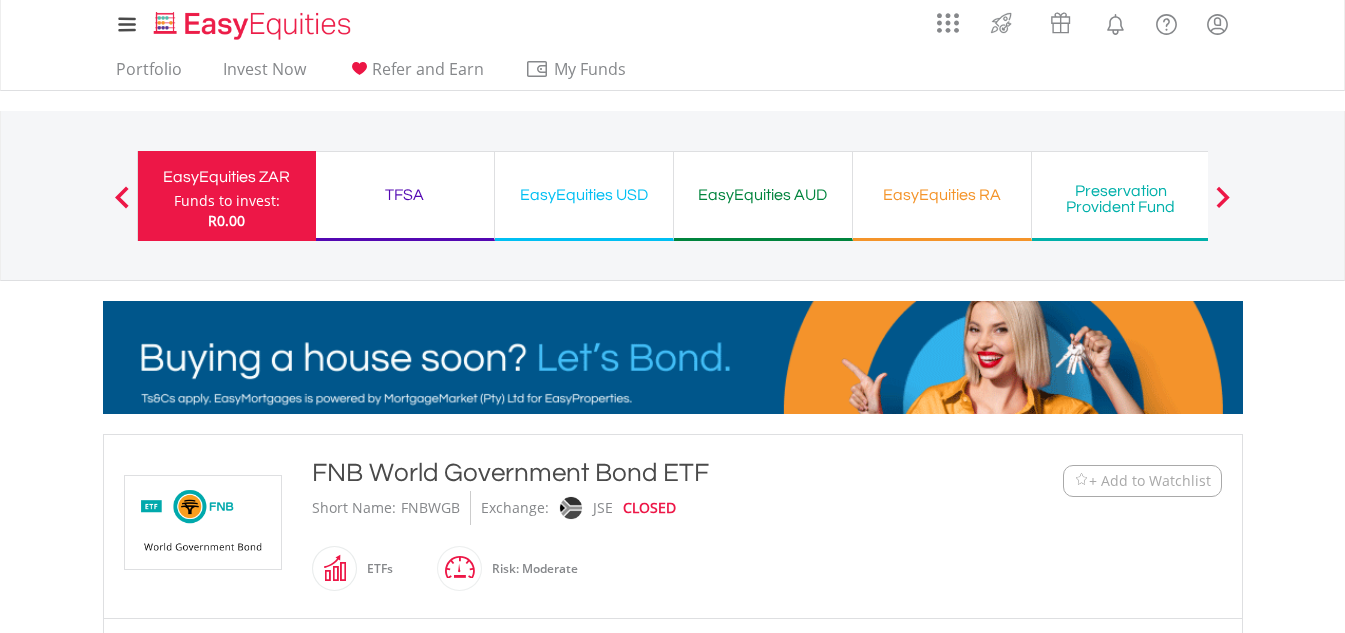 scroll, scrollTop: 0, scrollLeft: 0, axis: both 